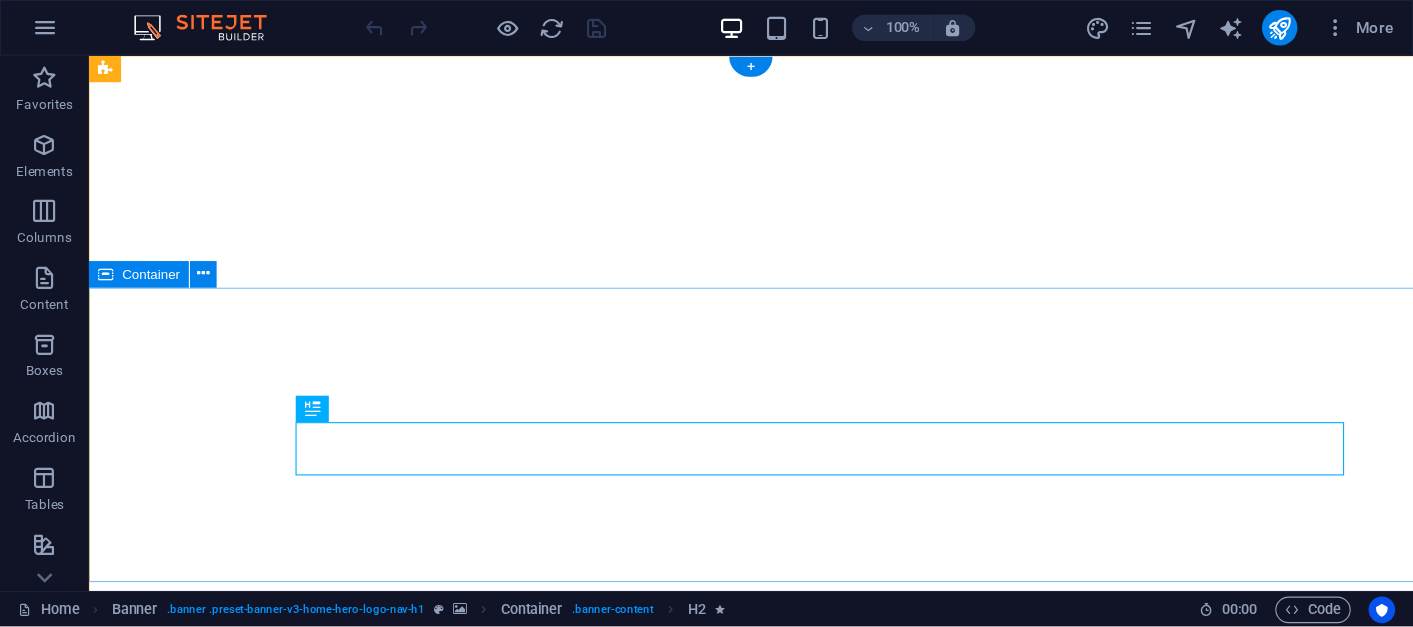 scroll, scrollTop: 0, scrollLeft: 0, axis: both 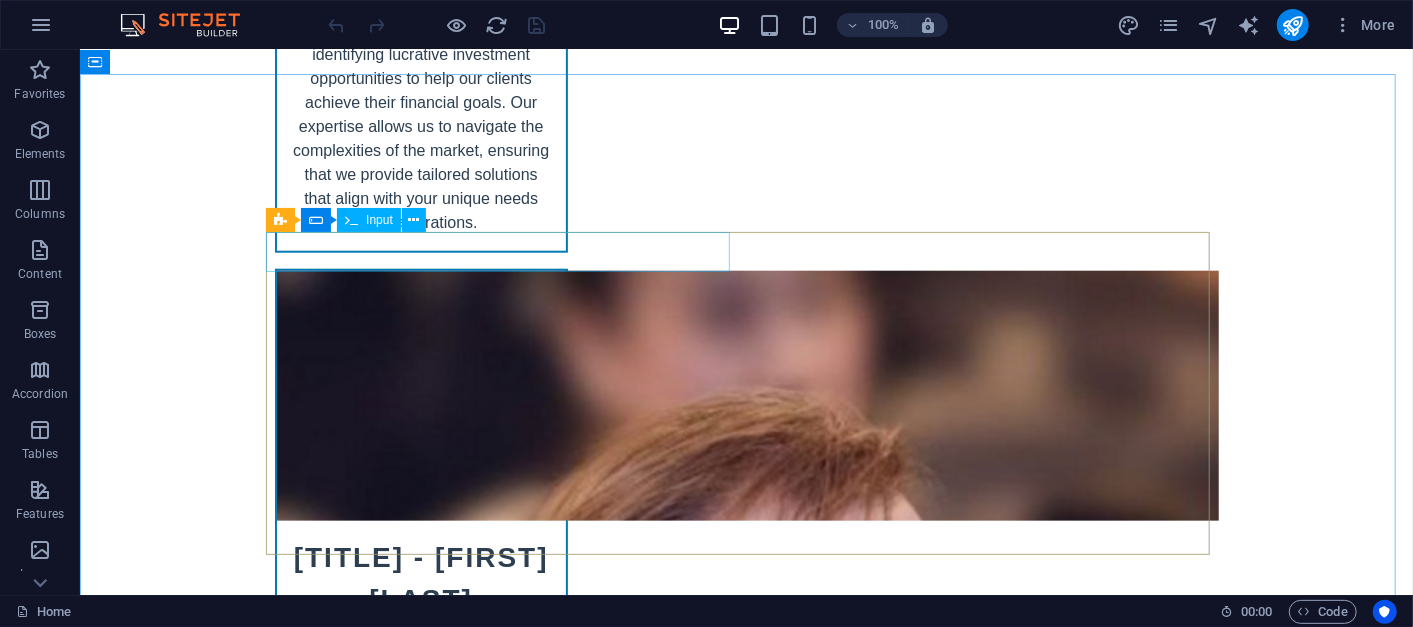 click on "Input" at bounding box center (379, 220) 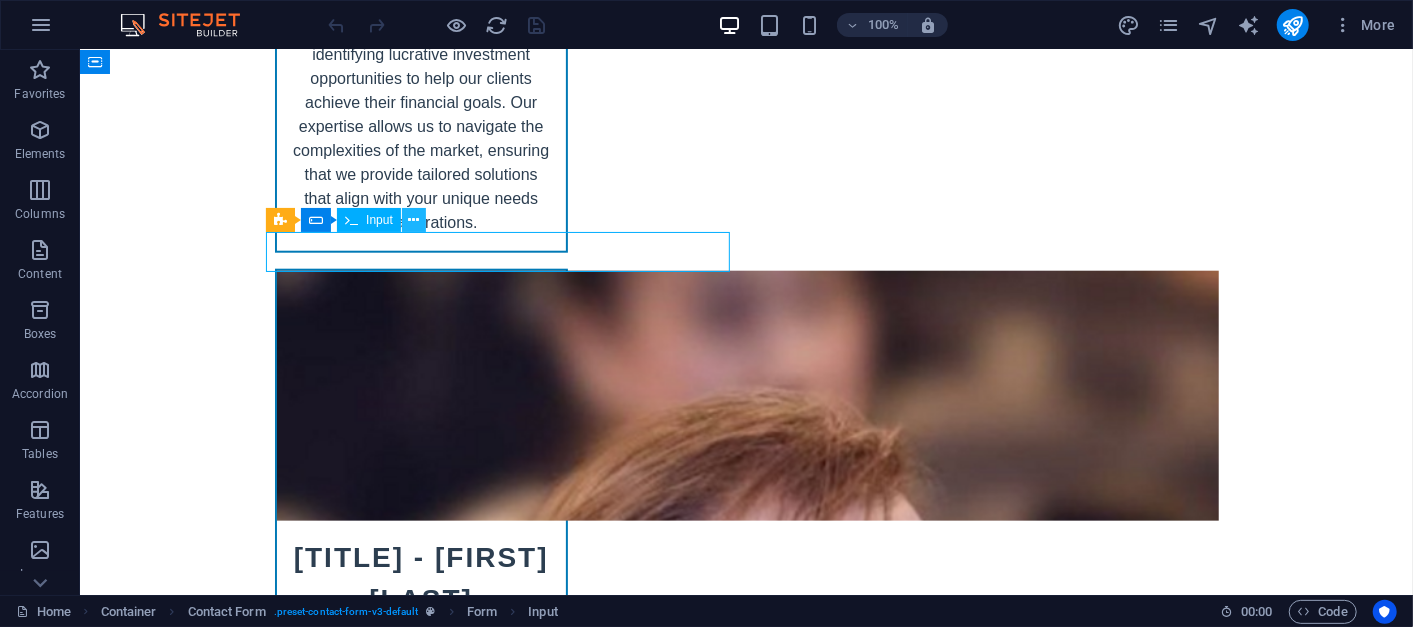 click at bounding box center (413, 220) 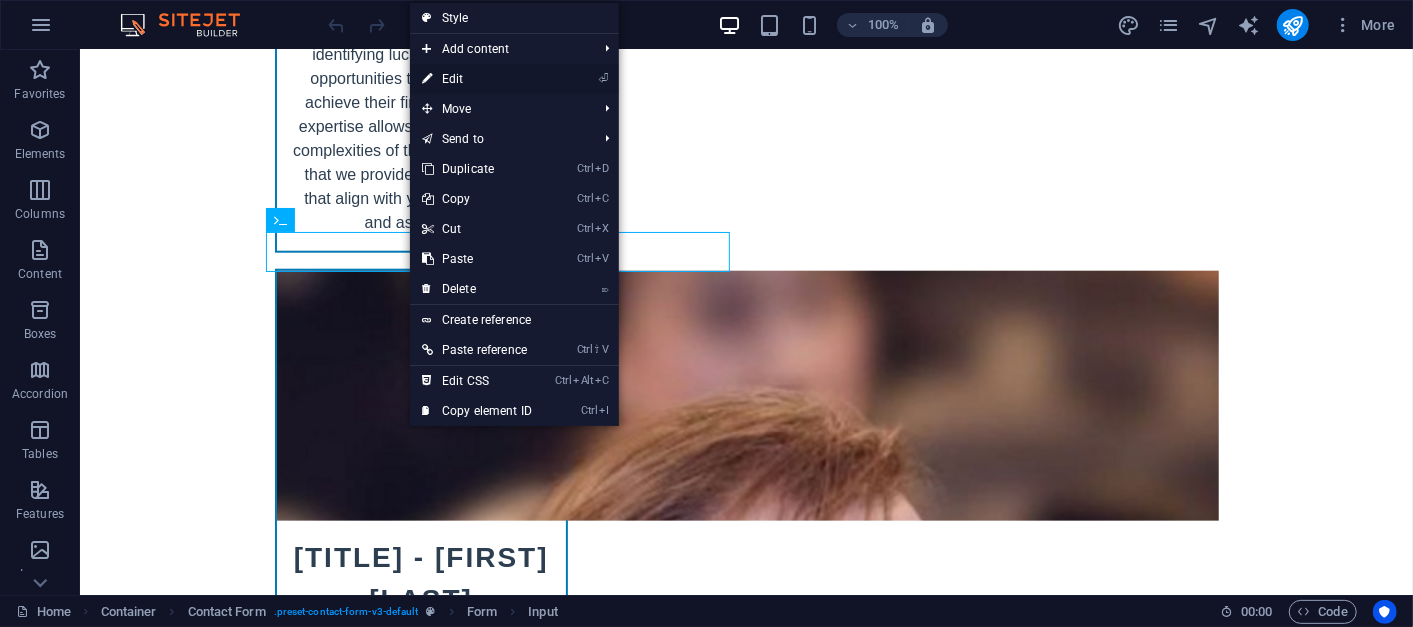 click on "⏎  Edit" at bounding box center [477, 79] 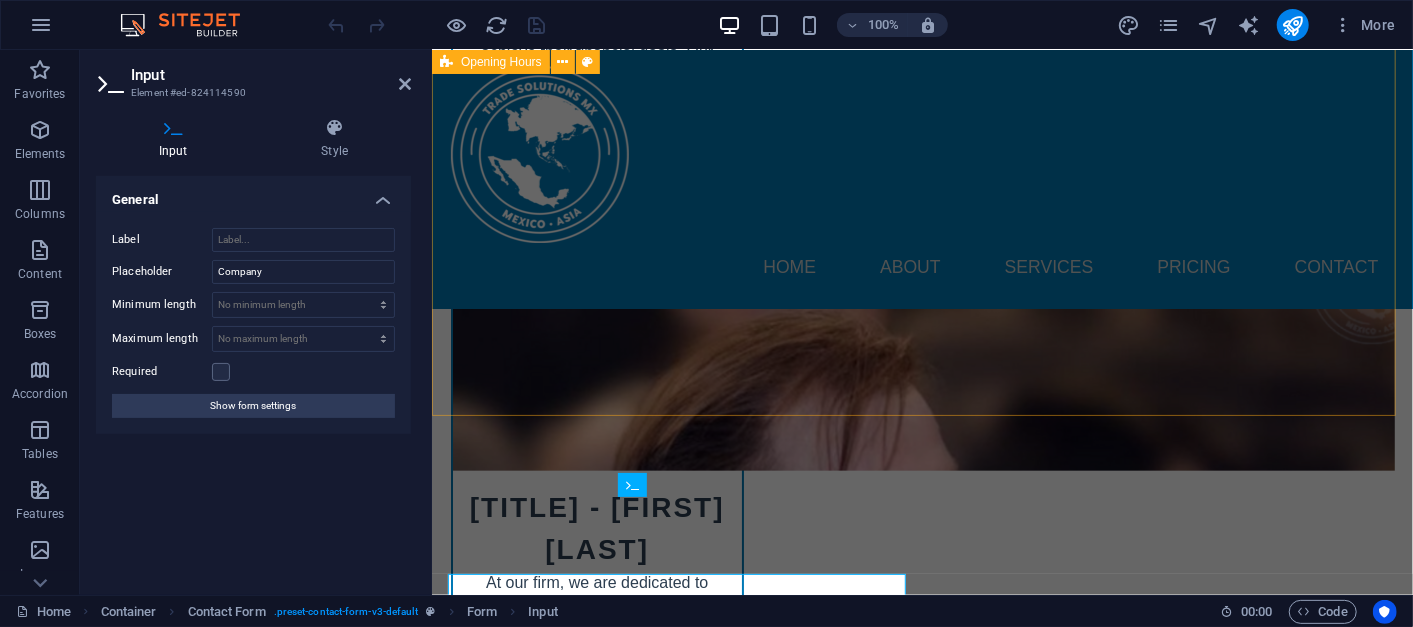 scroll, scrollTop: 9291, scrollLeft: 0, axis: vertical 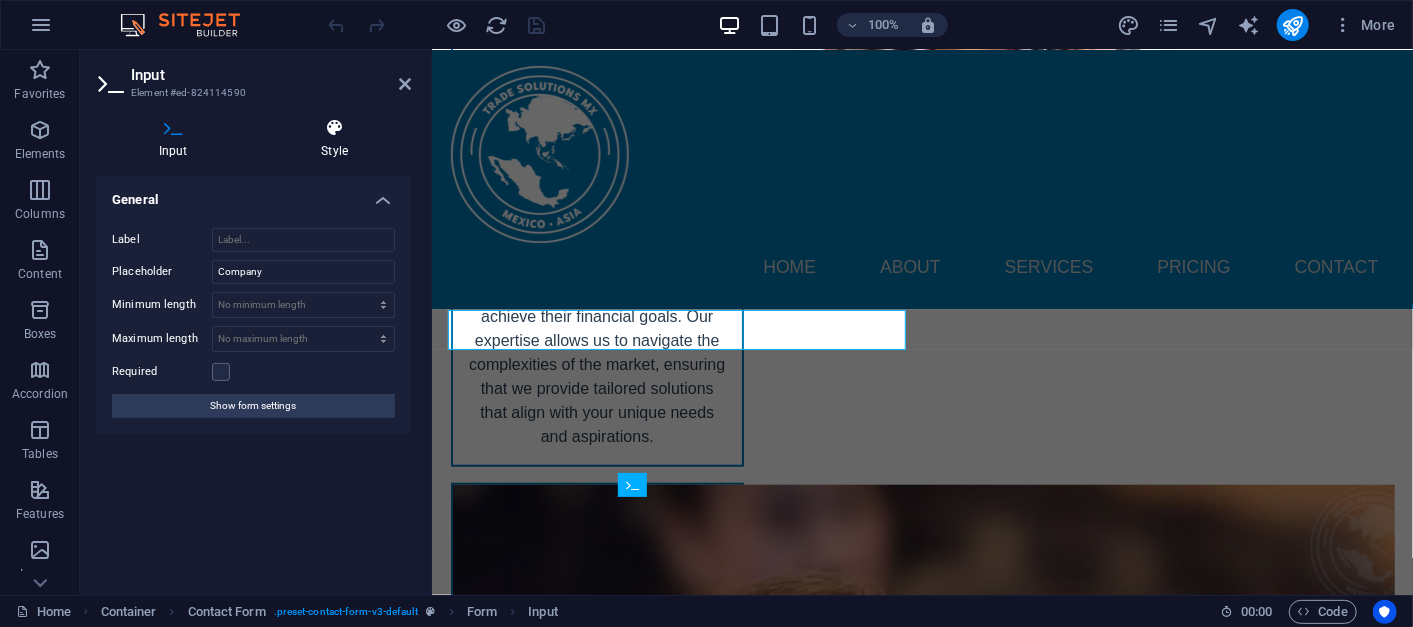click on "Style" at bounding box center (335, 139) 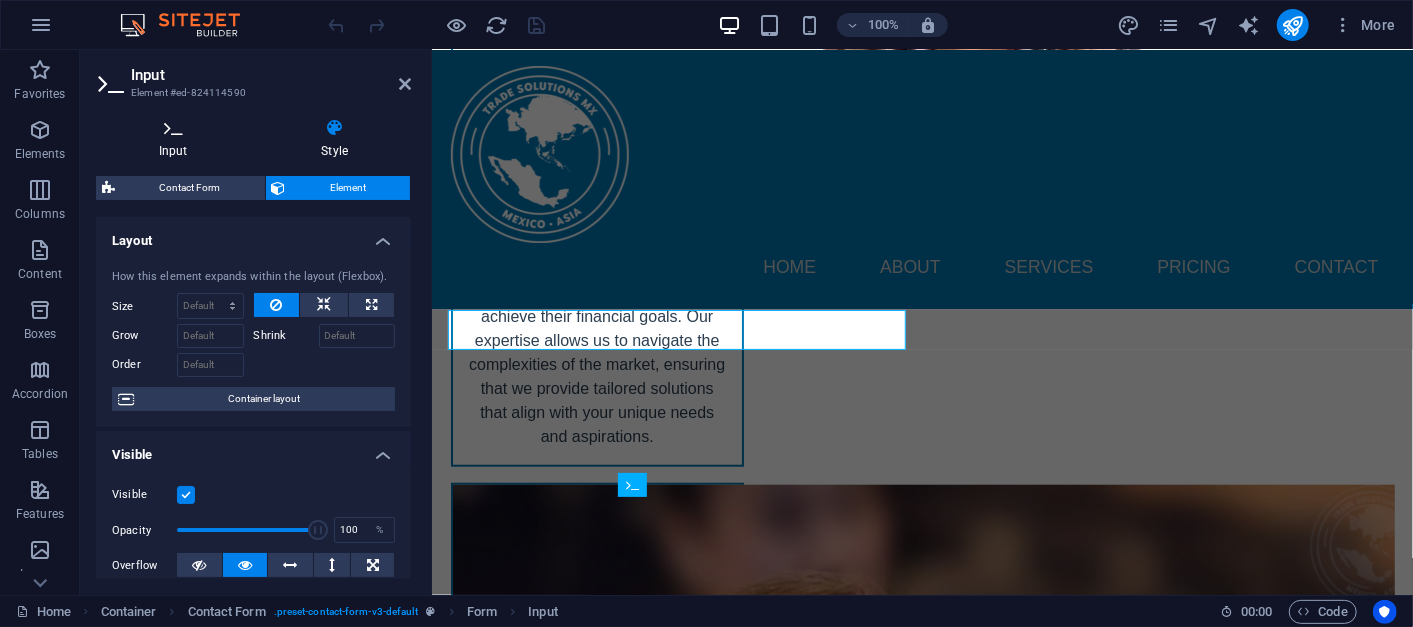 click at bounding box center (173, 128) 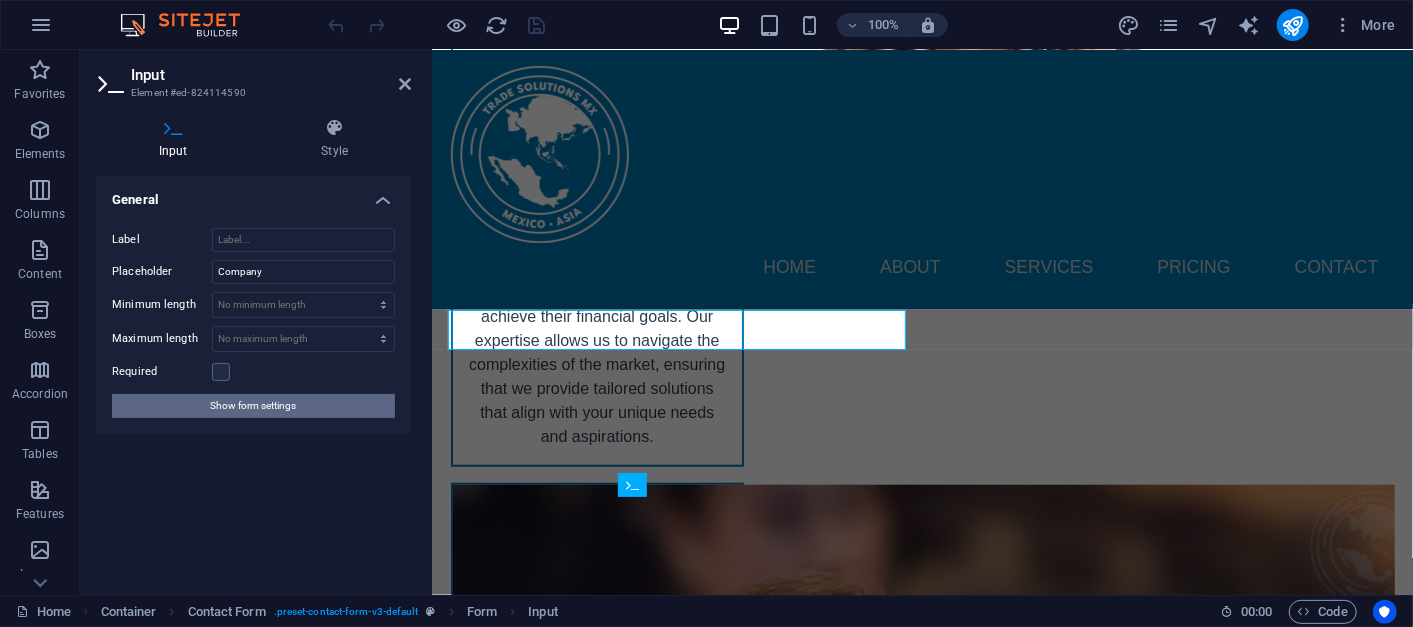 click on "Show form settings" at bounding box center [254, 406] 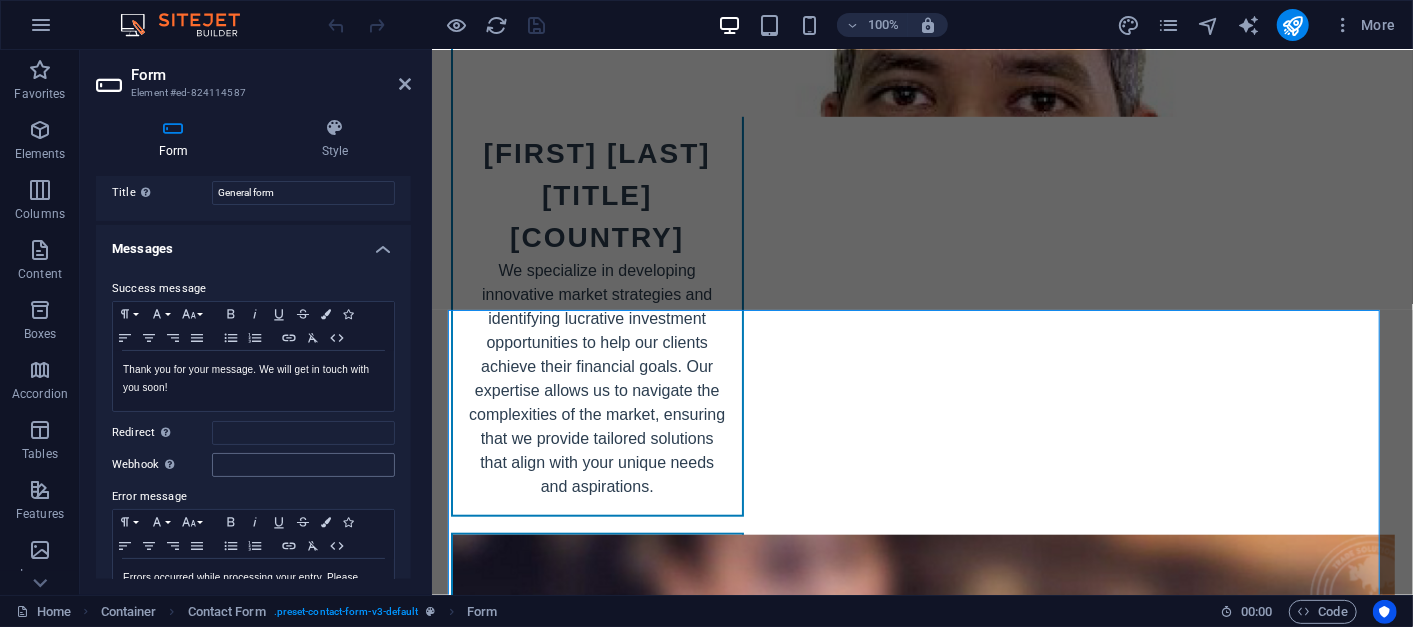 scroll, scrollTop: 0, scrollLeft: 0, axis: both 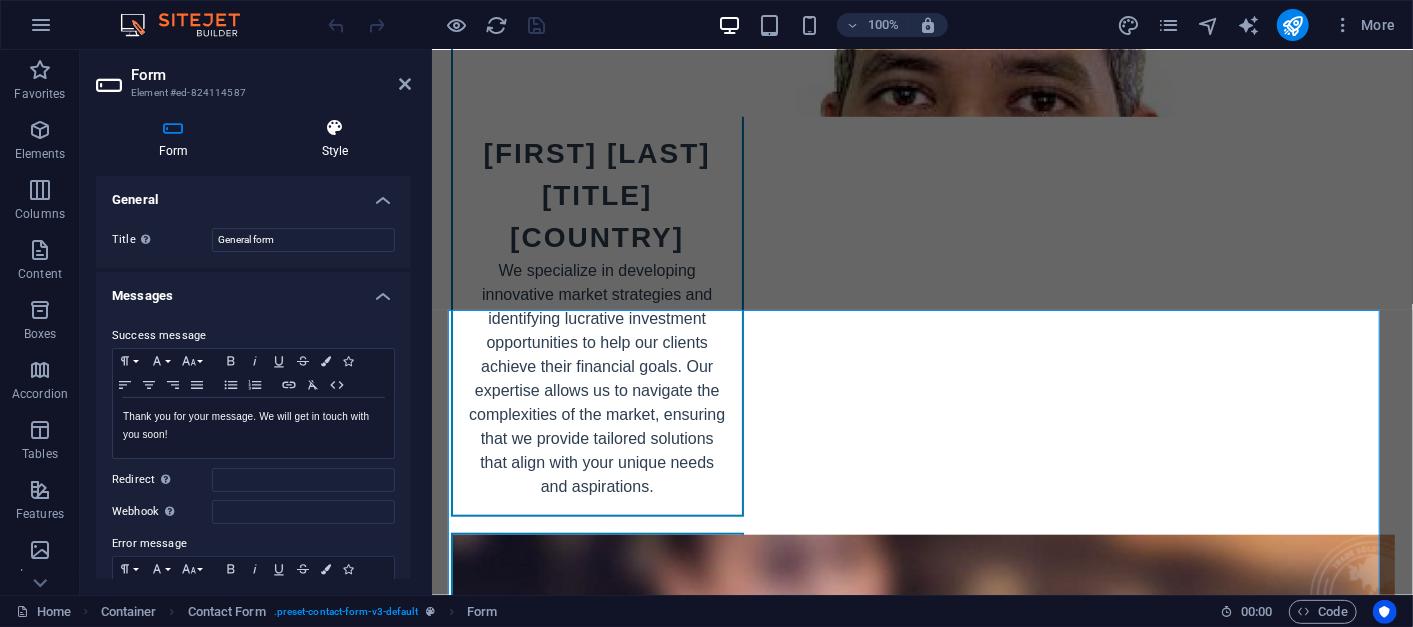 click at bounding box center [335, 128] 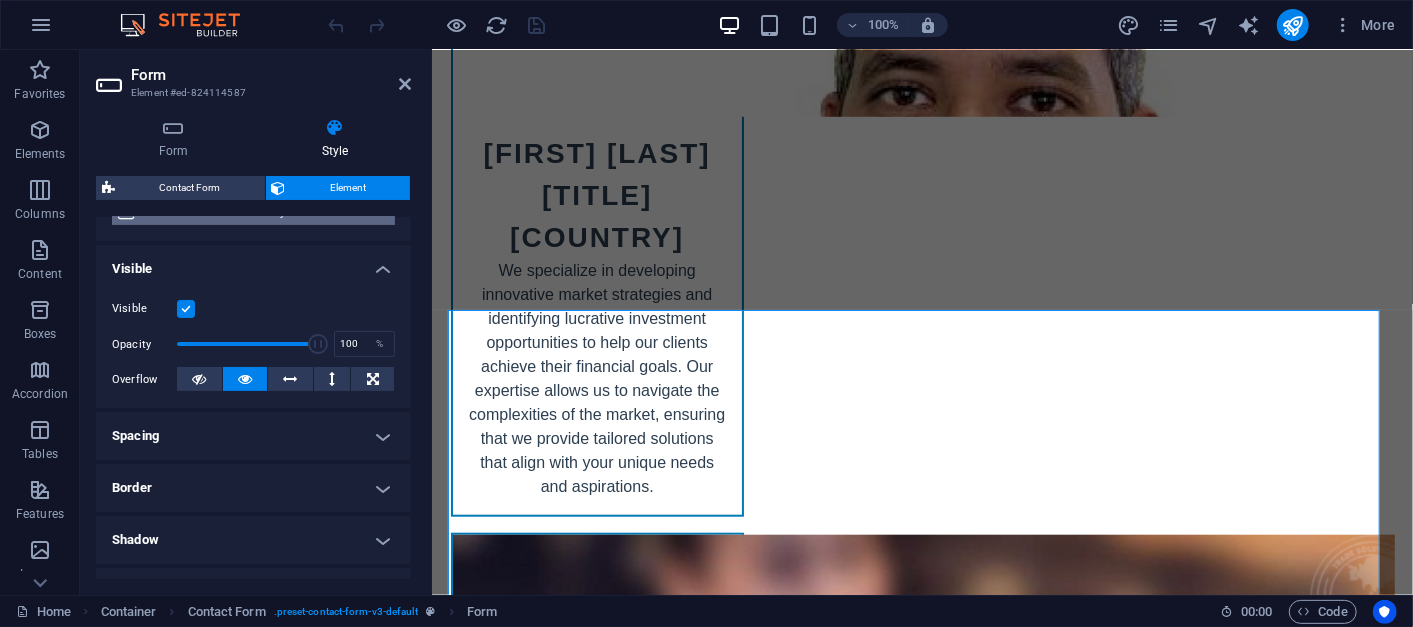 scroll, scrollTop: 222, scrollLeft: 0, axis: vertical 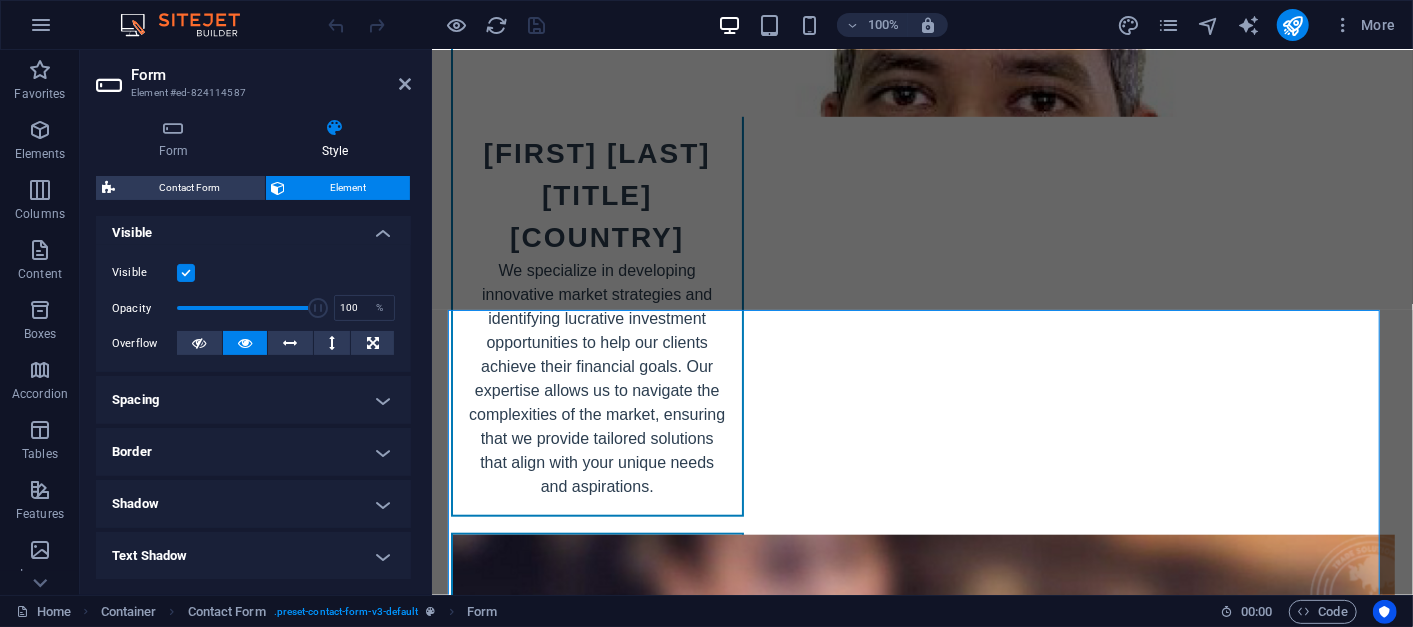 click on "Spacing" at bounding box center (253, 400) 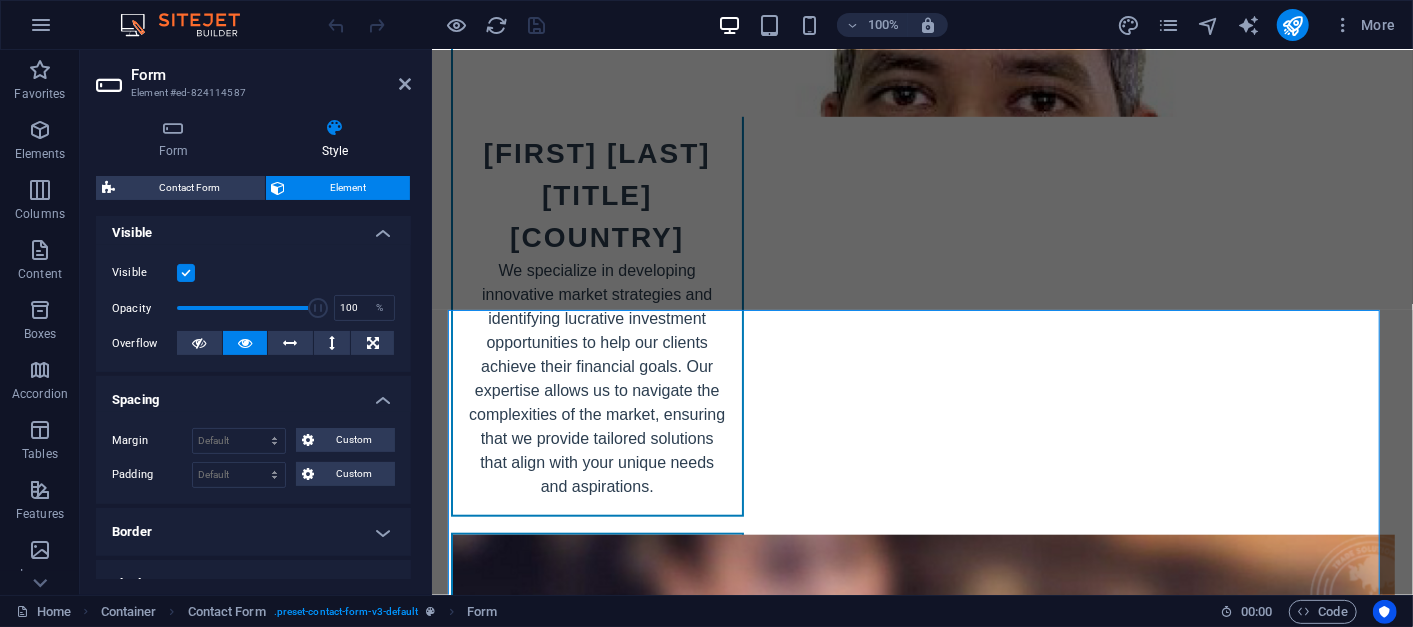 click on "Spacing" at bounding box center [253, 394] 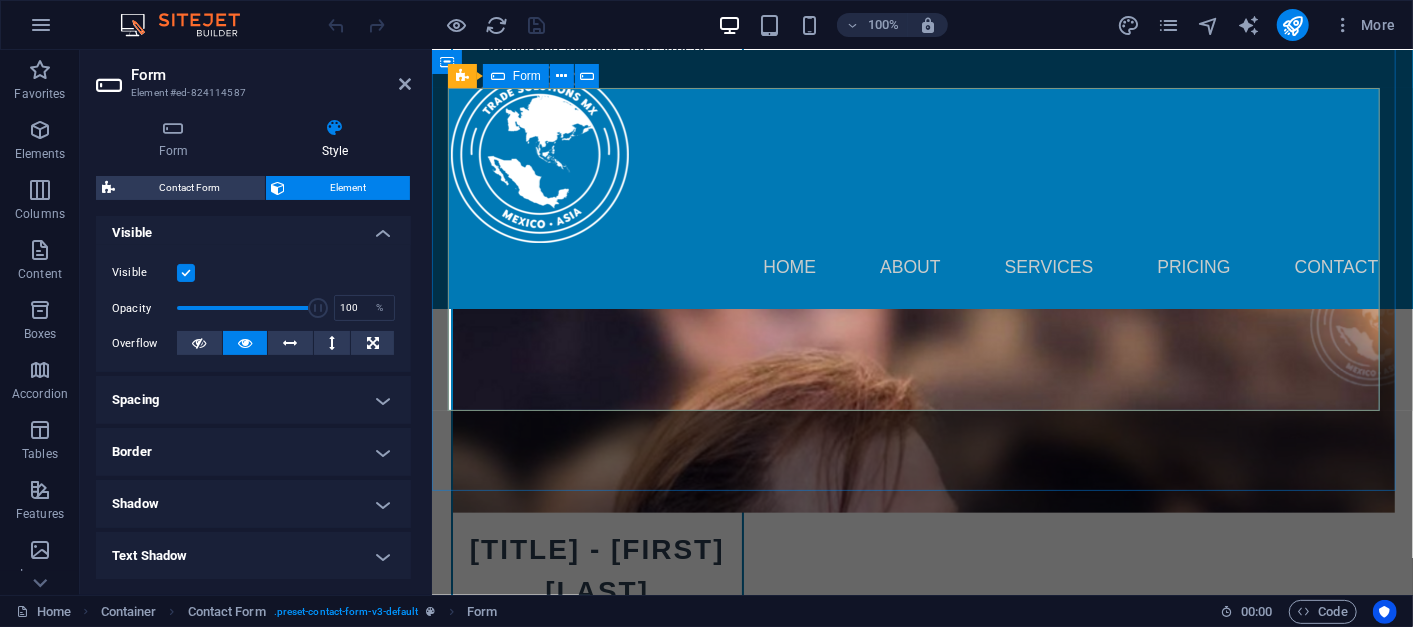 scroll, scrollTop: 9402, scrollLeft: 0, axis: vertical 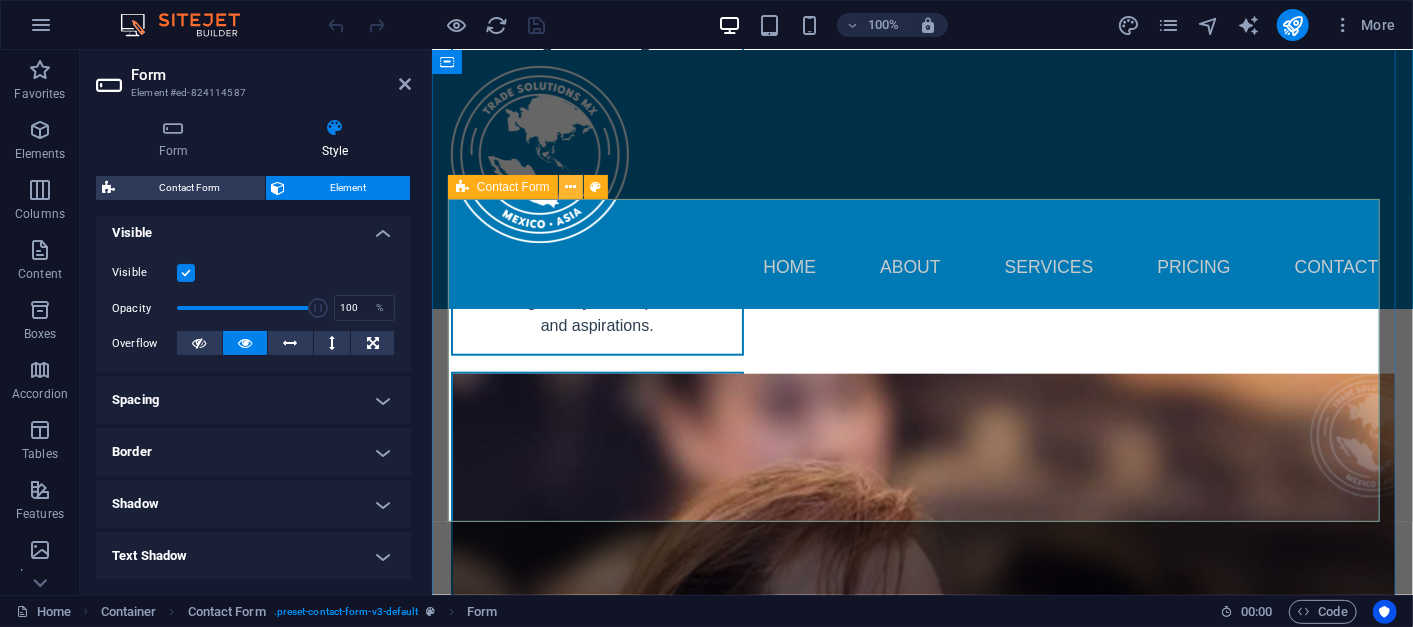 click at bounding box center (571, 187) 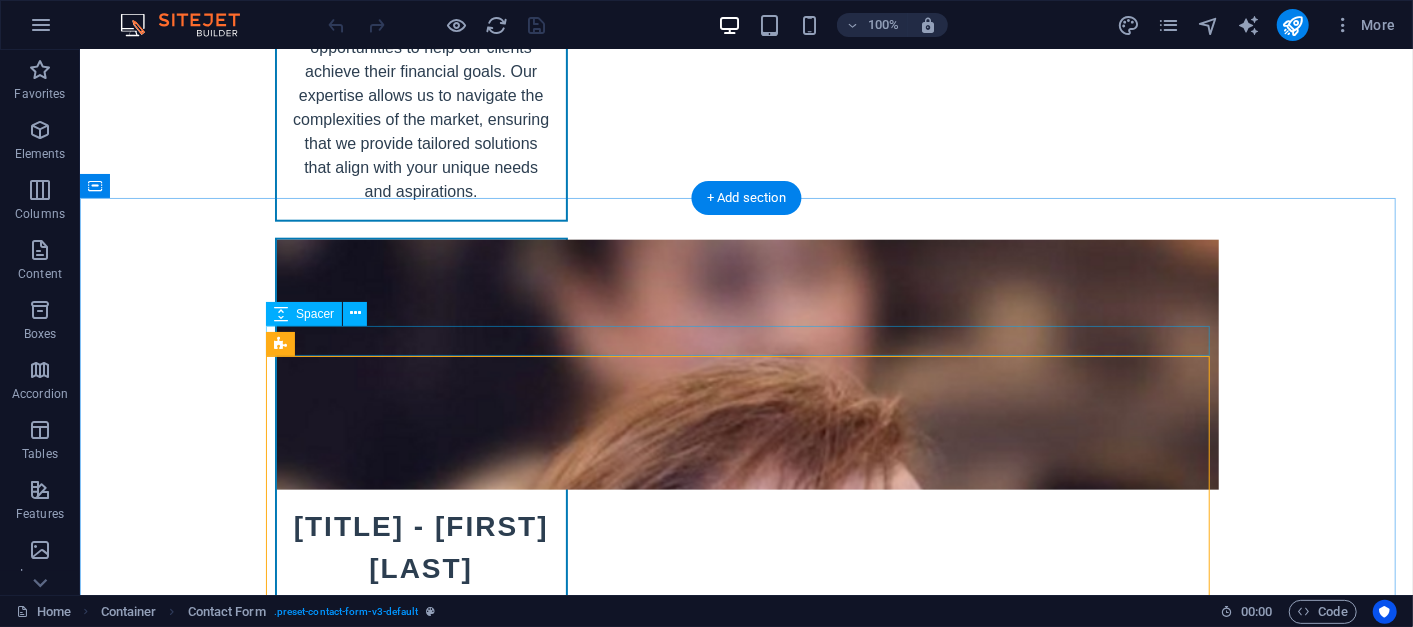 scroll, scrollTop: 9366, scrollLeft: 0, axis: vertical 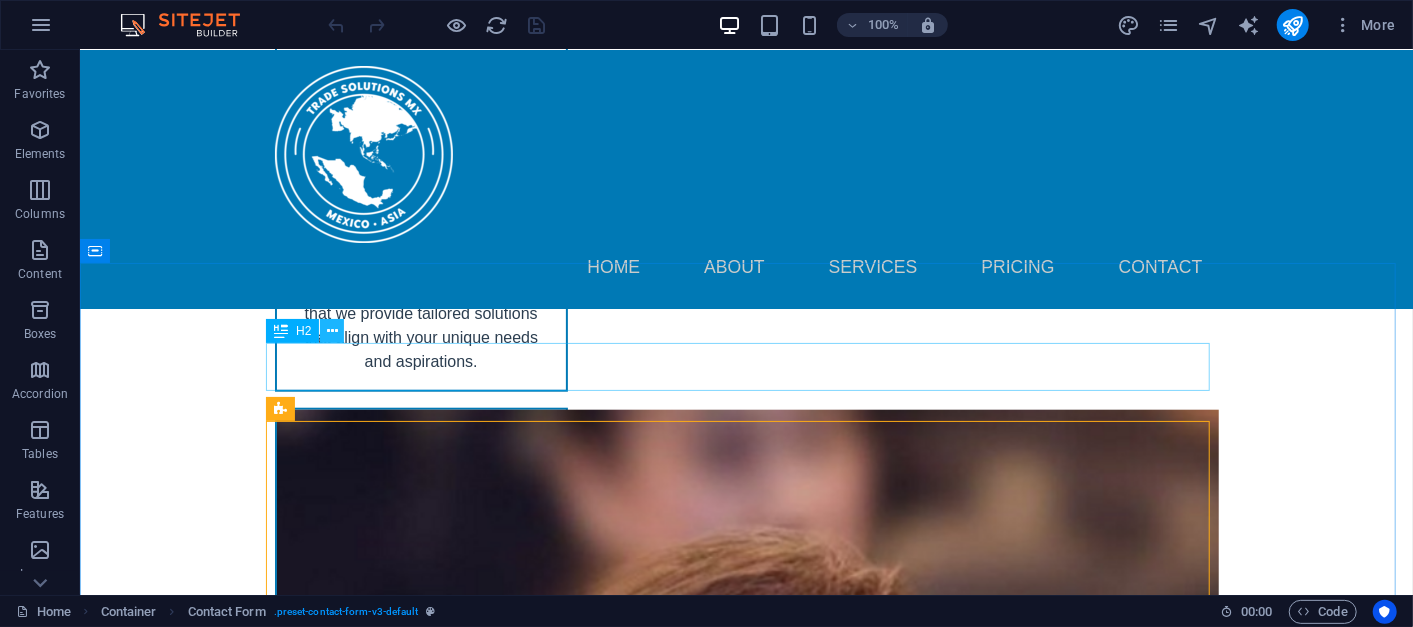 click at bounding box center (332, 331) 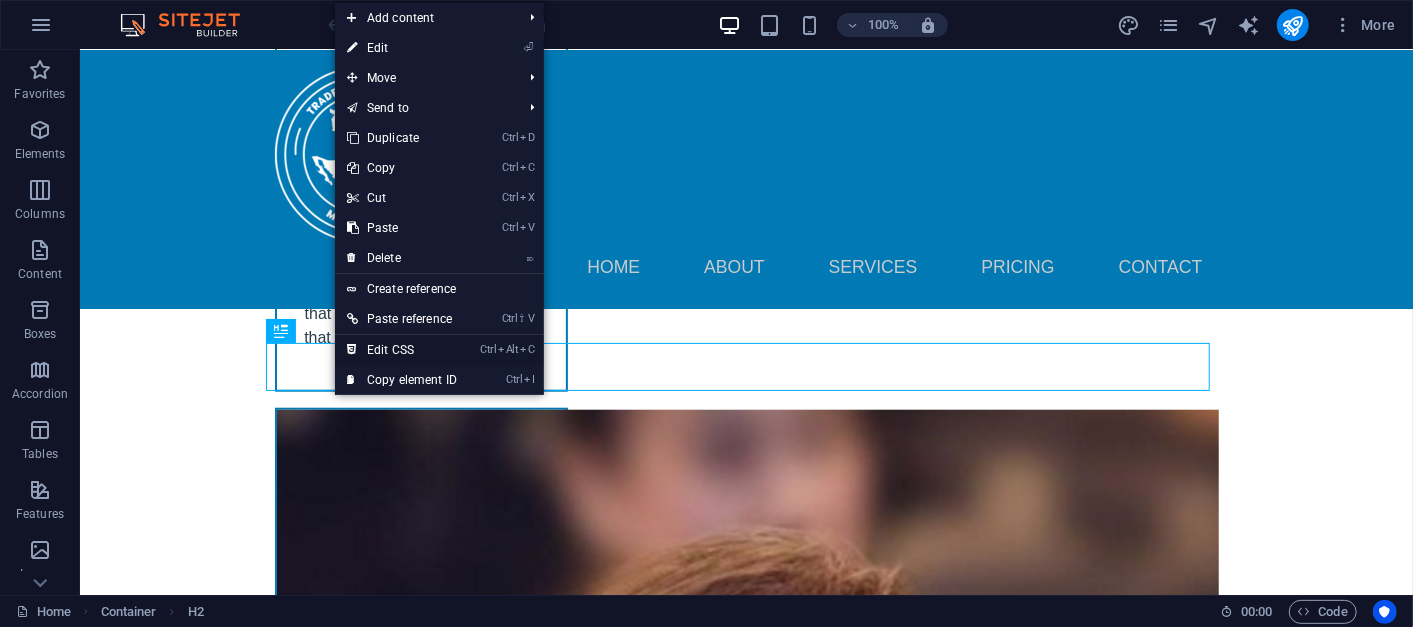 click on "Ctrl Alt C  Edit CSS" at bounding box center [402, 350] 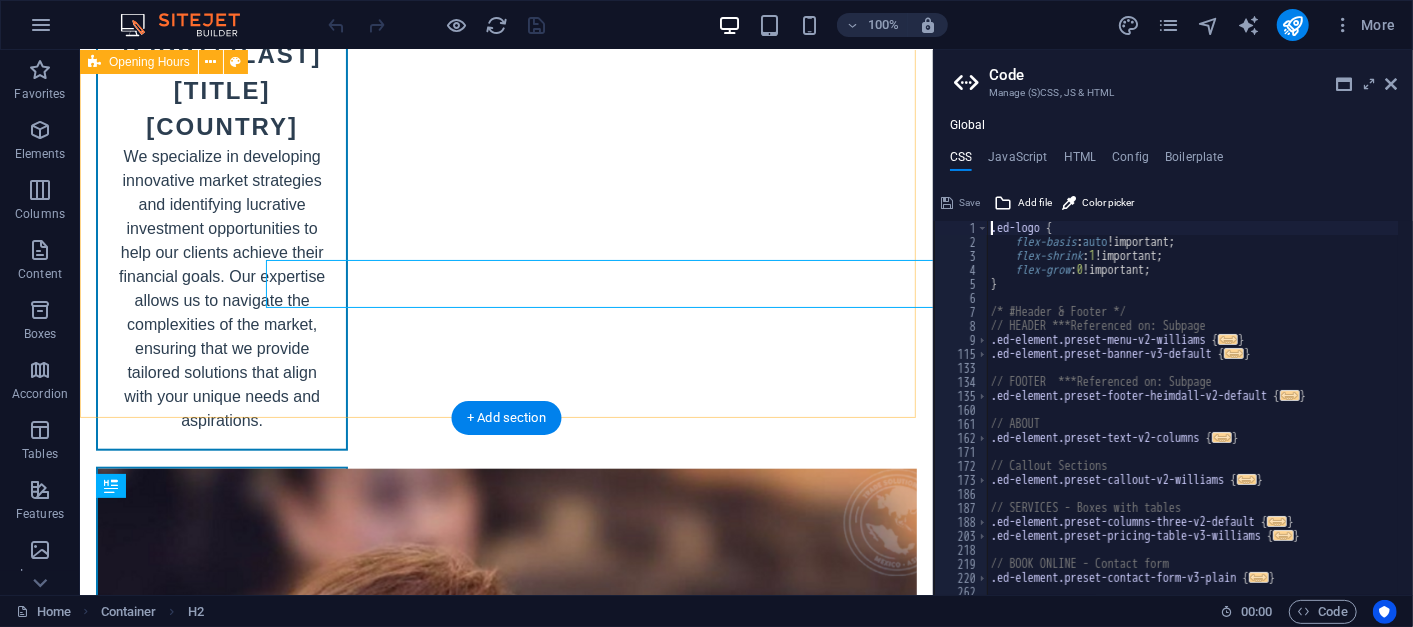 scroll, scrollTop: 9089, scrollLeft: 0, axis: vertical 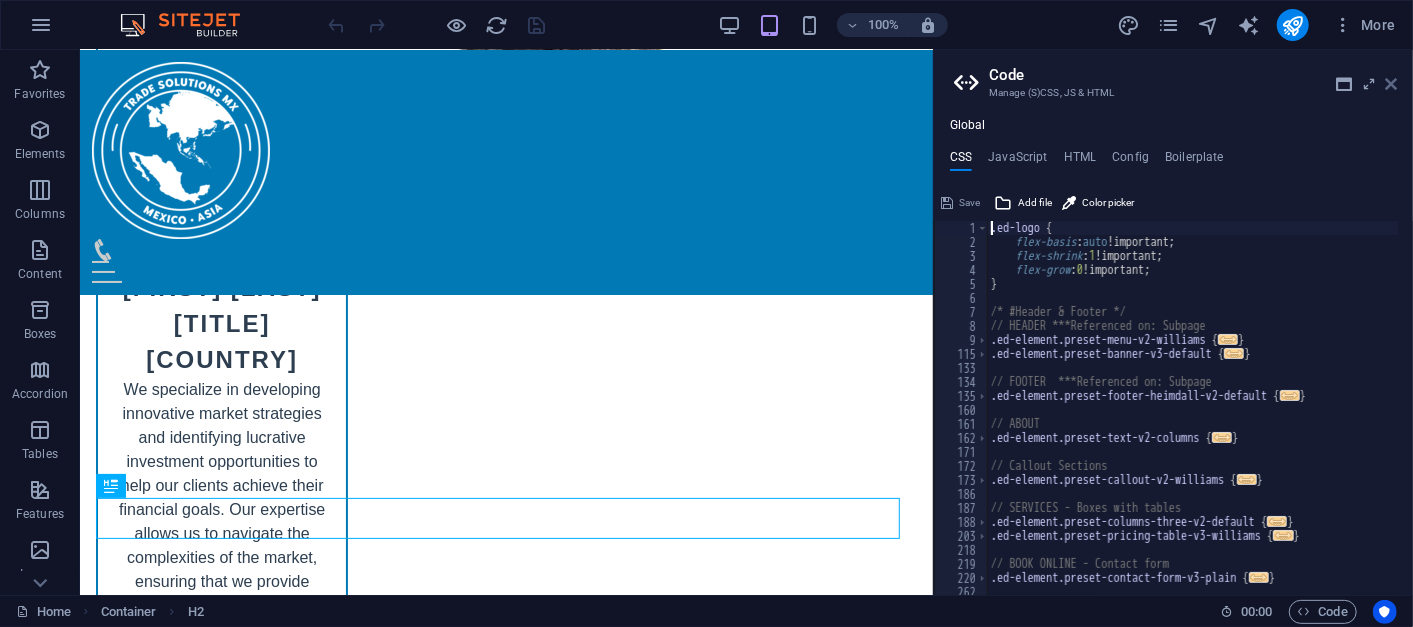 click at bounding box center [1391, 84] 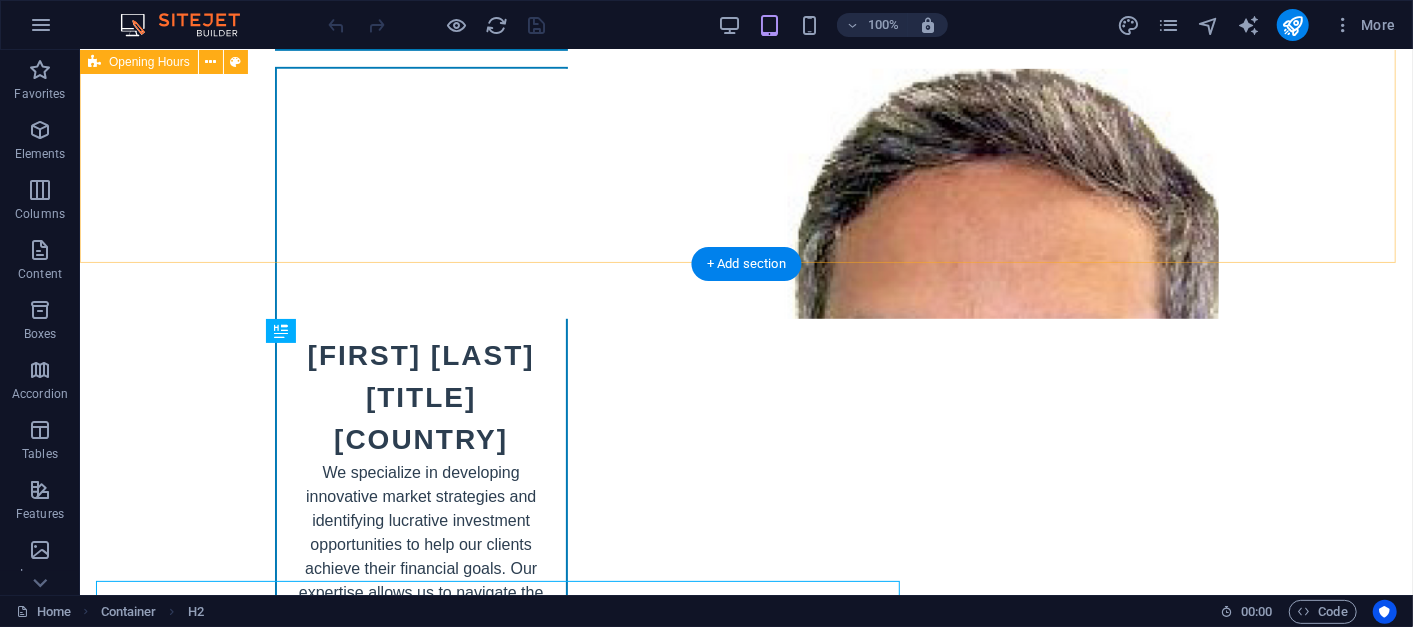 scroll, scrollTop: 9366, scrollLeft: 0, axis: vertical 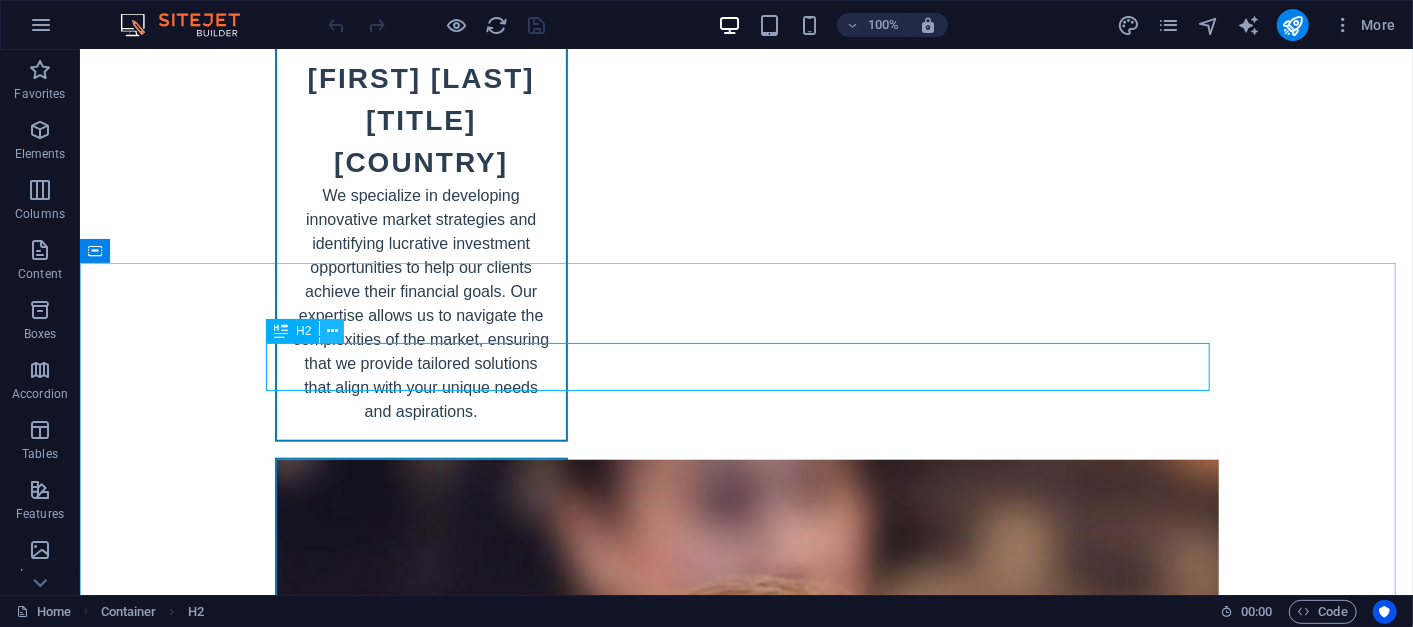 click at bounding box center (332, 331) 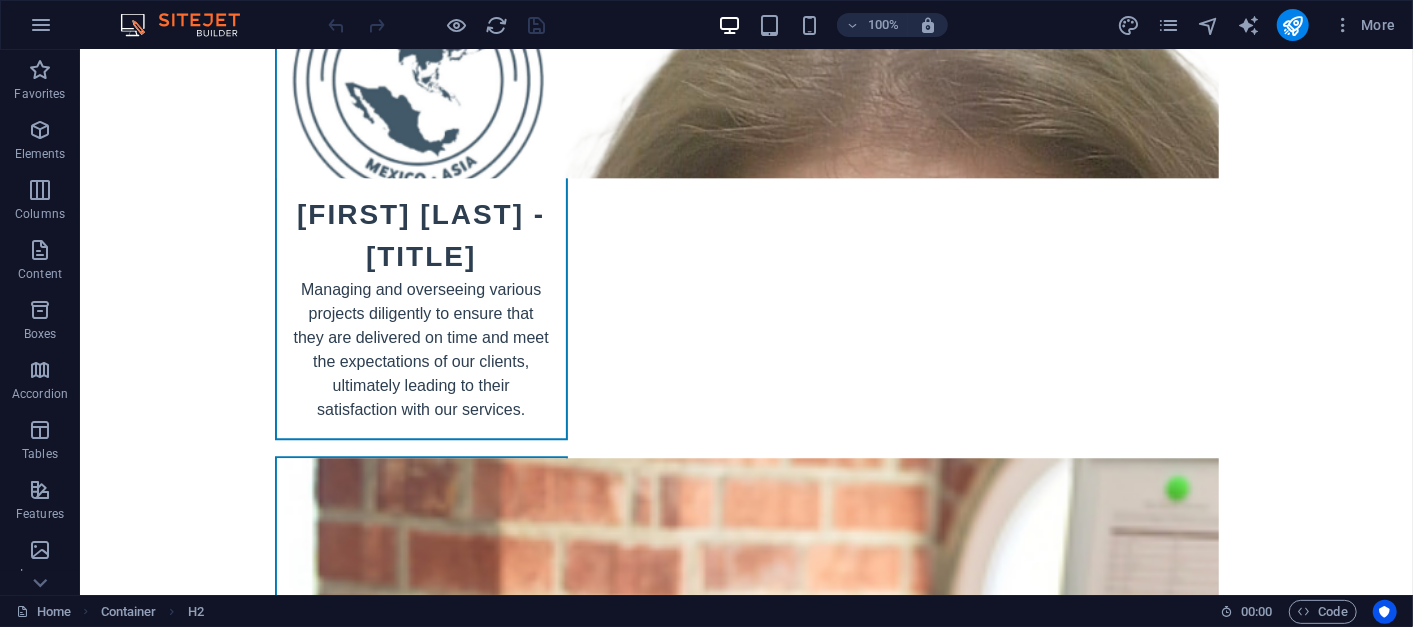 scroll, scrollTop: 11281, scrollLeft: 0, axis: vertical 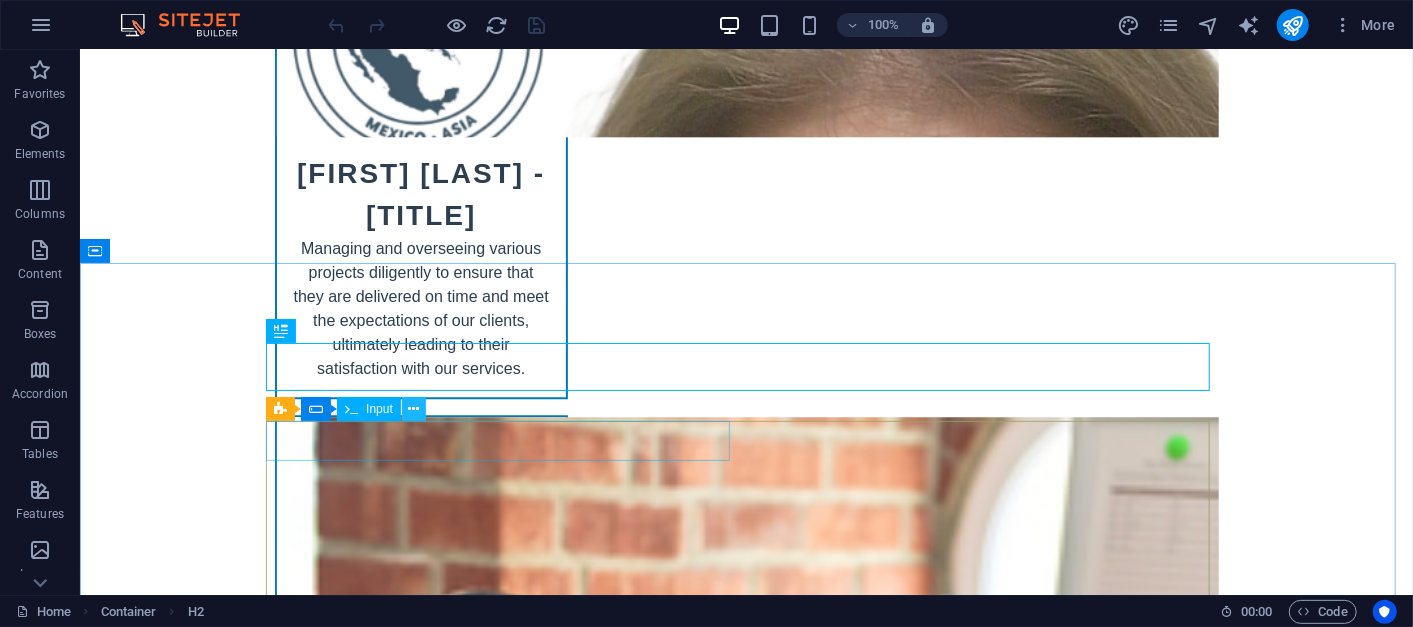 click at bounding box center [413, 409] 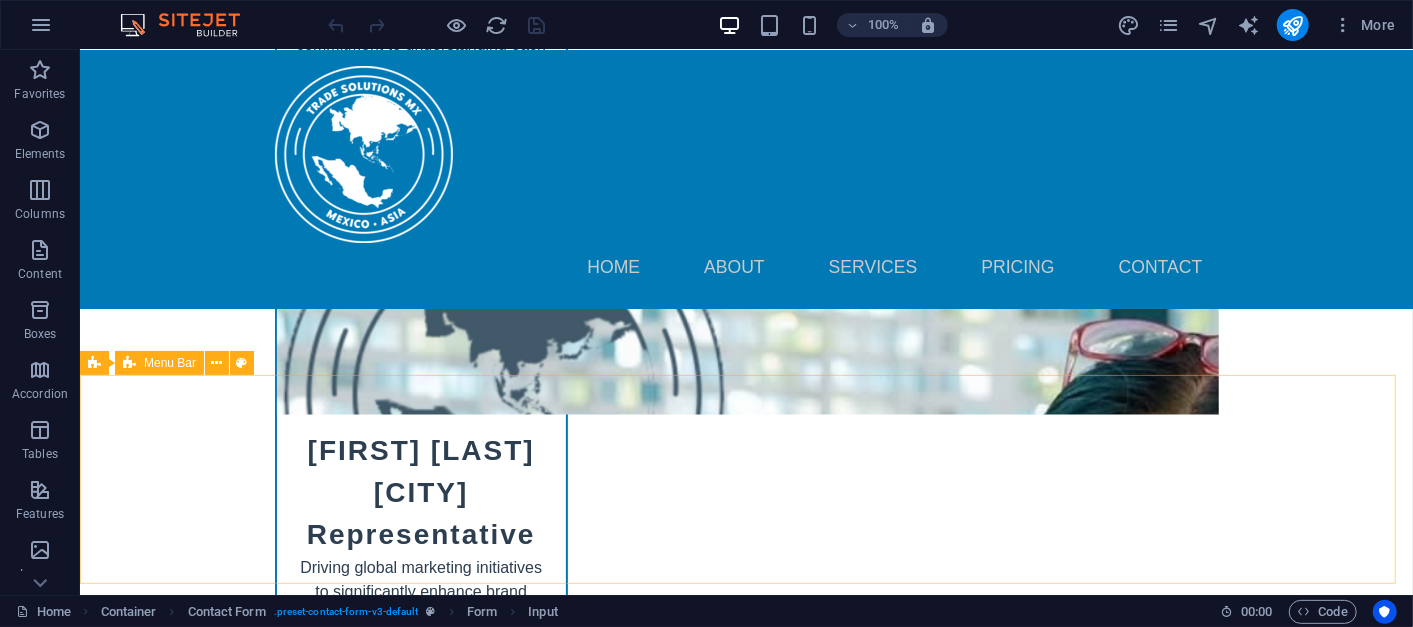 scroll, scrollTop: 10134, scrollLeft: 0, axis: vertical 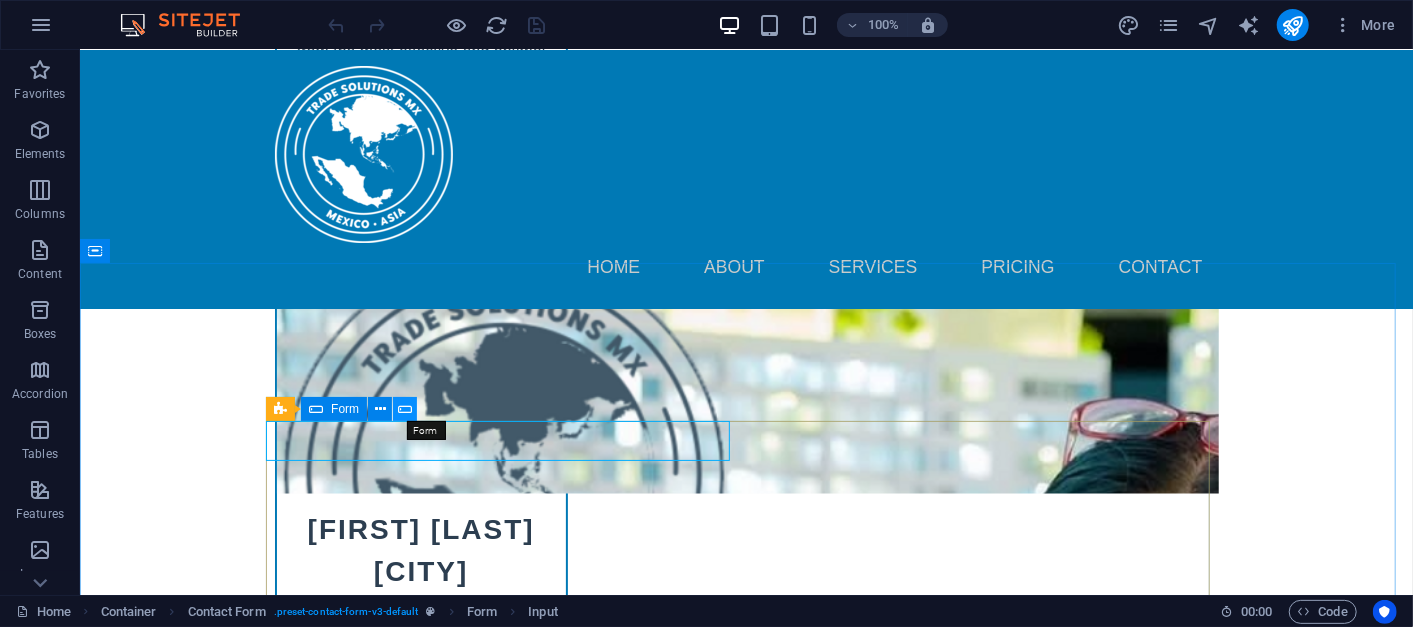 click at bounding box center [405, 409] 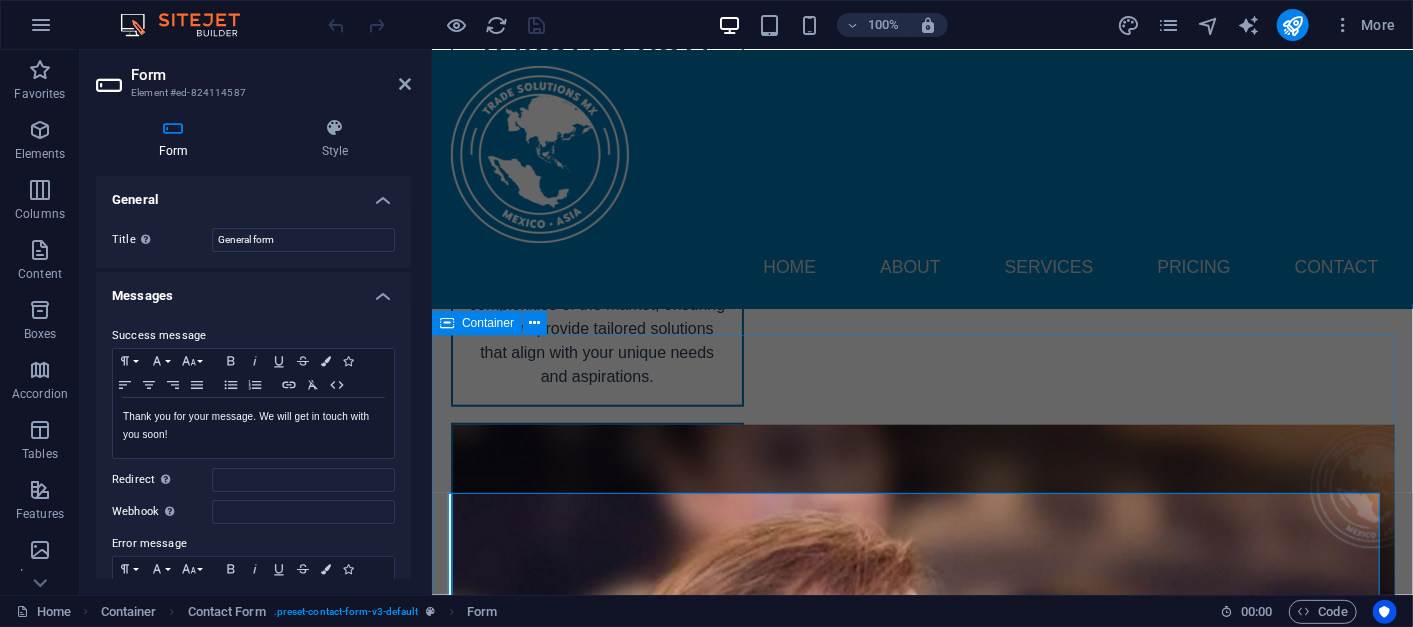 scroll, scrollTop: 9349, scrollLeft: 0, axis: vertical 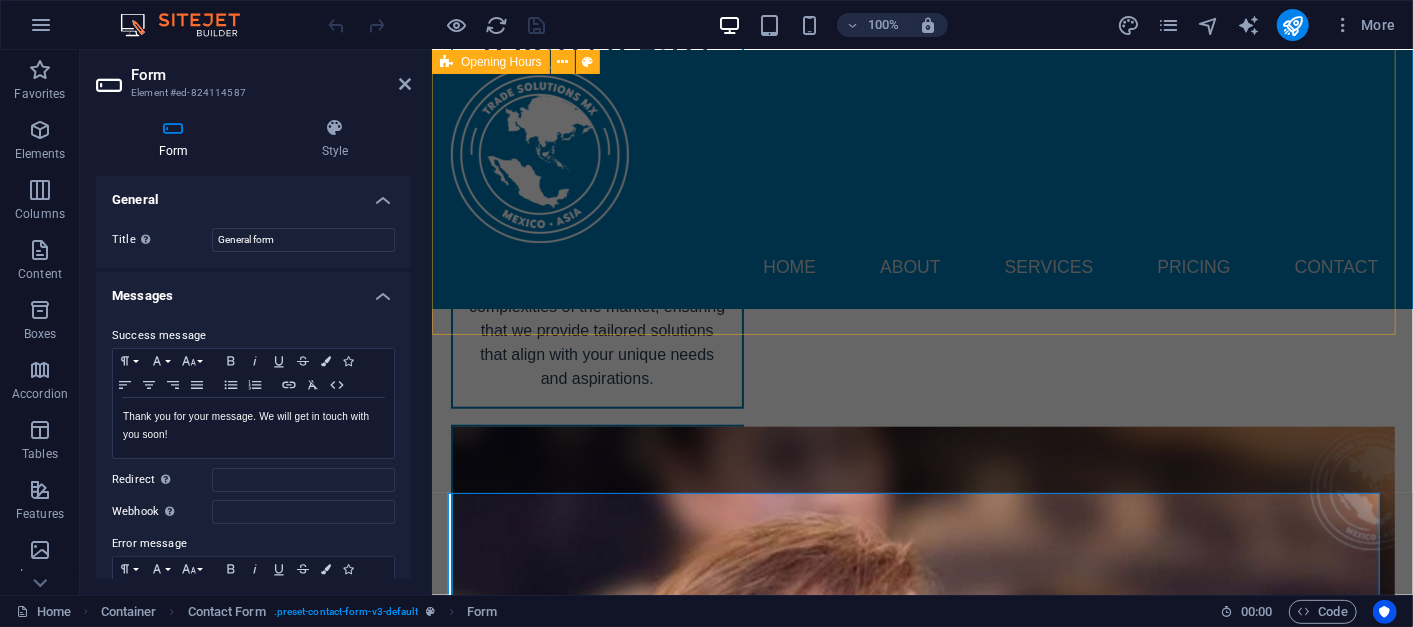 click on "Monday 9:00 AM - 5:00 PM Tuesday 9:00 AM - 5:00 PM Wednesday 9:00 AM - 5:00 PM Thursday 9:00 AM - 5:00 PM Friday 9:00 AM - 5:00 PM Saturday Closed Sunday Closed" at bounding box center [921, 6037] 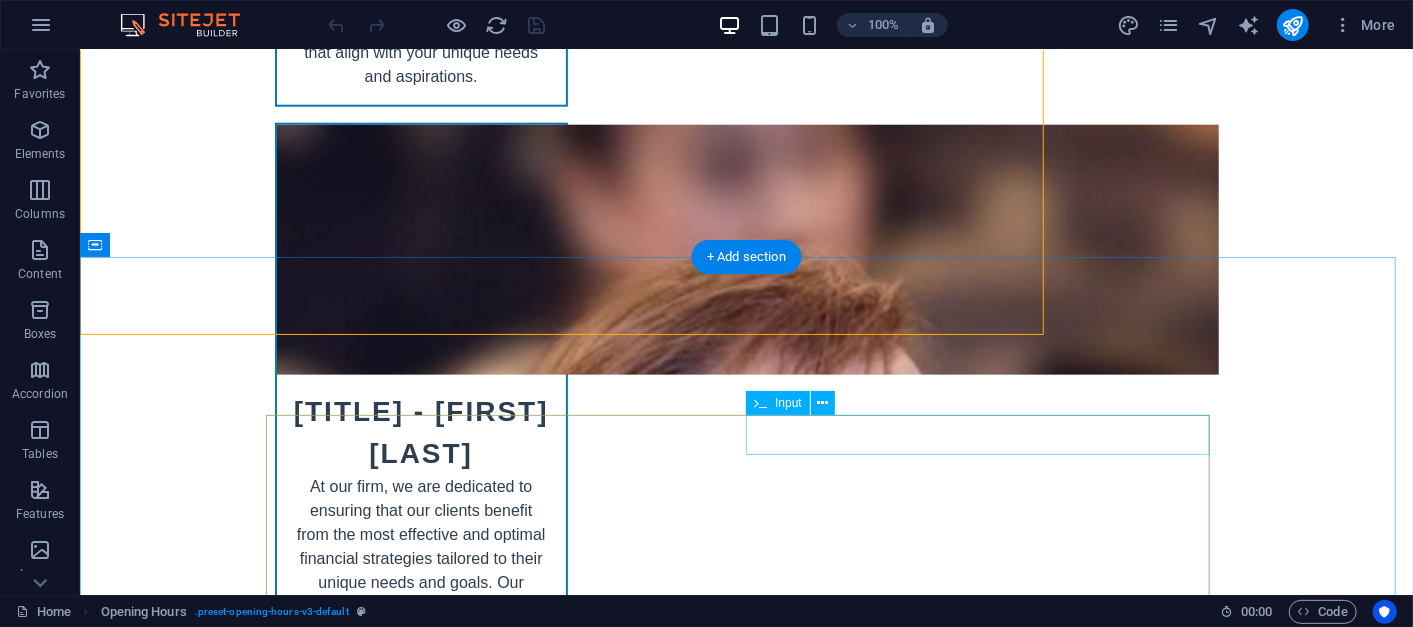 click at bounding box center [986, 6641] 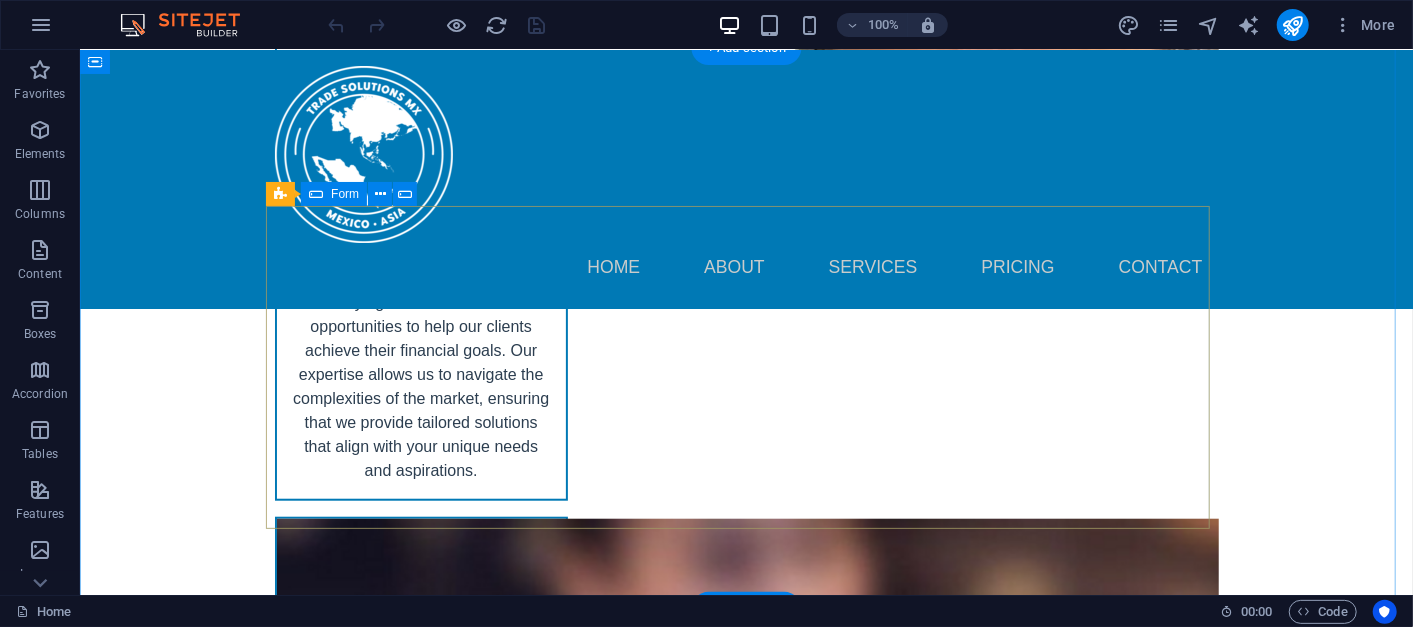 scroll, scrollTop: 9225, scrollLeft: 0, axis: vertical 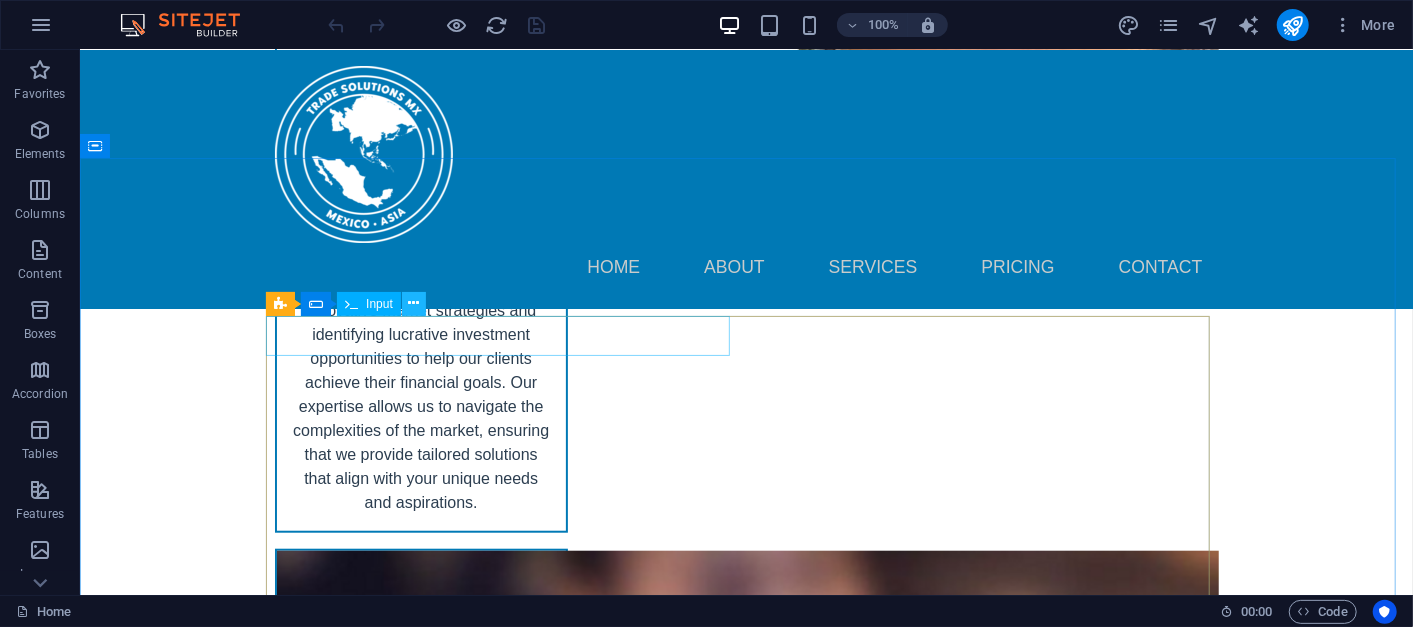 click at bounding box center [413, 303] 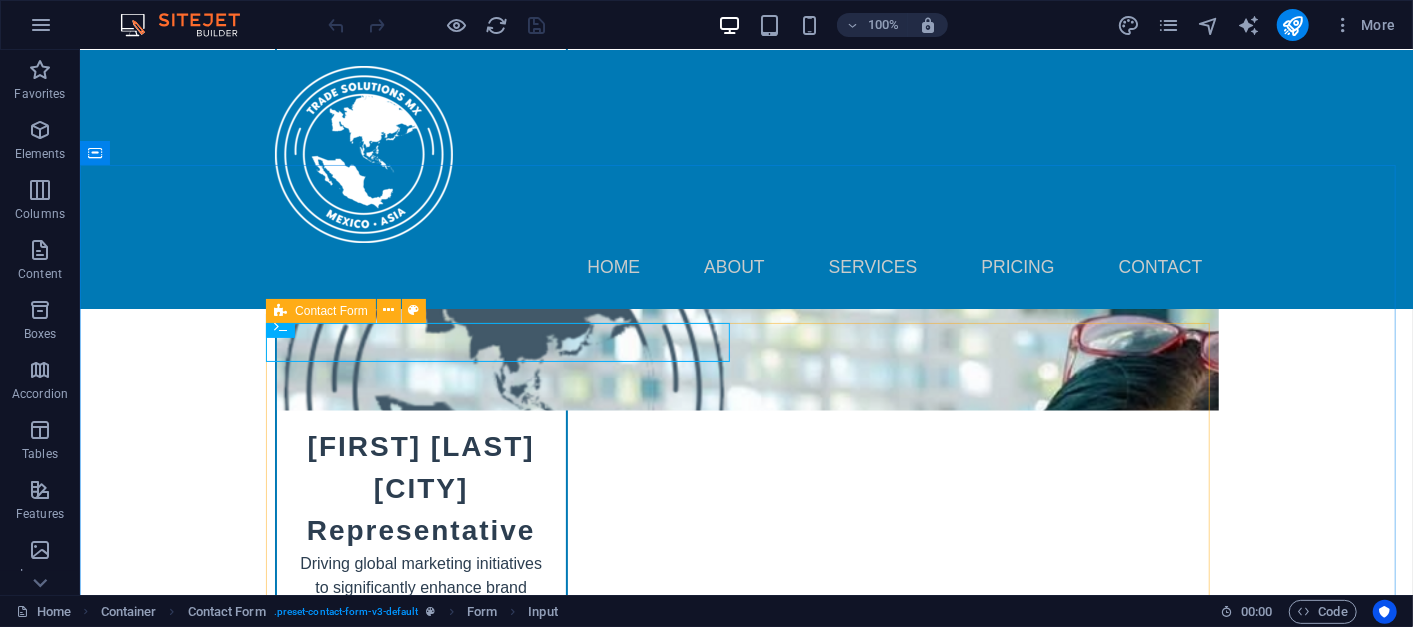 scroll, scrollTop: 10216, scrollLeft: 0, axis: vertical 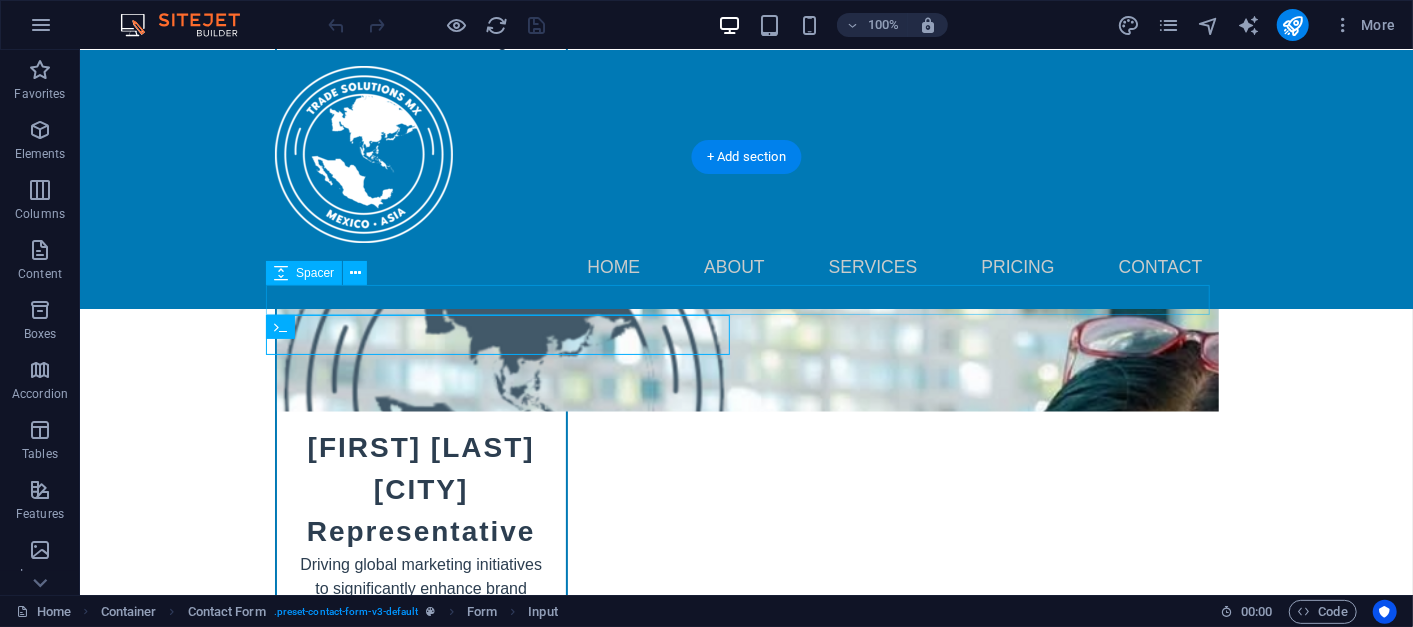 drag, startPoint x: 401, startPoint y: 361, endPoint x: 321, endPoint y: 311, distance: 94.33981 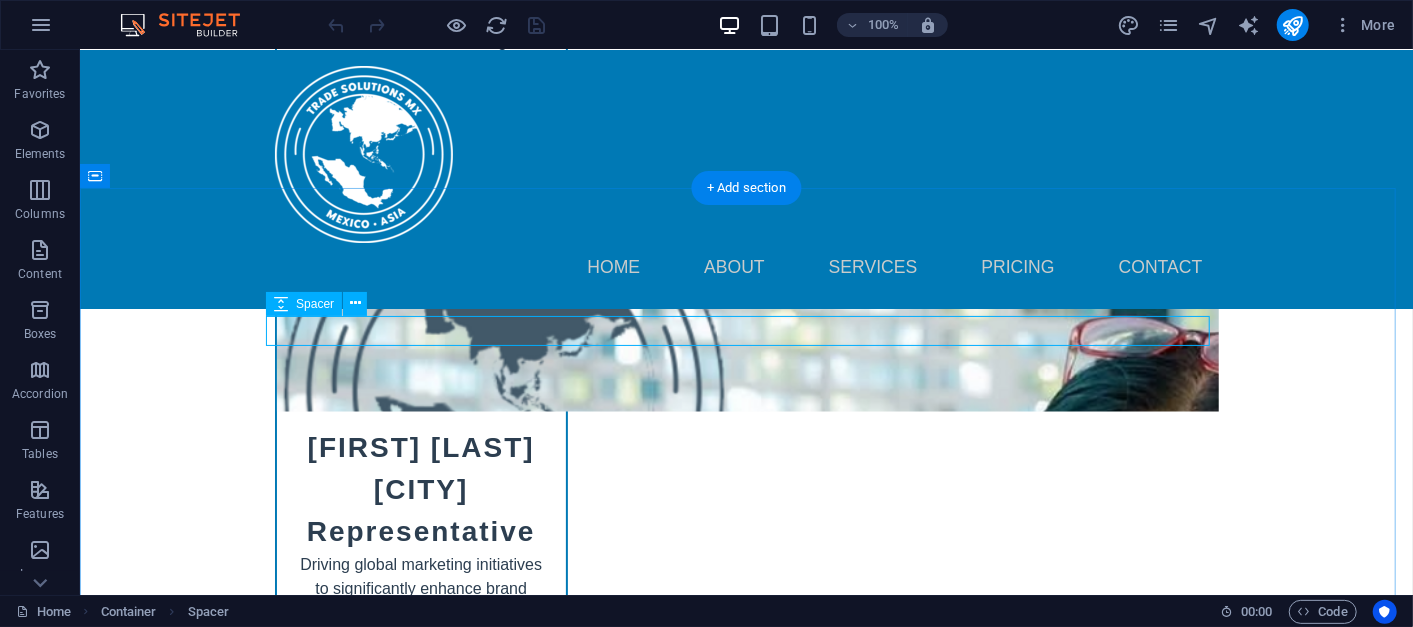 scroll, scrollTop: 10105, scrollLeft: 0, axis: vertical 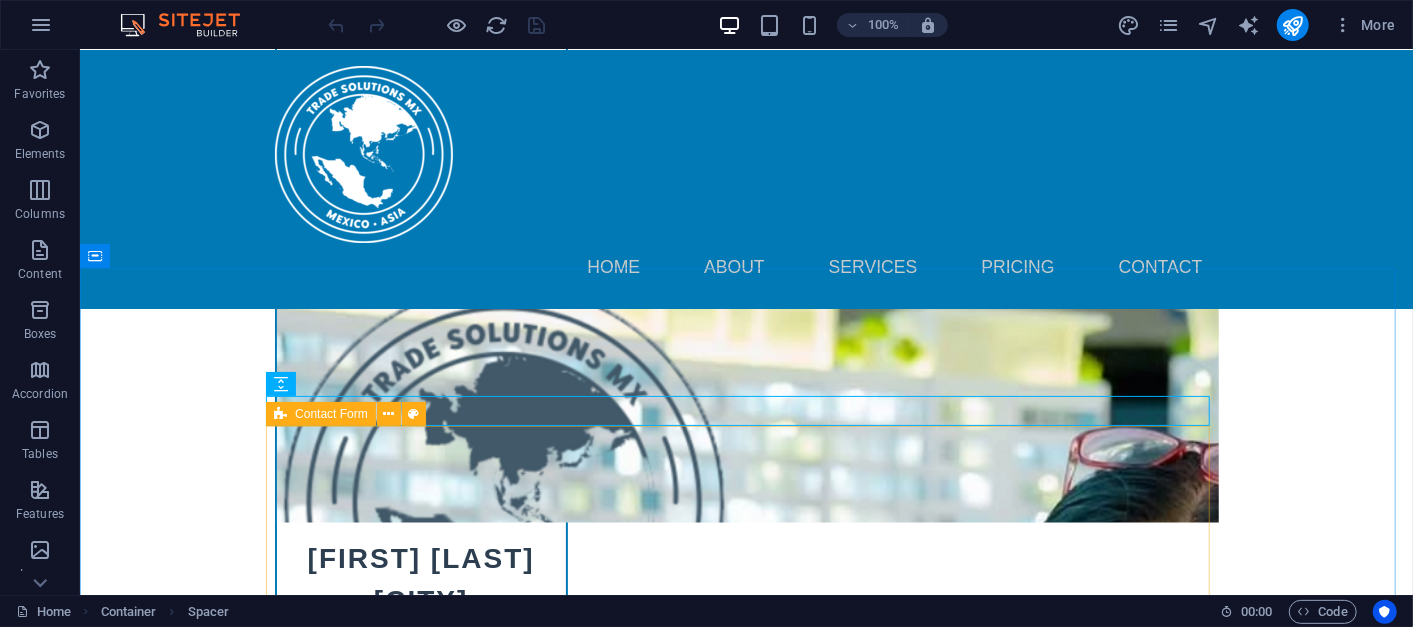 click at bounding box center [280, 414] 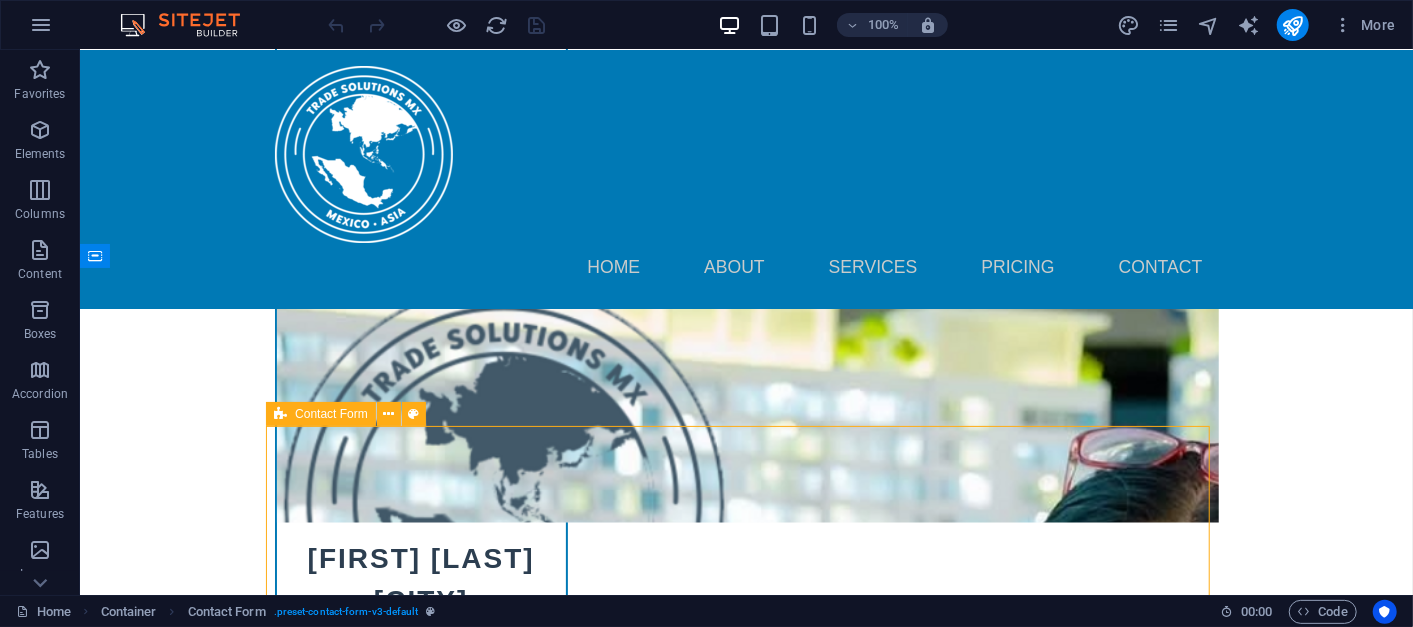 click at bounding box center (280, 414) 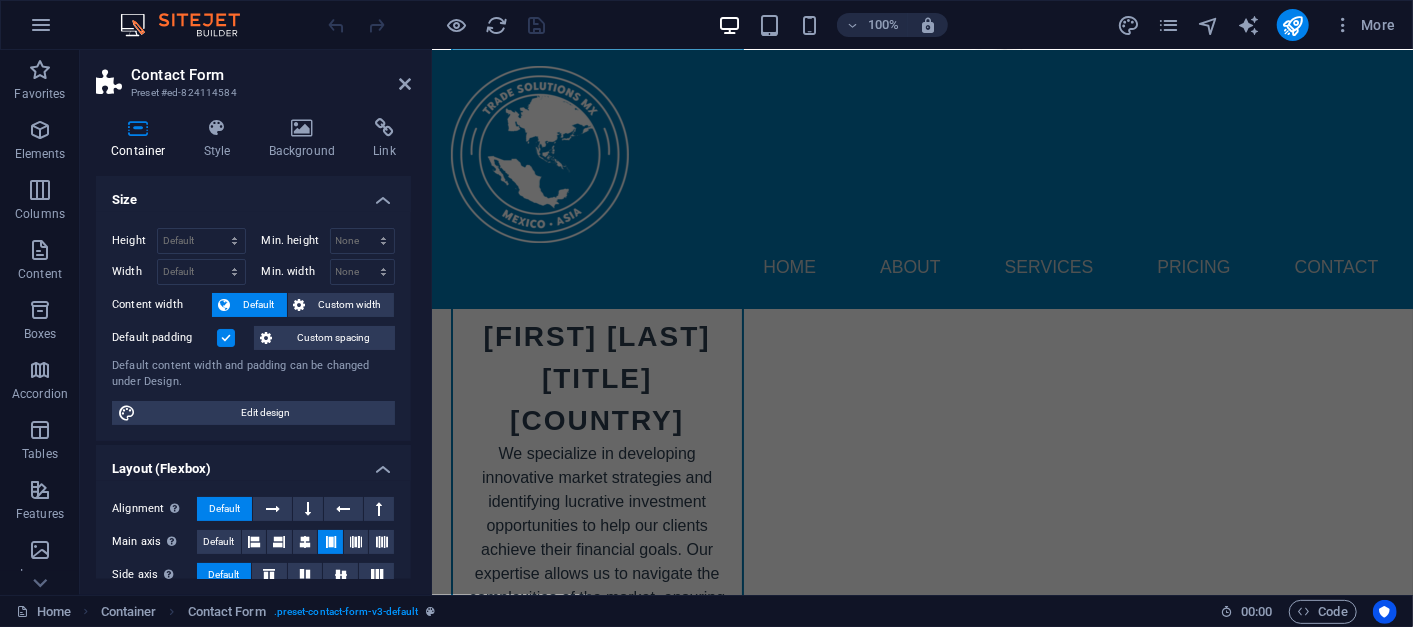 scroll, scrollTop: 9016, scrollLeft: 0, axis: vertical 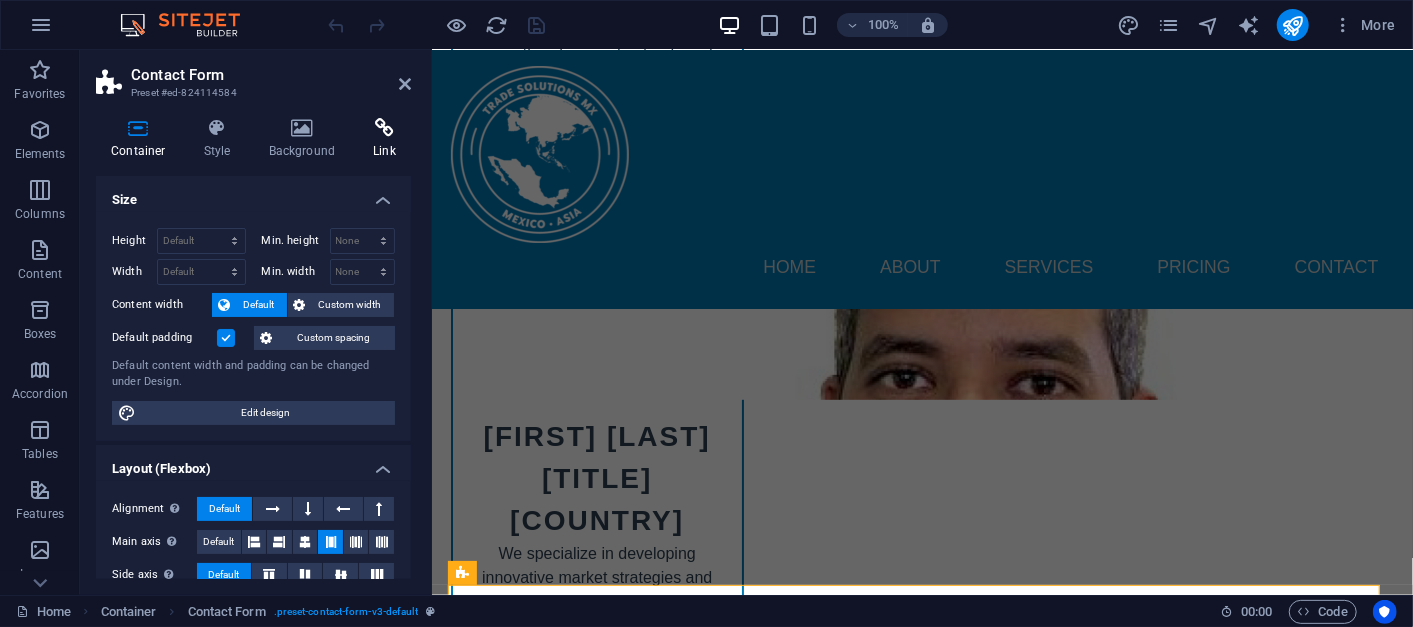 click on "Link" at bounding box center [384, 139] 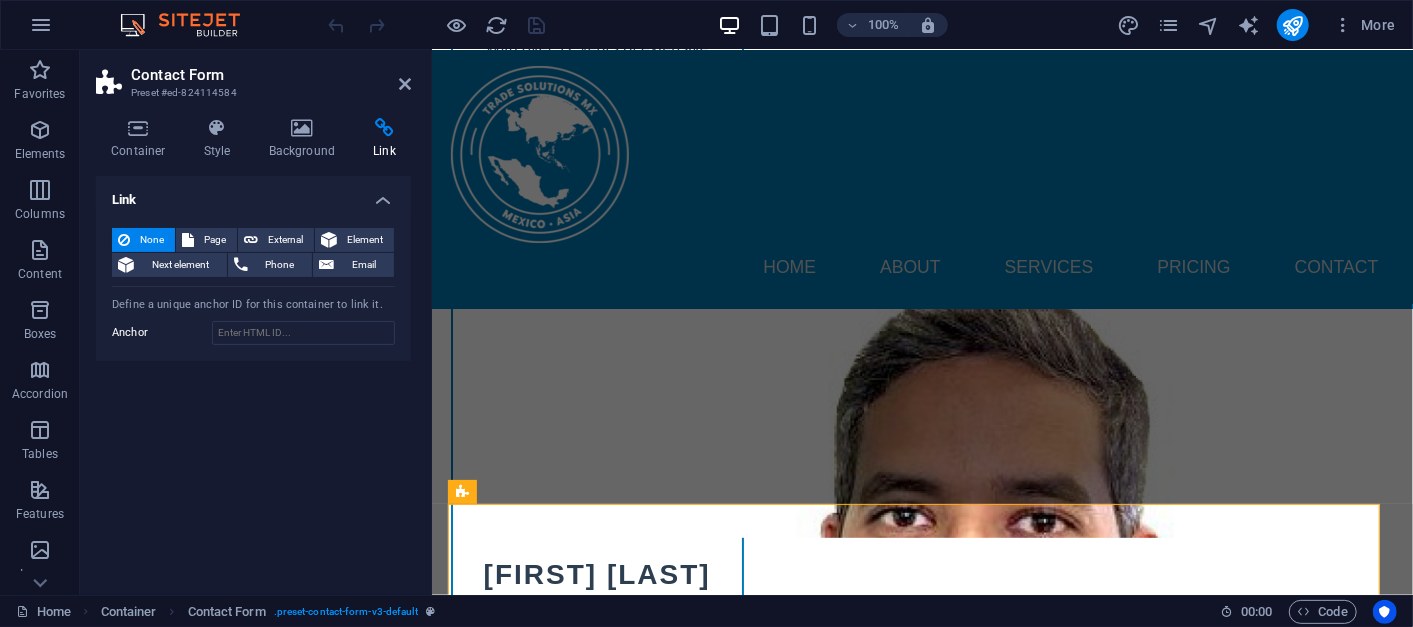 scroll, scrollTop: 8819, scrollLeft: 0, axis: vertical 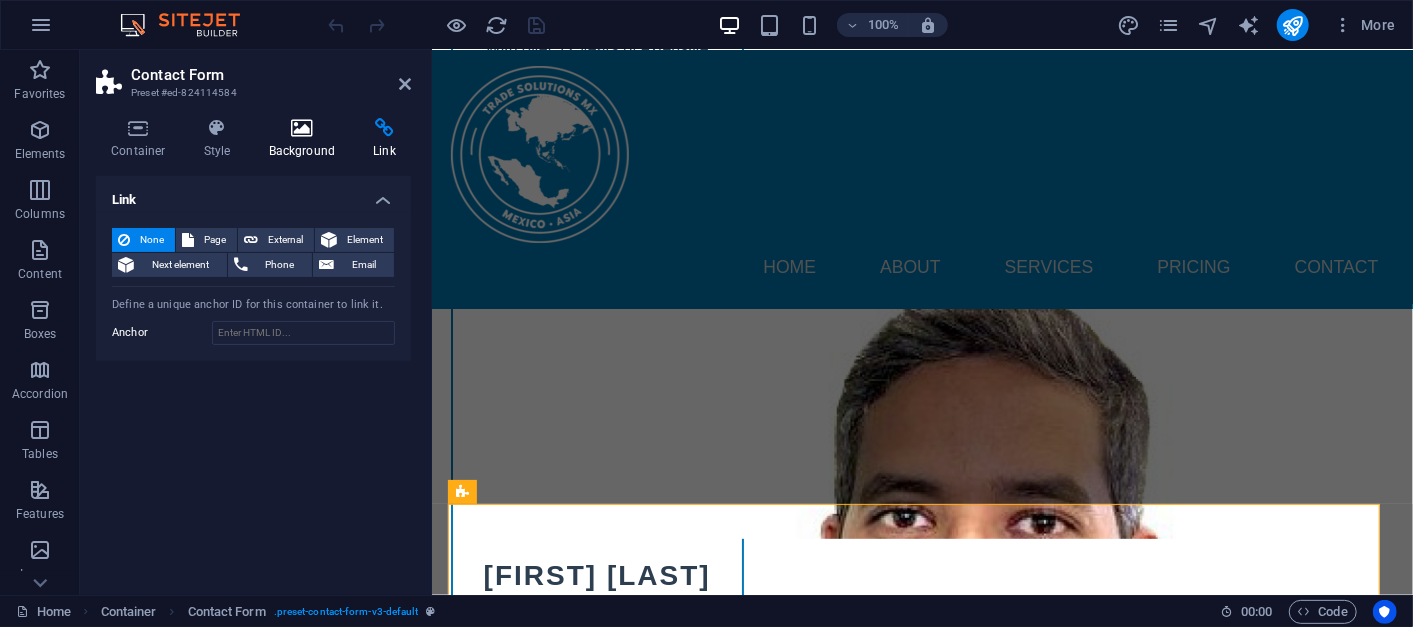 click on "Background" at bounding box center [306, 139] 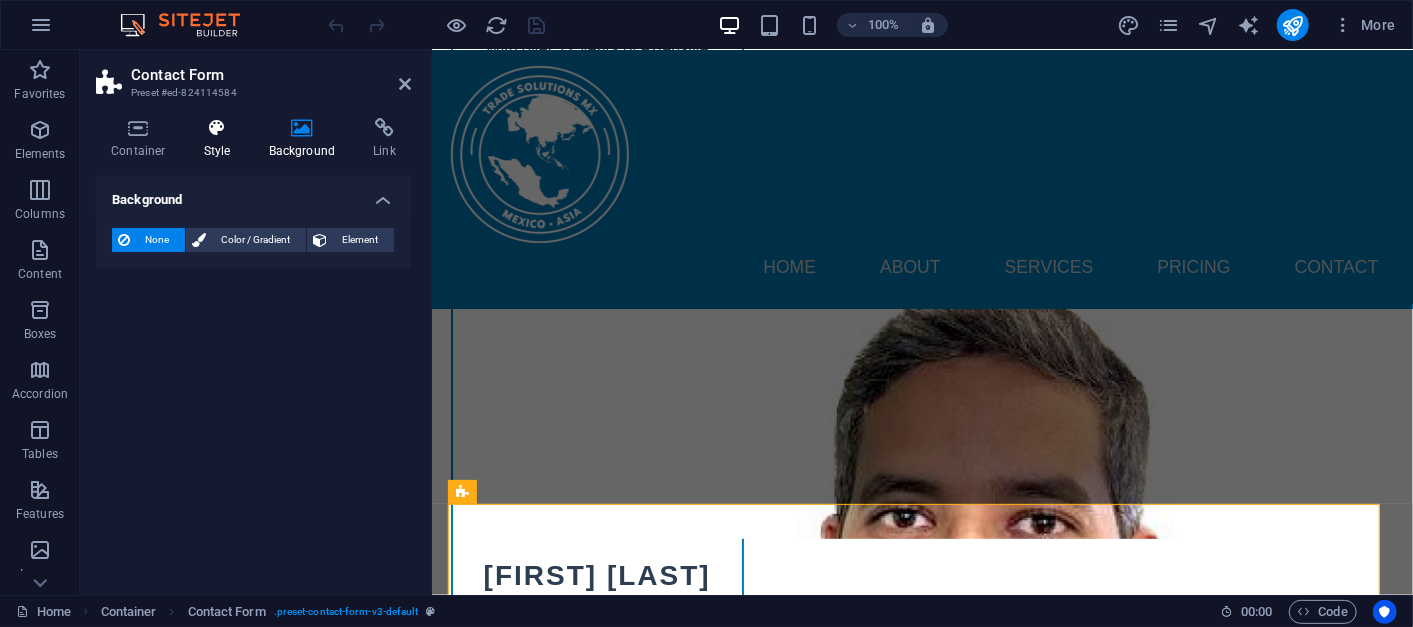 click on "Style" at bounding box center (221, 139) 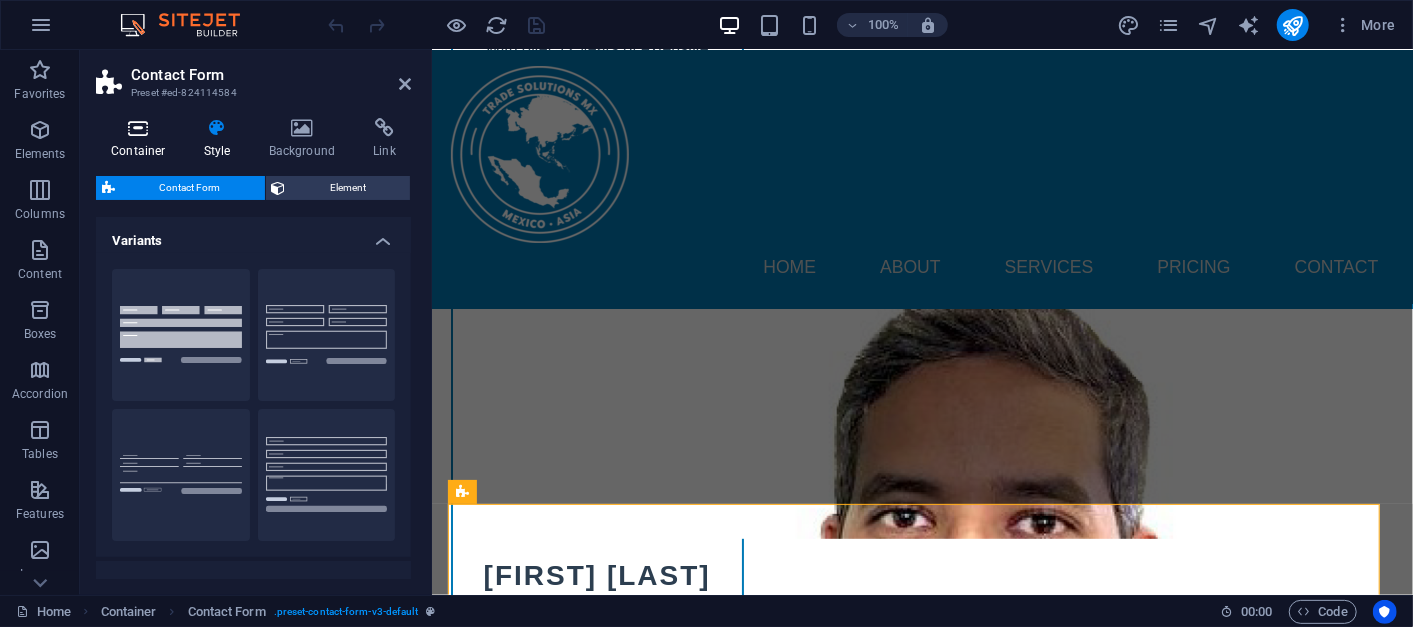 click on "Container" at bounding box center [142, 139] 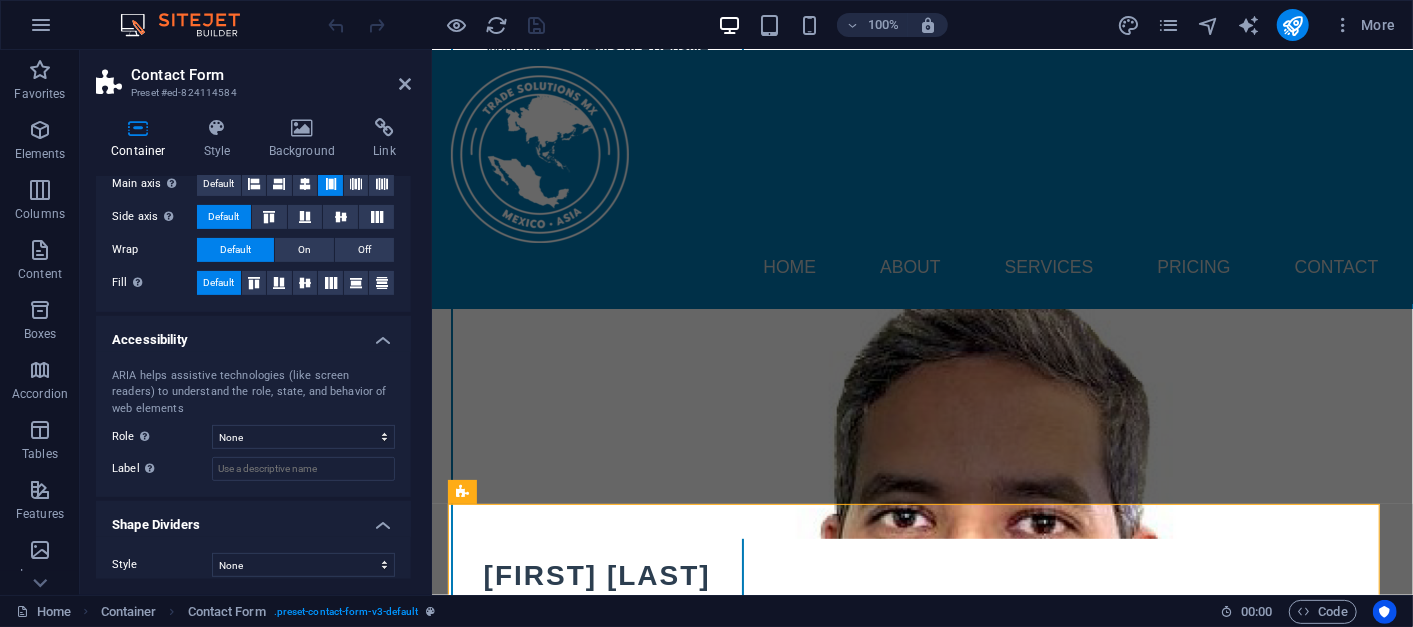 scroll, scrollTop: 371, scrollLeft: 0, axis: vertical 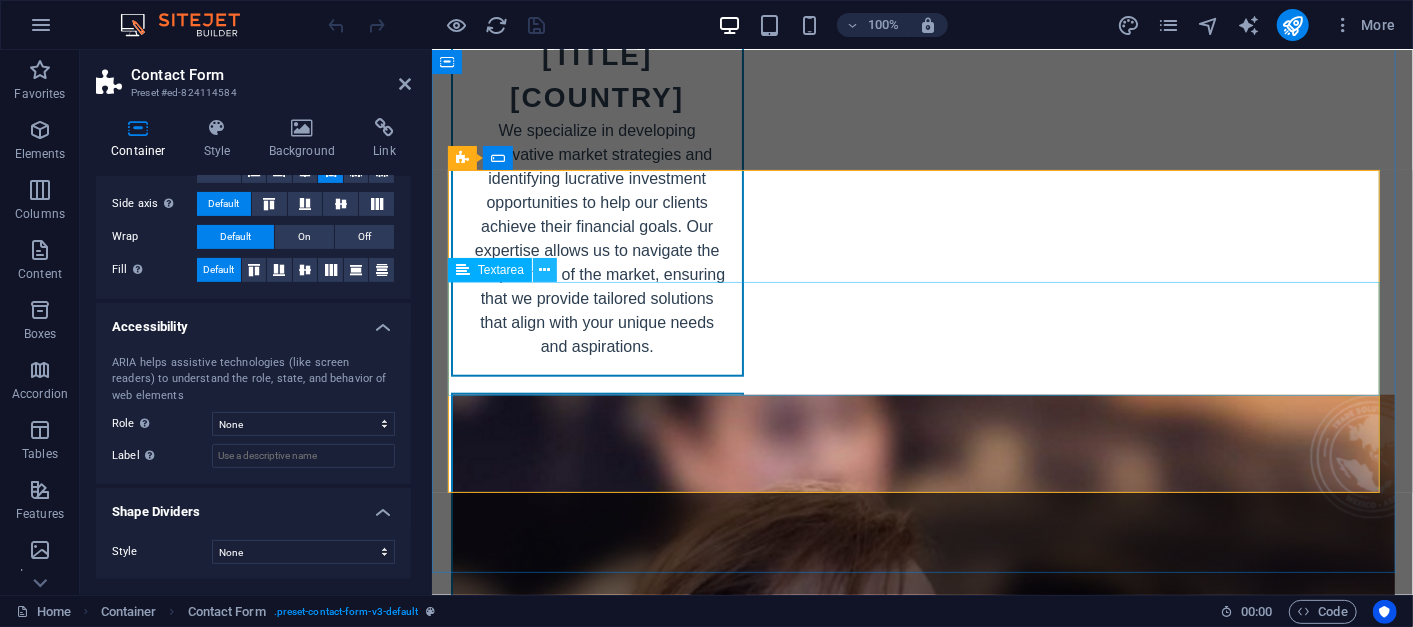 click at bounding box center (545, 270) 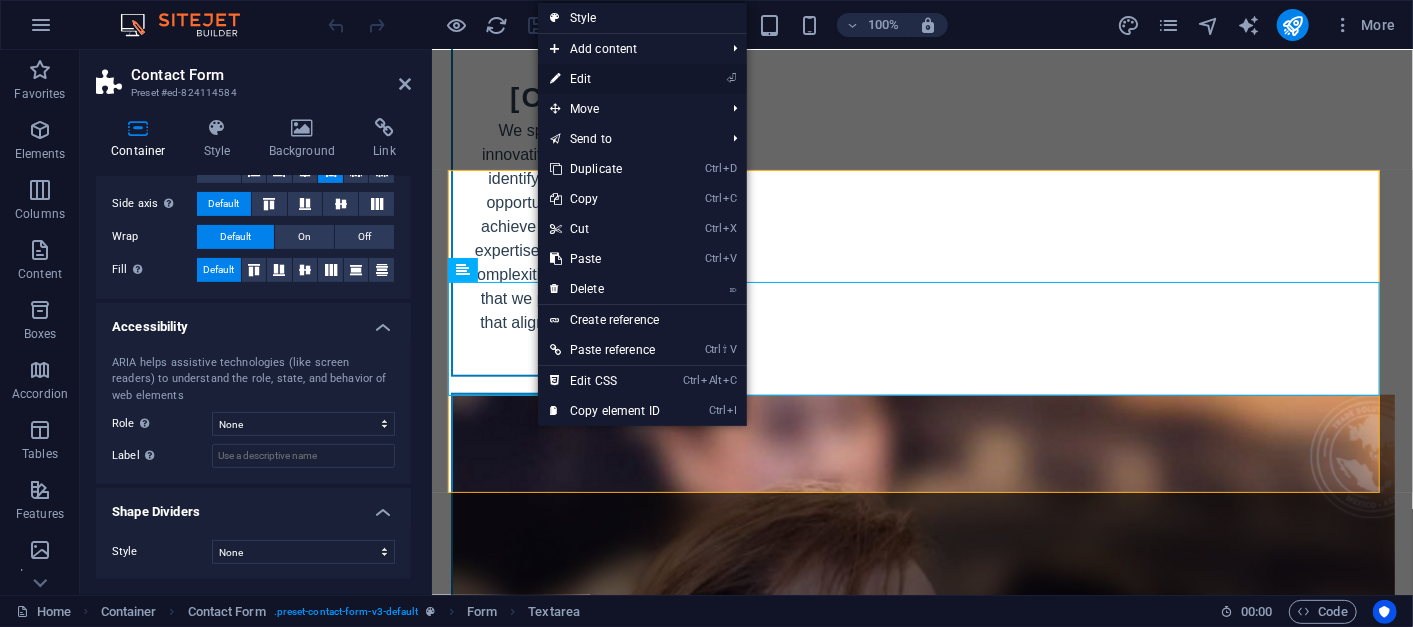 click on "⏎  Edit" at bounding box center (605, 79) 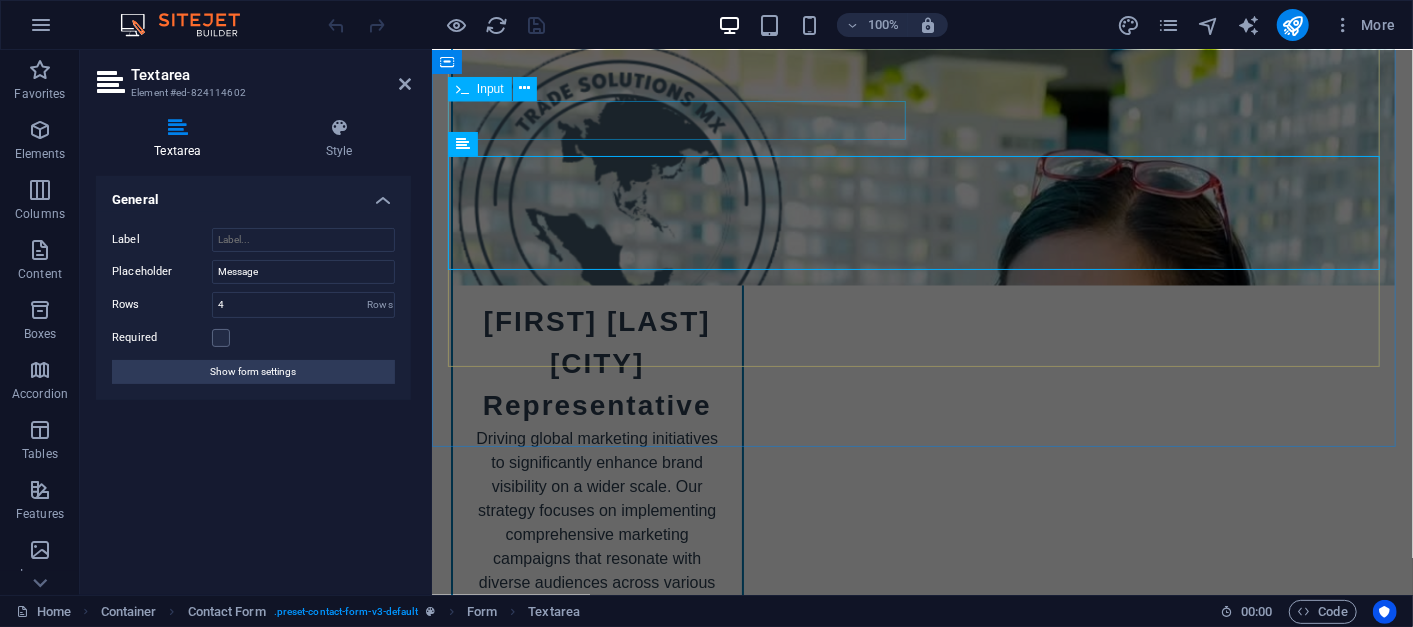 scroll, scrollTop: 10422, scrollLeft: 0, axis: vertical 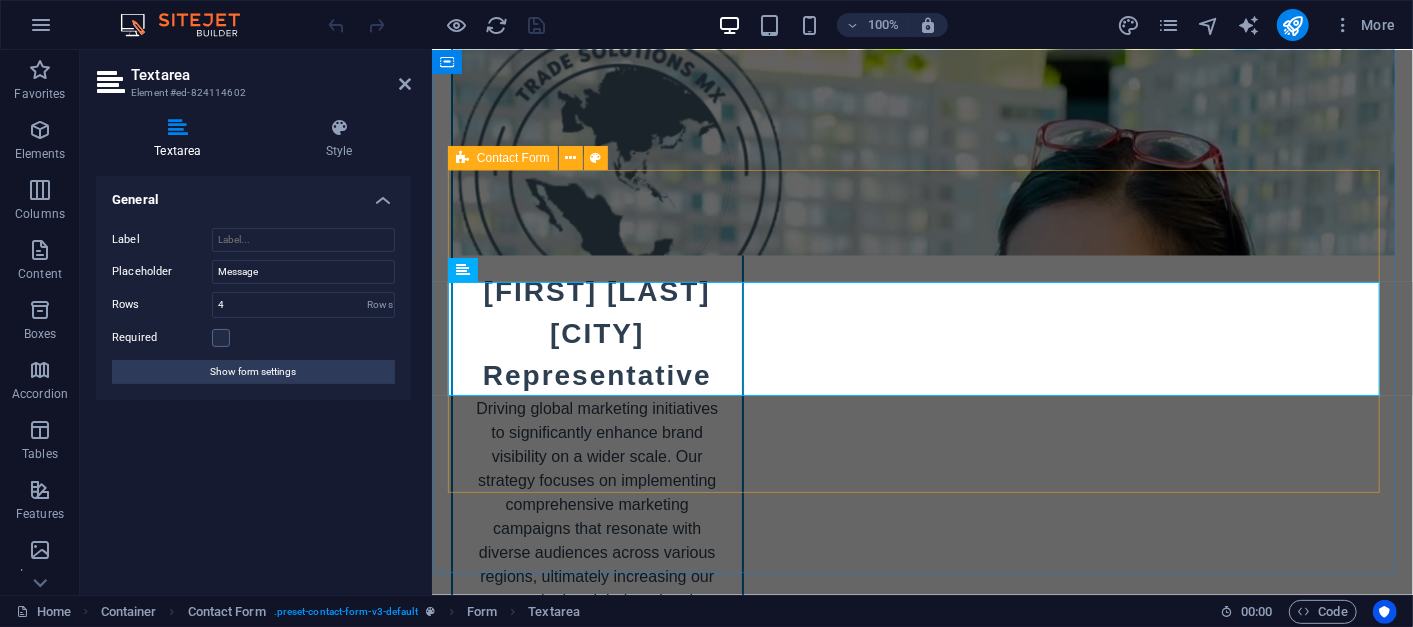 click at bounding box center [462, 158] 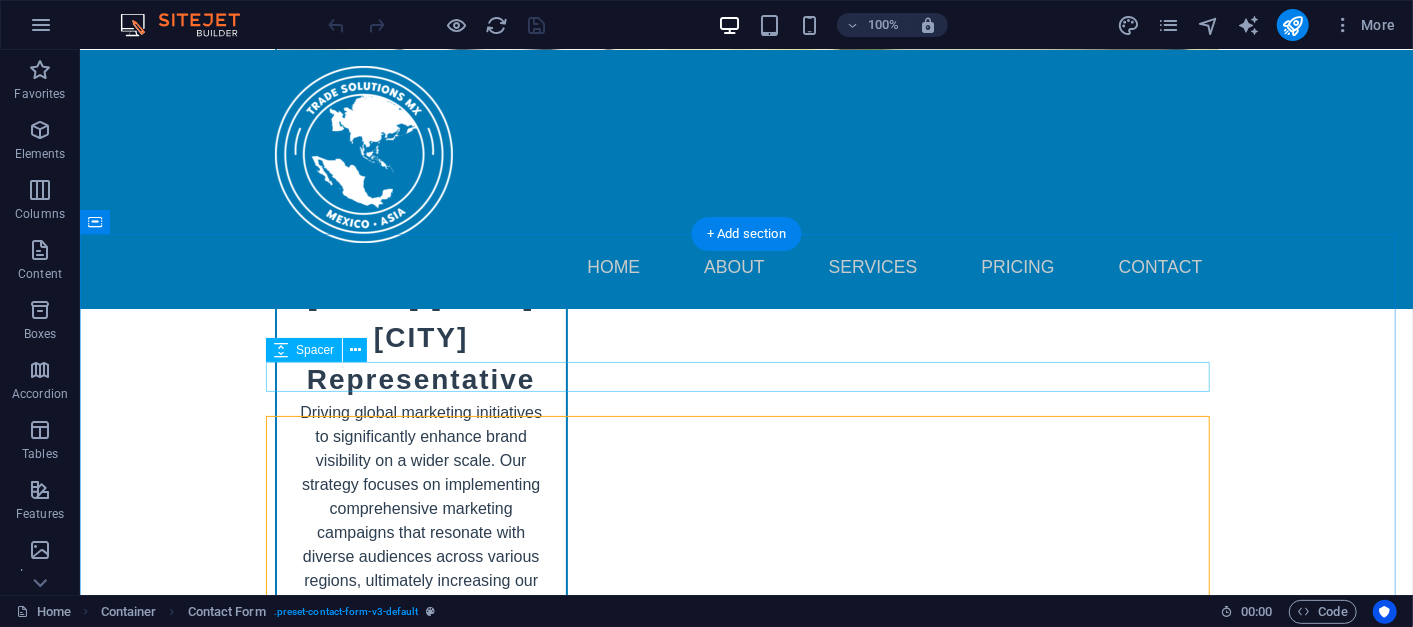 scroll, scrollTop: 10140, scrollLeft: 0, axis: vertical 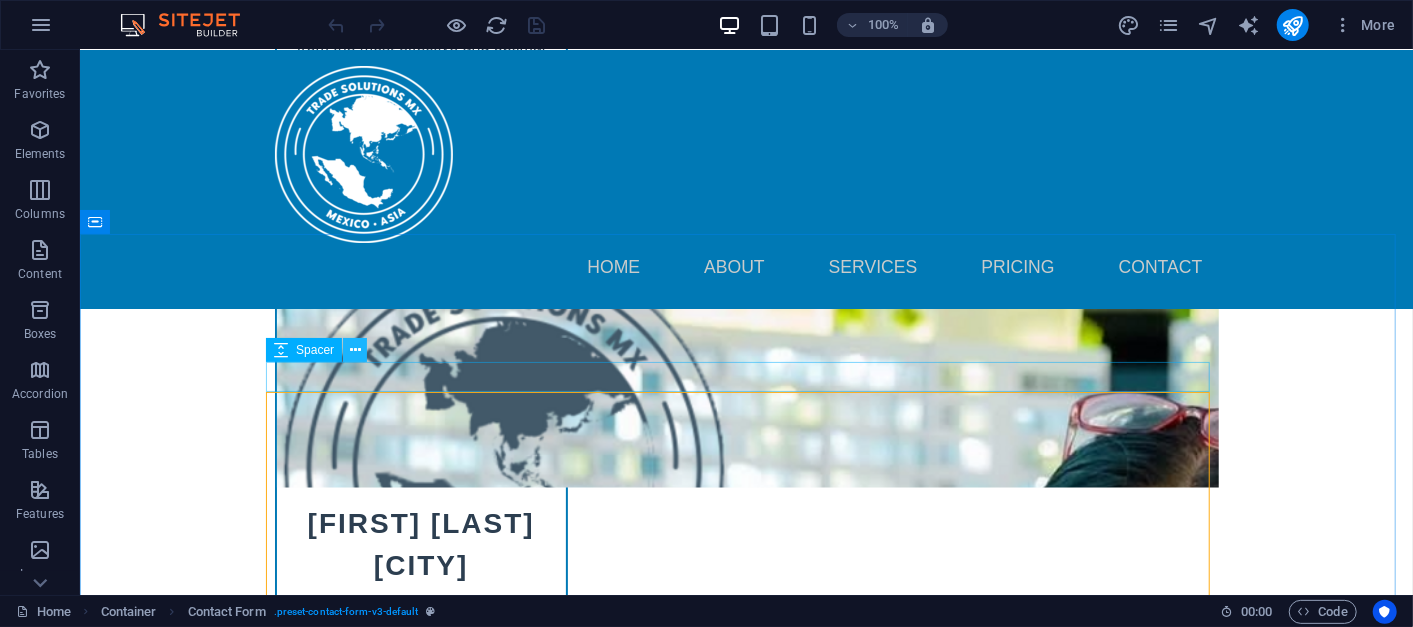 click at bounding box center (355, 350) 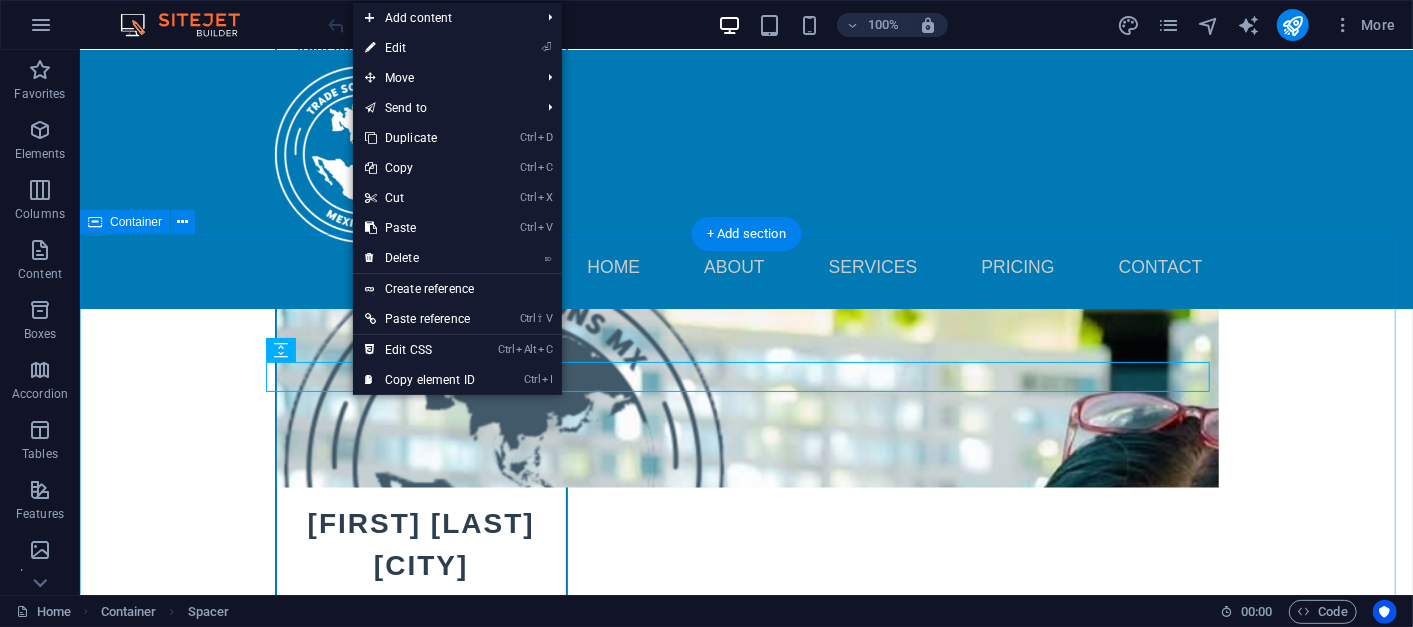 click on "Get in Touch with Us   I have read and understand the privacy policy. Unreadable? Load new Submit Your Inquiry" at bounding box center [745, 6675] 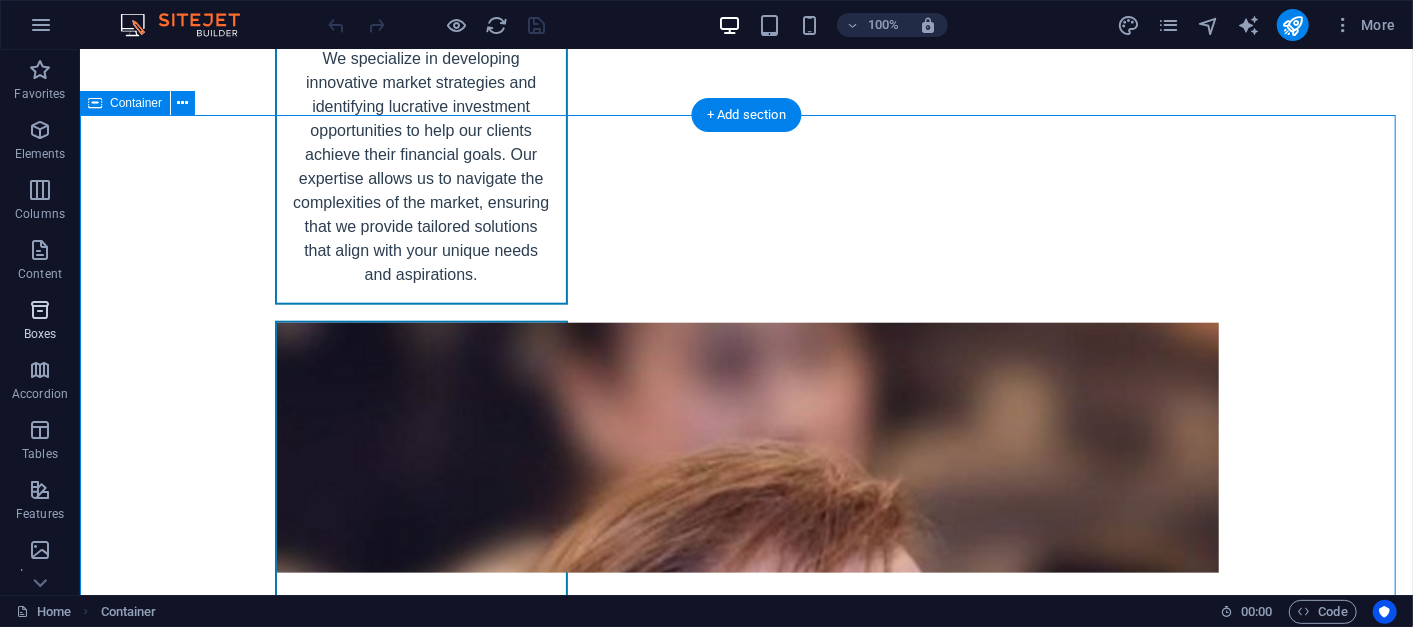 scroll, scrollTop: 9507, scrollLeft: 0, axis: vertical 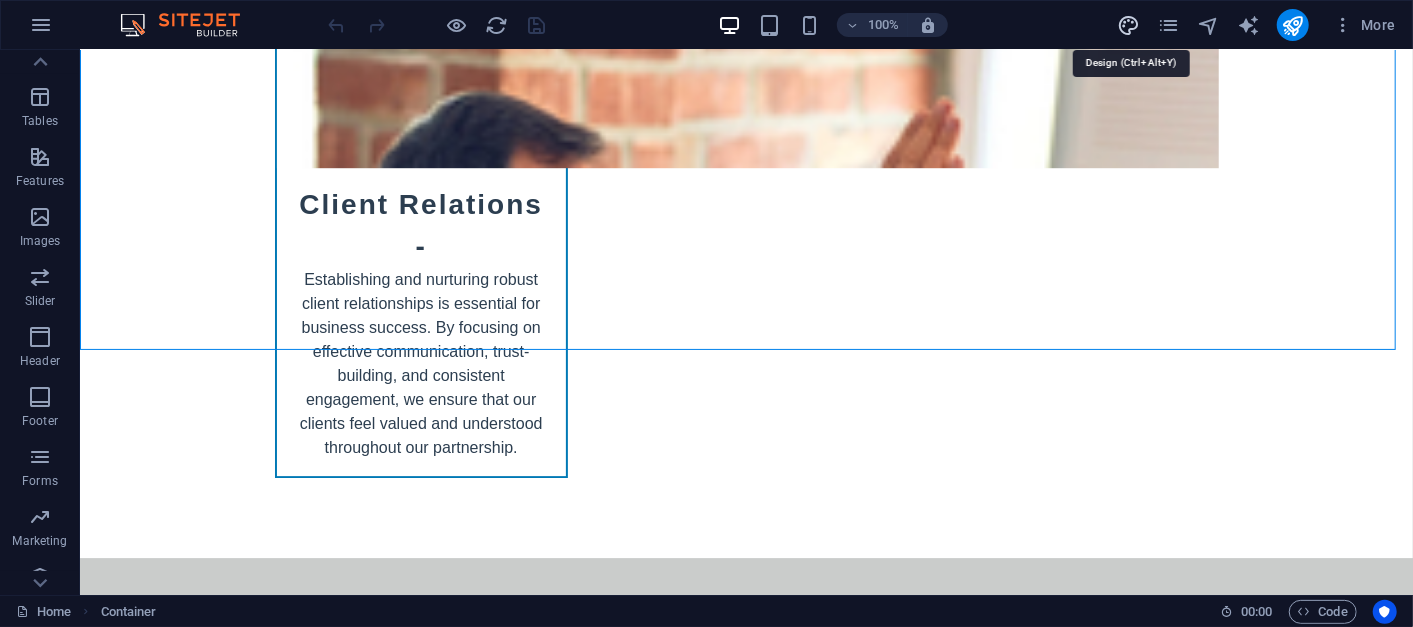 drag, startPoint x: 1134, startPoint y: 20, endPoint x: 393, endPoint y: 332, distance: 804.0056 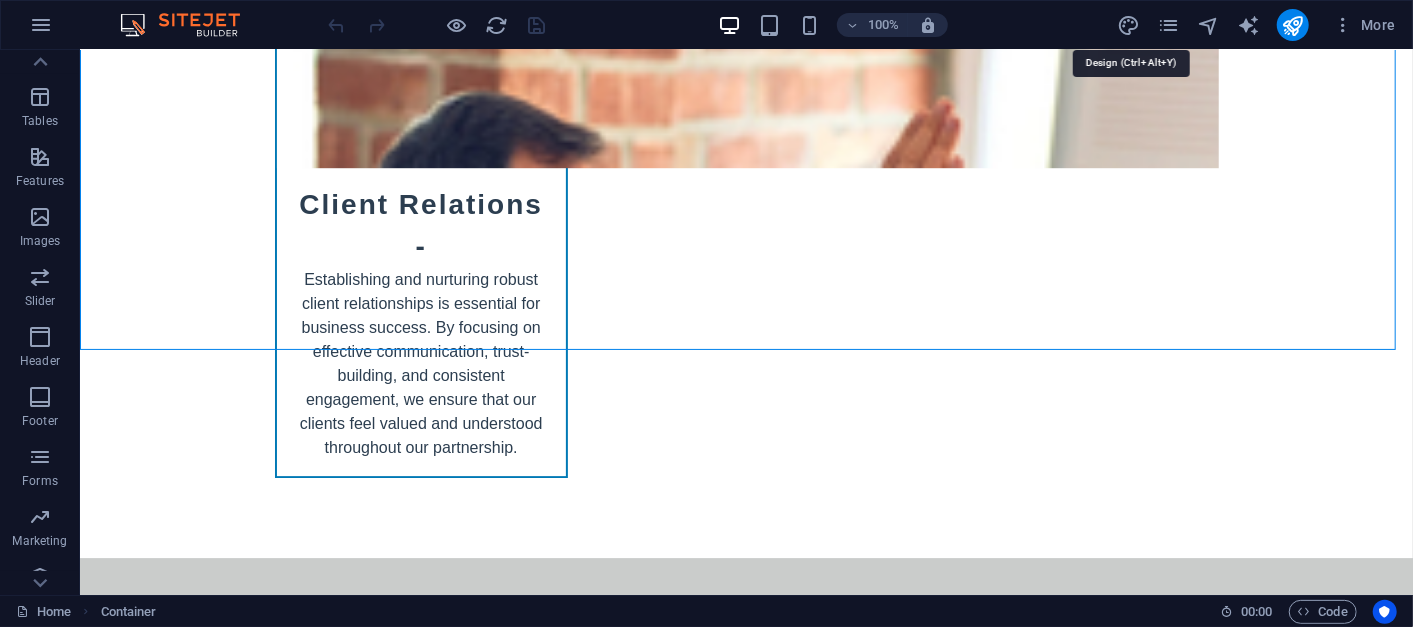 select on "ease-in-out" 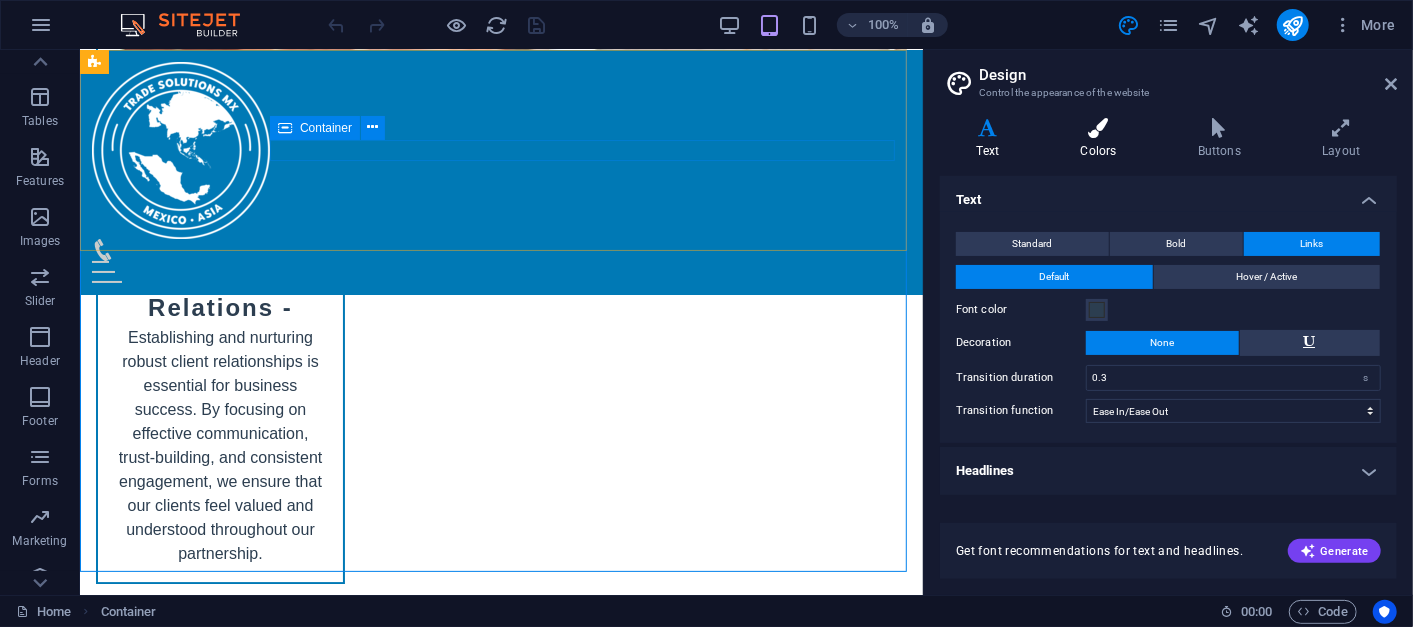 click on "Variants  Text  Colors  Buttons  Layout Text Standard Bold Links Font color Font -apple-system, BlinkMaxSystemFont, "Seoge UI", Roboto, "Helvetica Neue", Arial, sans-serif Font size 16 rem px Line height 1.5 Font weight To display the font weight correctly, it may need to be enabled.  Manage Fonts Thin, 100 Extra-light, 200 Light, 300 Regular, 400 Medium, 500 Semi-bold, 600 Bold, 700 Extra-bold, 800 Black, 900 Letter spacing 0 rem px Font style Text transform Tt TT tt Text align Font weight To display the font weight correctly, it may need to be enabled.  Manage Fonts Thin, 100 Extra-light, 200 Light, 300 Regular, 400 Medium, 500 Semi-bold, 600 Bold, 700 Extra-bold, 800 Black, 900 Default Hover / Active Font color Font color Decoration None Decoration None Transition duration 0.3 s Transition function Ease Ease In Ease Out Ease In/Ease Out Linear Headlines All H1 / Textlogo H2 H3 H4 H5 H6 Font color Font -apple-system, BlinkMaxSystemFont, "Seoge UI", Roboto, "Helvetica Neue", Arial, sans-serif Line height 1.5" at bounding box center (1168, 348) 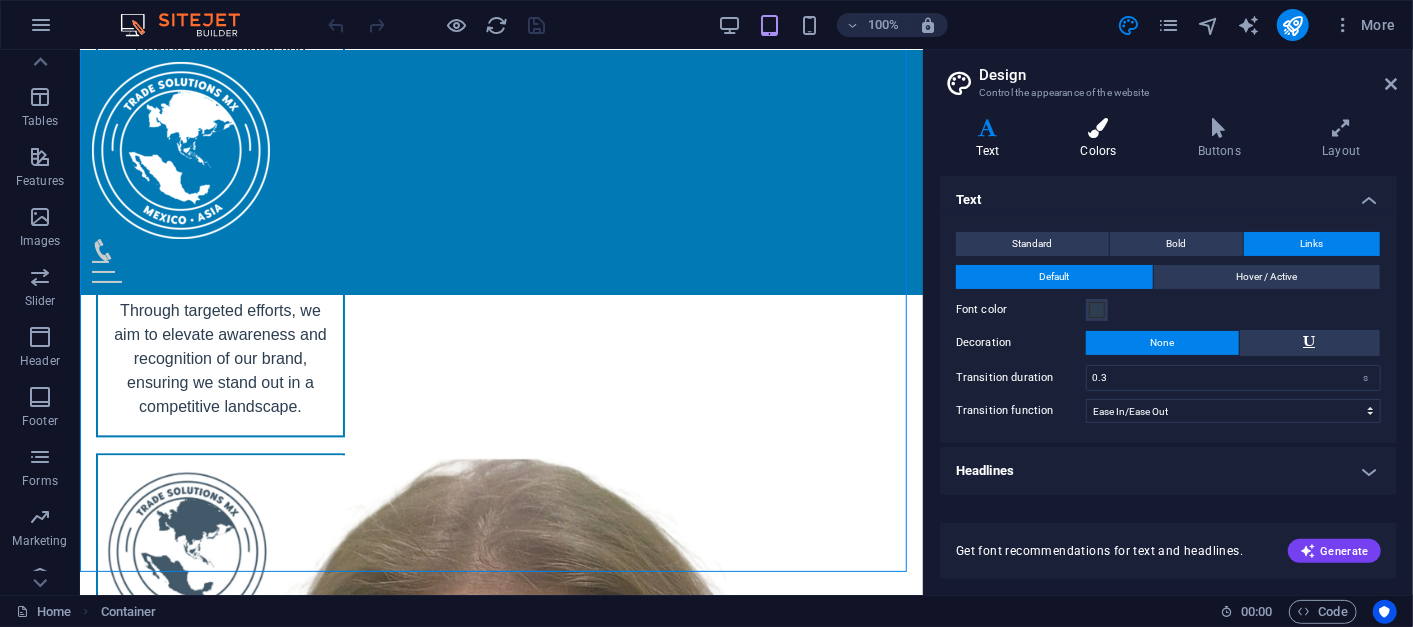 click at bounding box center (1098, 128) 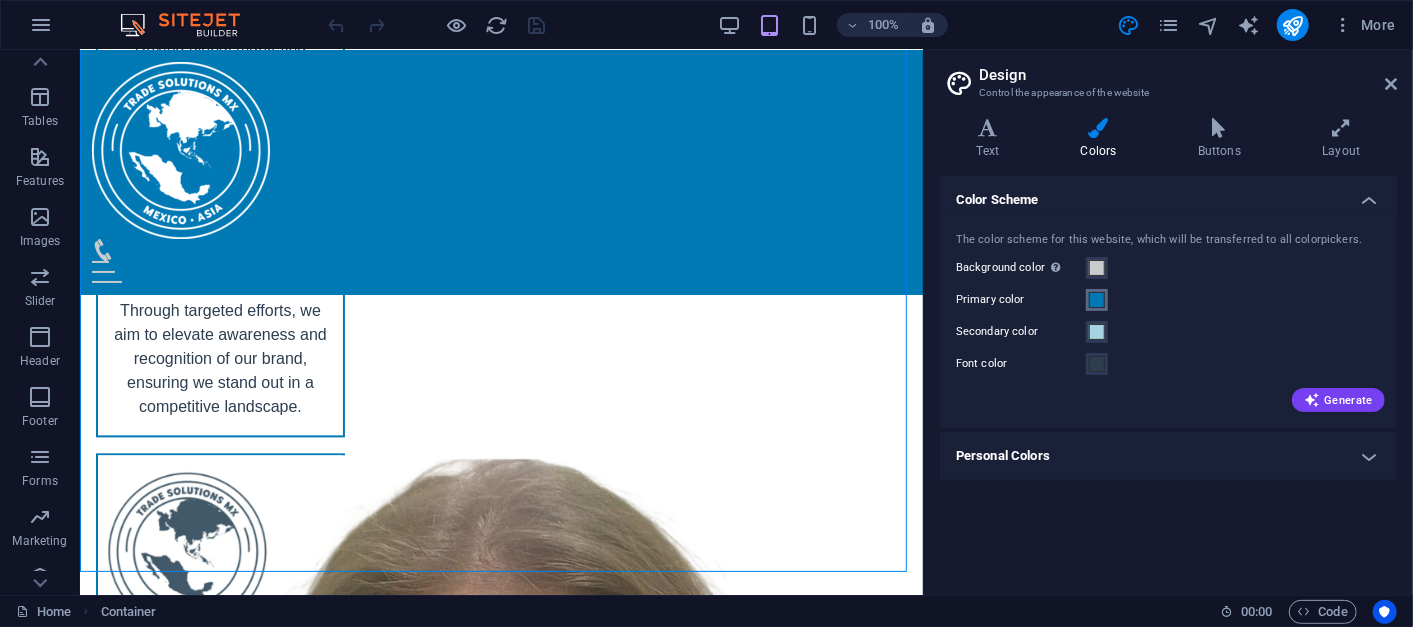 click on "Primary color" at bounding box center (1097, 300) 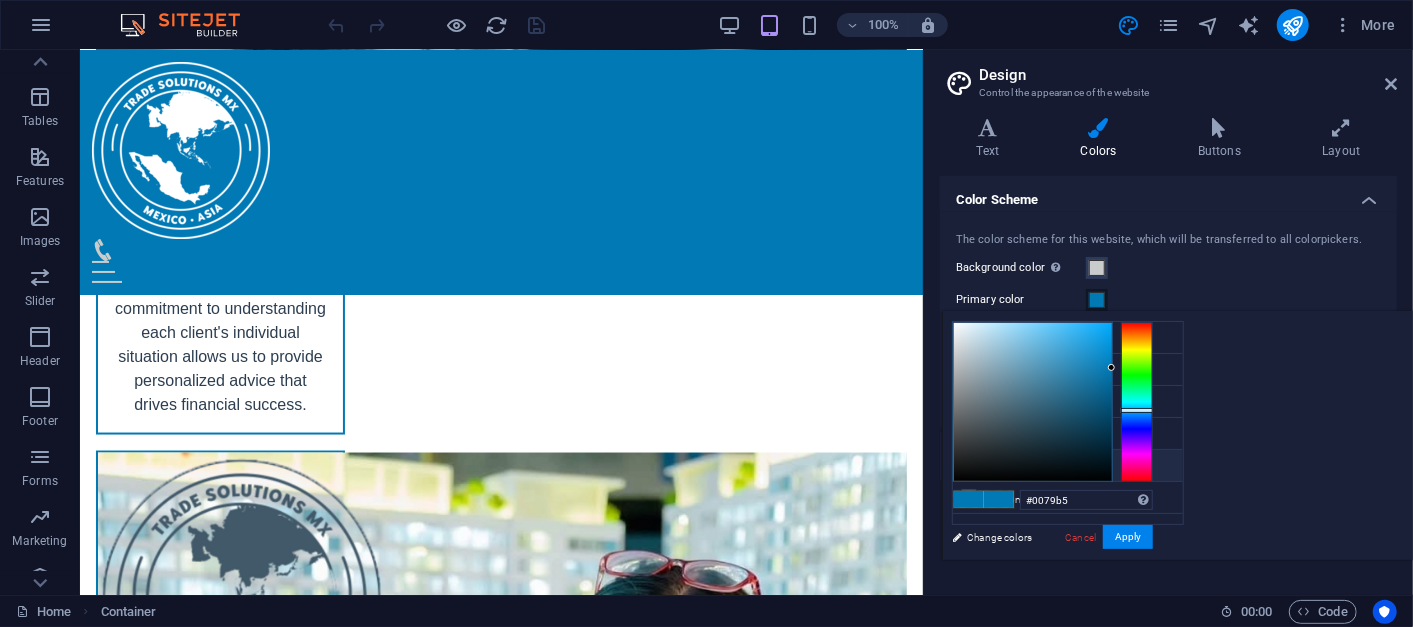 scroll, scrollTop: 10035, scrollLeft: 0, axis: vertical 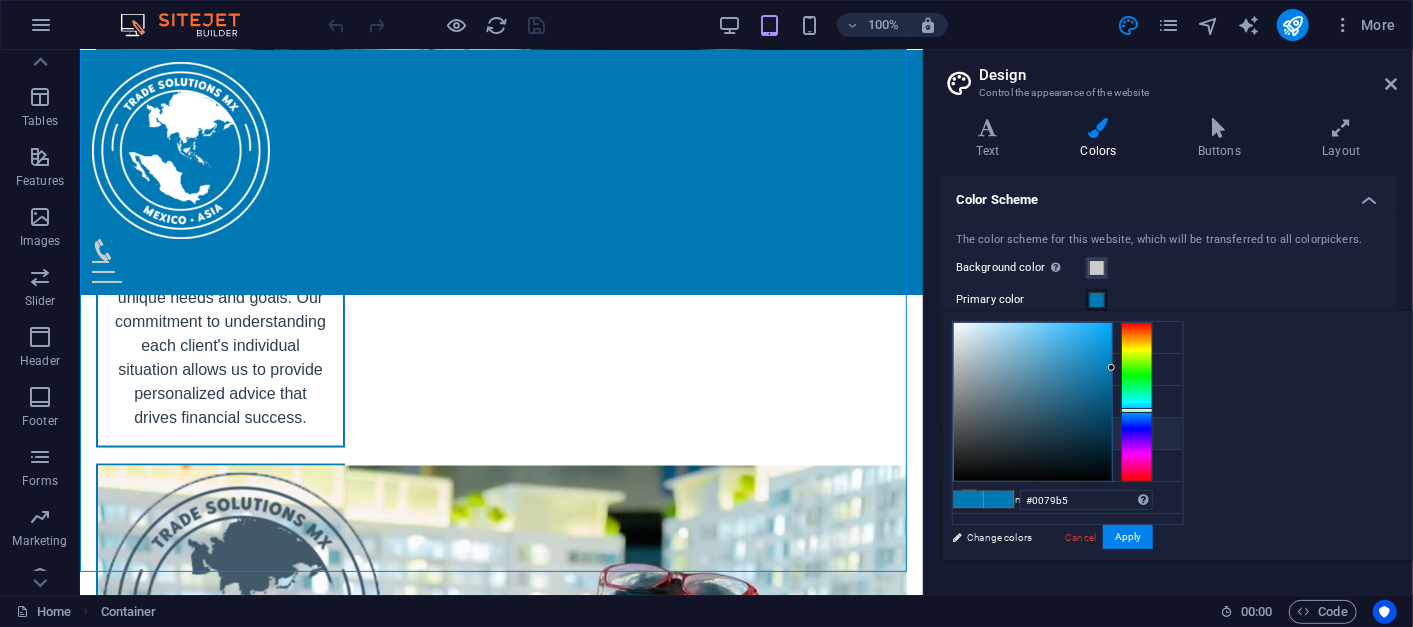 click on "Font color
#2c3e50" at bounding box center [1068, 434] 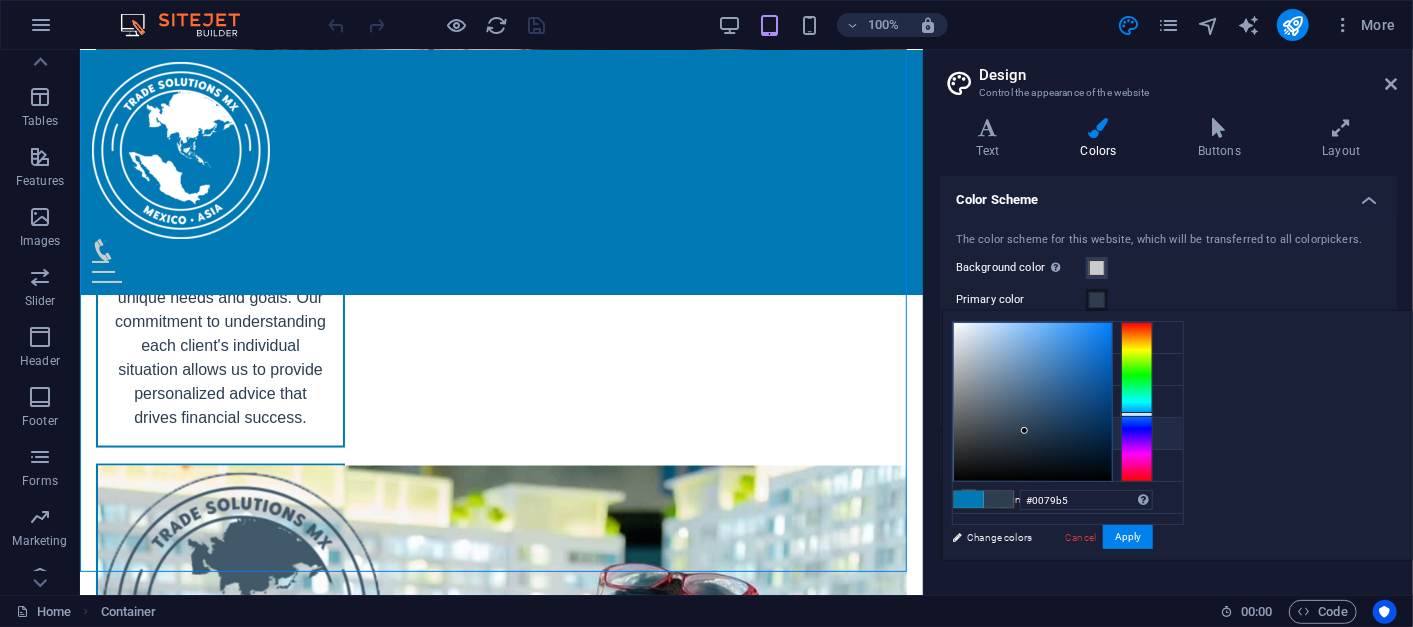 type on "#2c3e50" 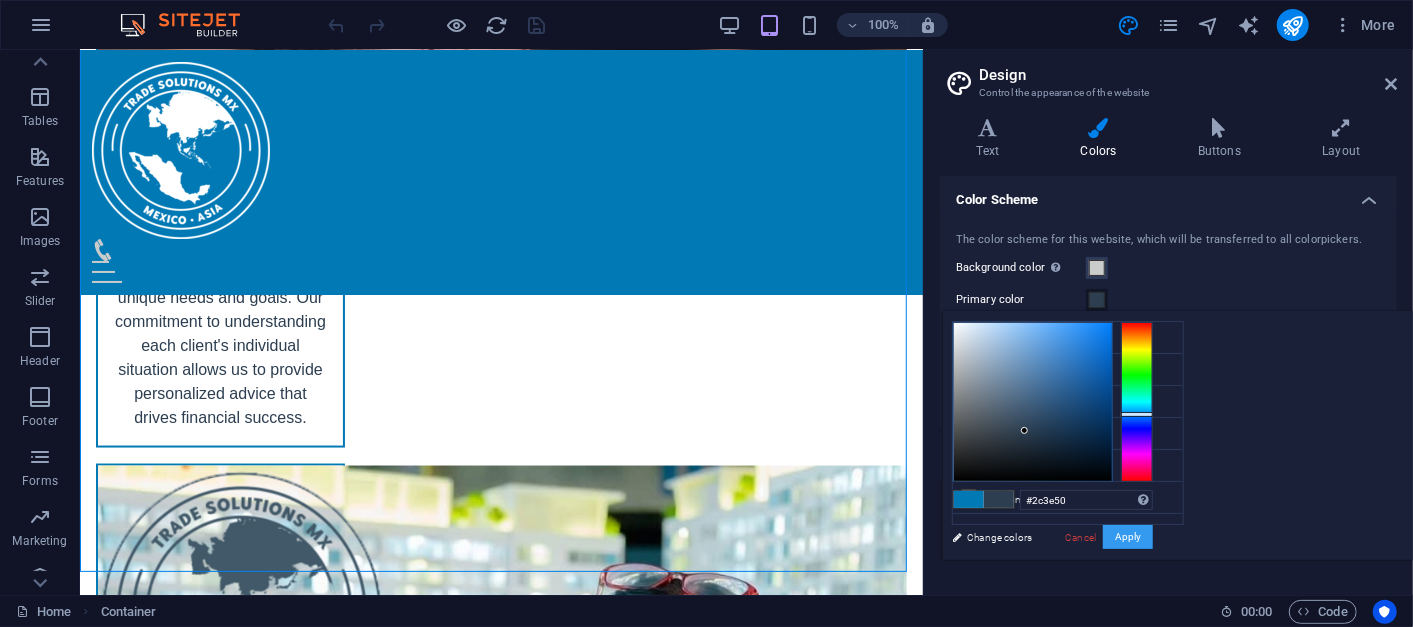 click on "Apply" at bounding box center [1128, 537] 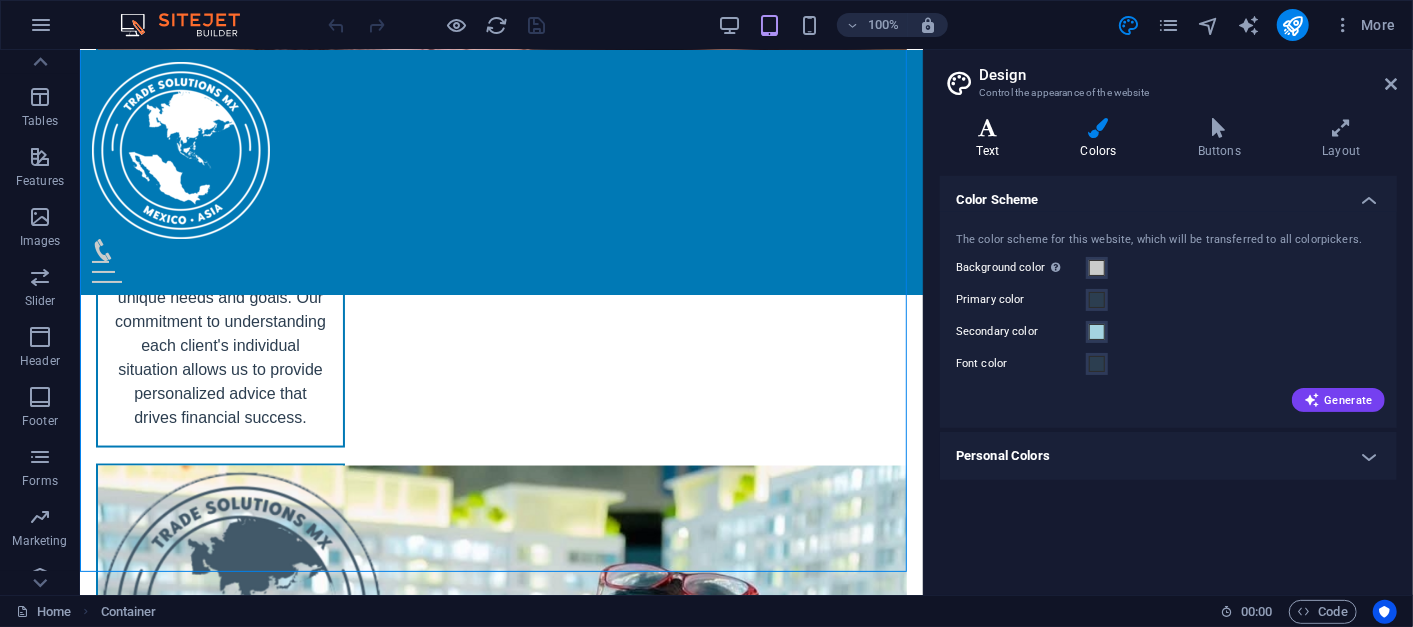click on "Text" at bounding box center [992, 139] 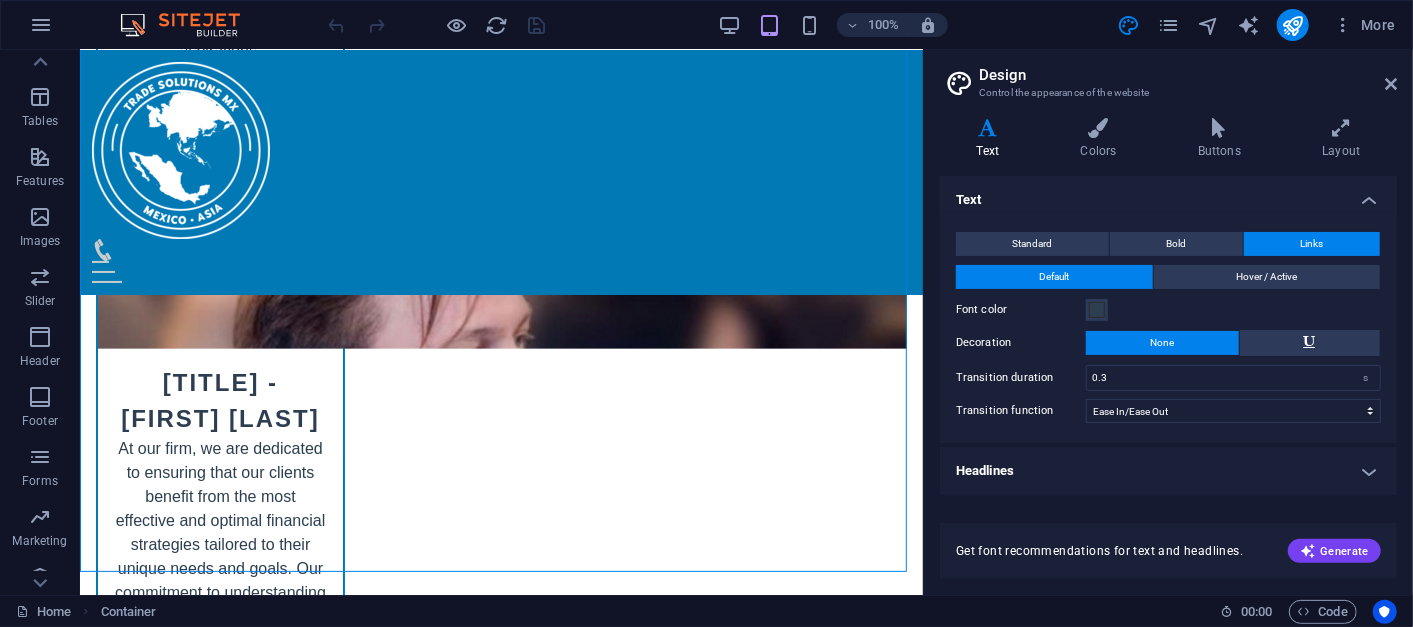 scroll, scrollTop: 9760, scrollLeft: 0, axis: vertical 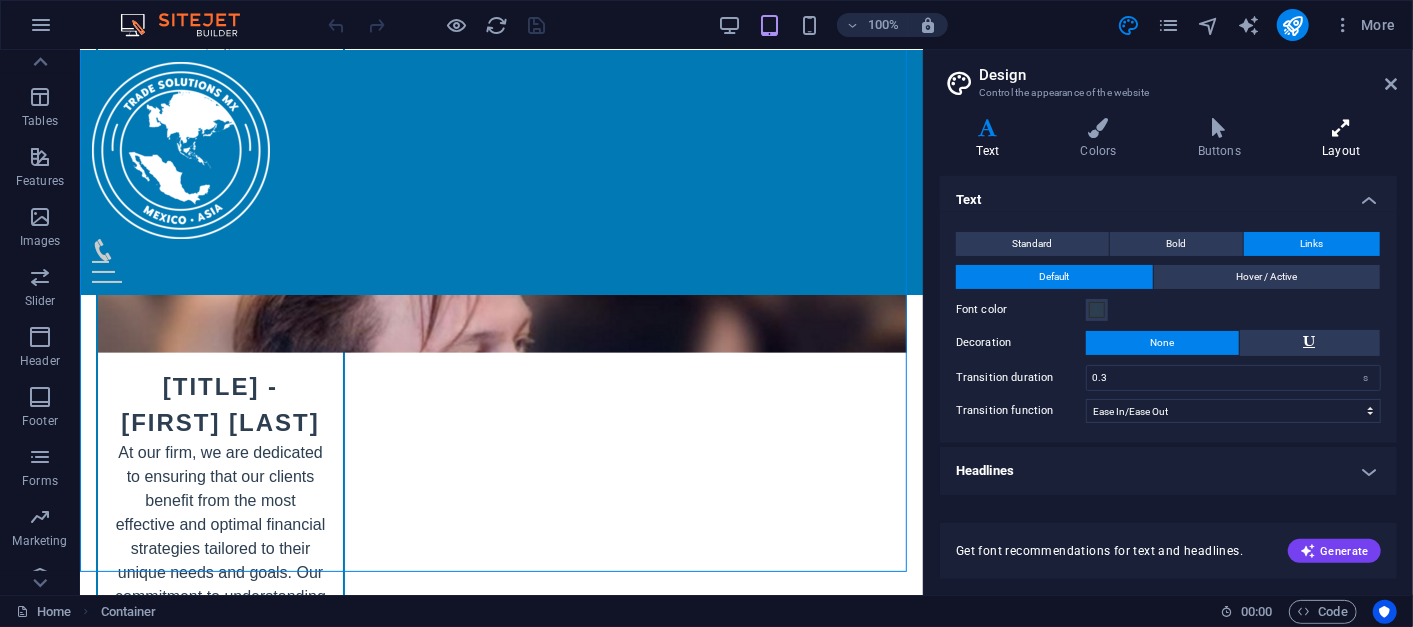 click on "Layout" at bounding box center [1341, 139] 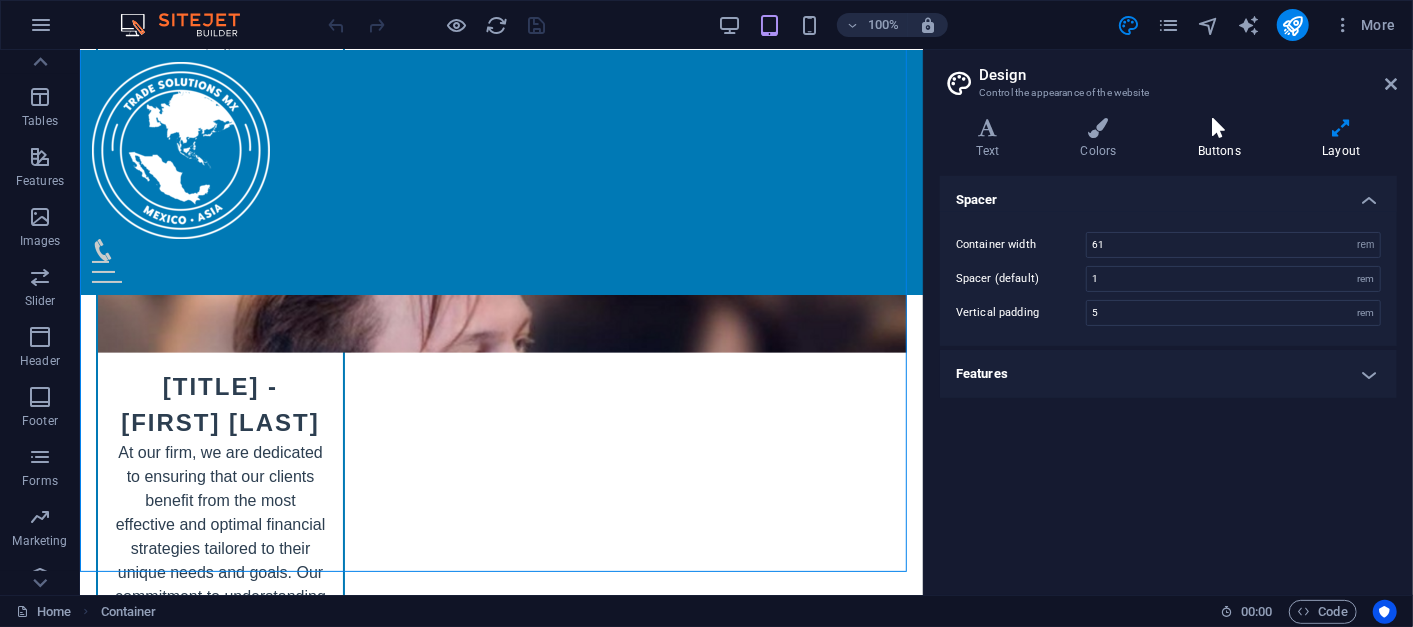 click on "Buttons" at bounding box center [1223, 139] 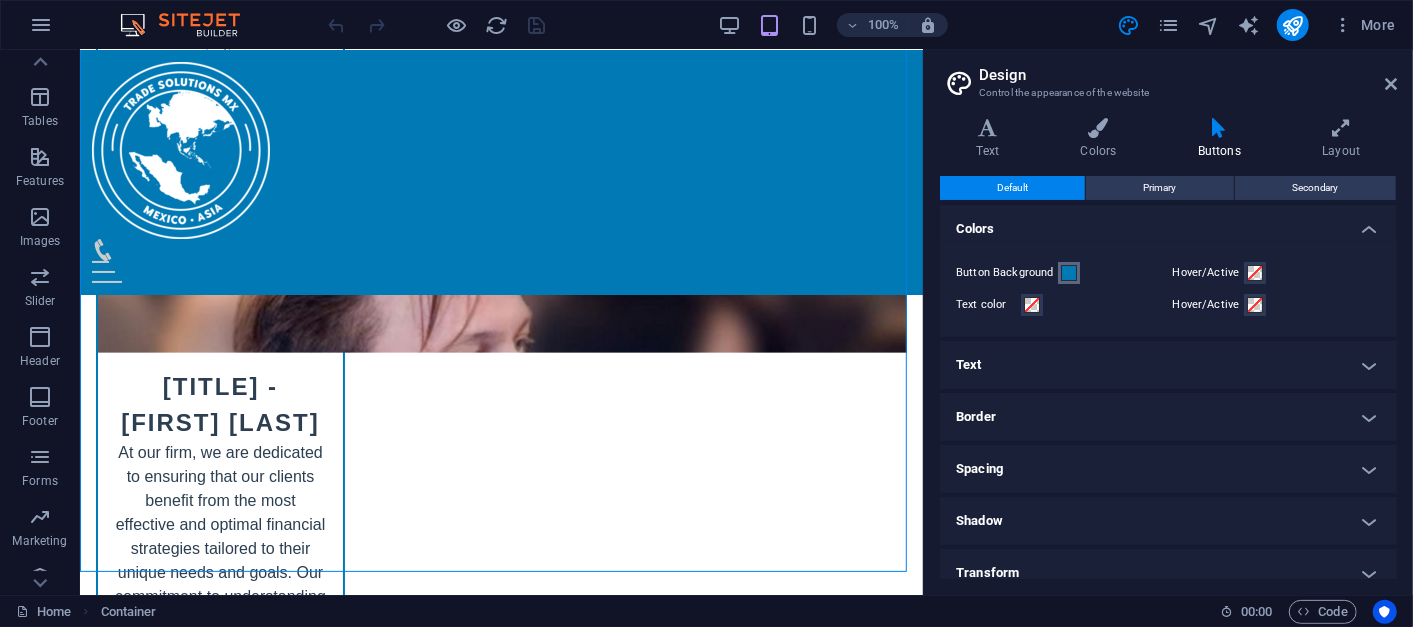 click at bounding box center [1069, 273] 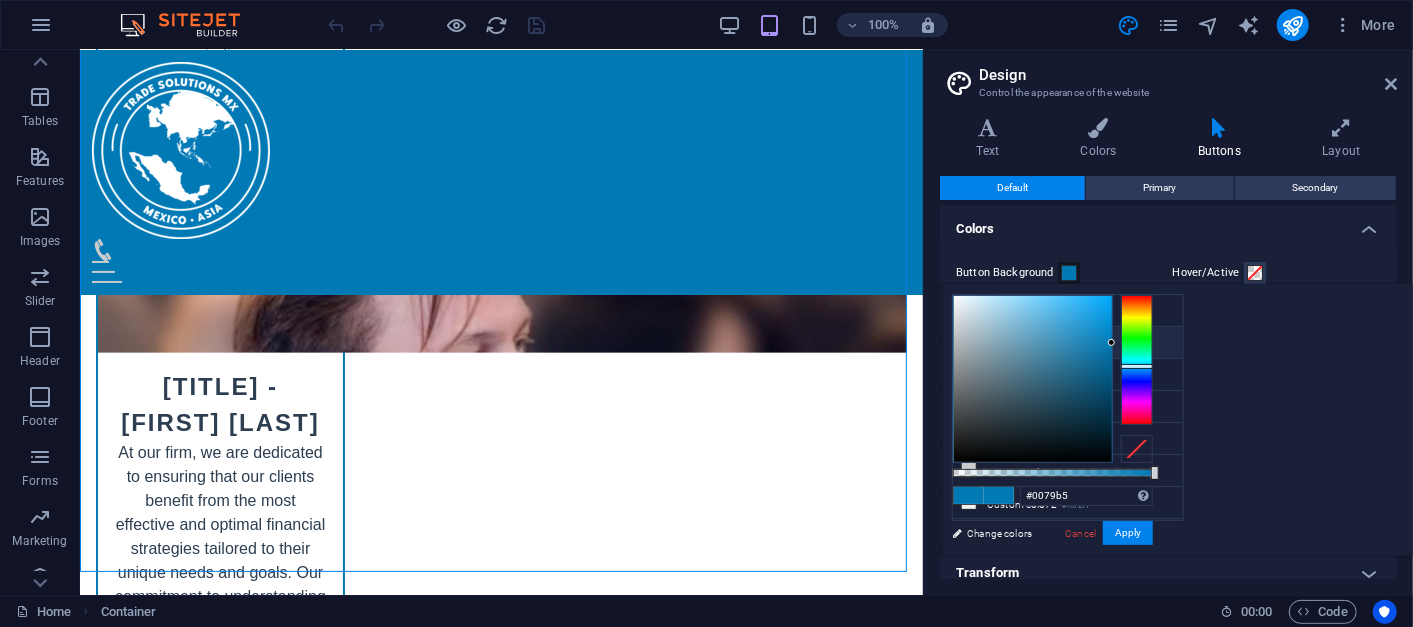 click on "Get in Touch with Us   I have read and understand the privacy policy. Unreadable? Load new Submit Your Inquiry" at bounding box center (500, 6356) 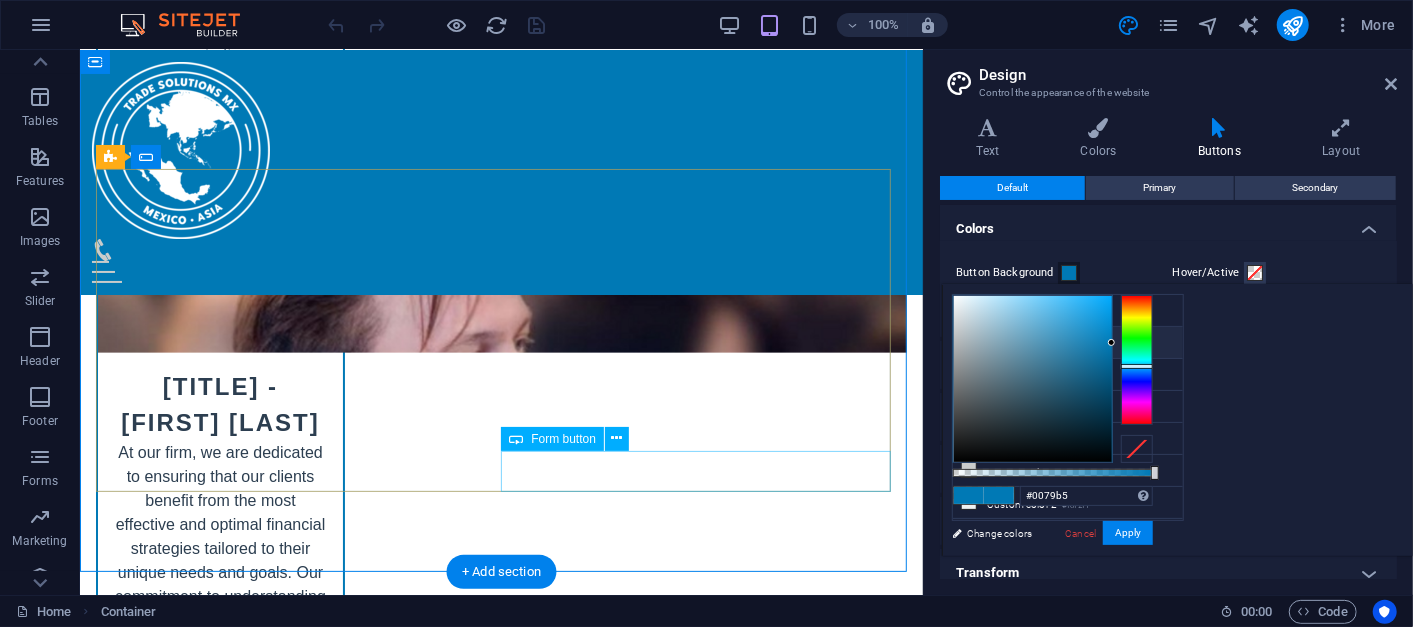 click on "Submit Your Inquiry" at bounding box center (708, 6538) 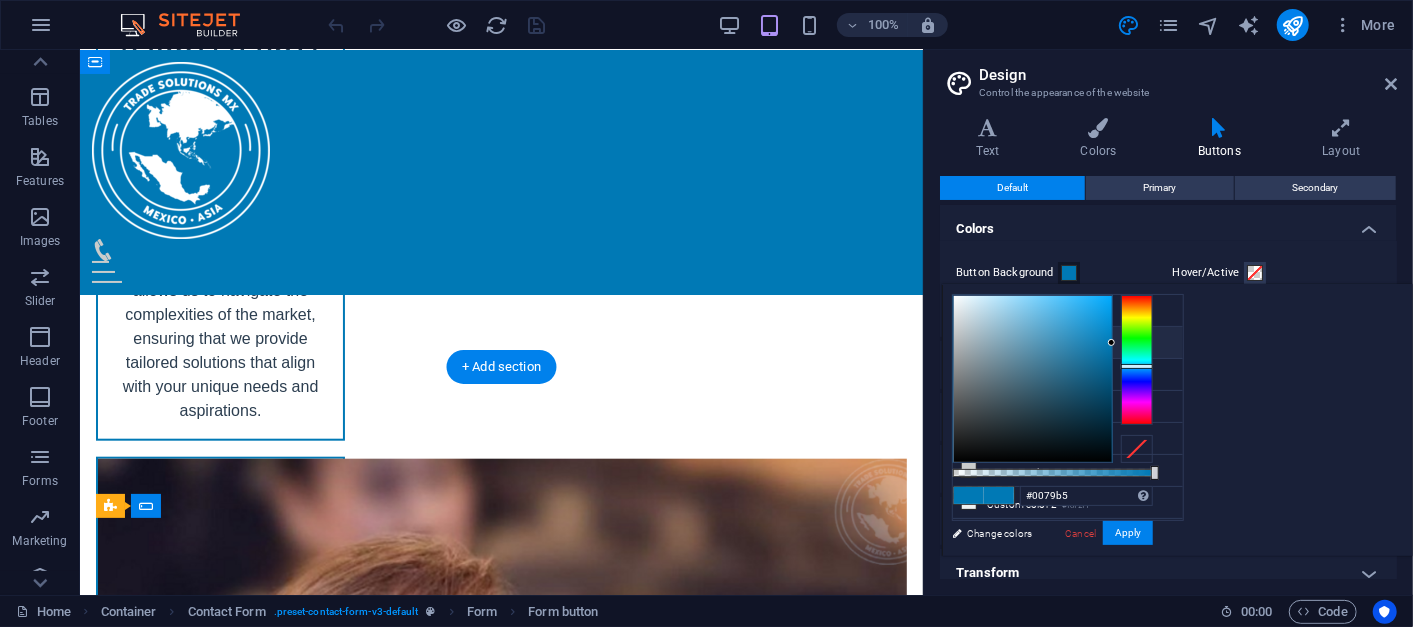 scroll, scrollTop: 9398, scrollLeft: 0, axis: vertical 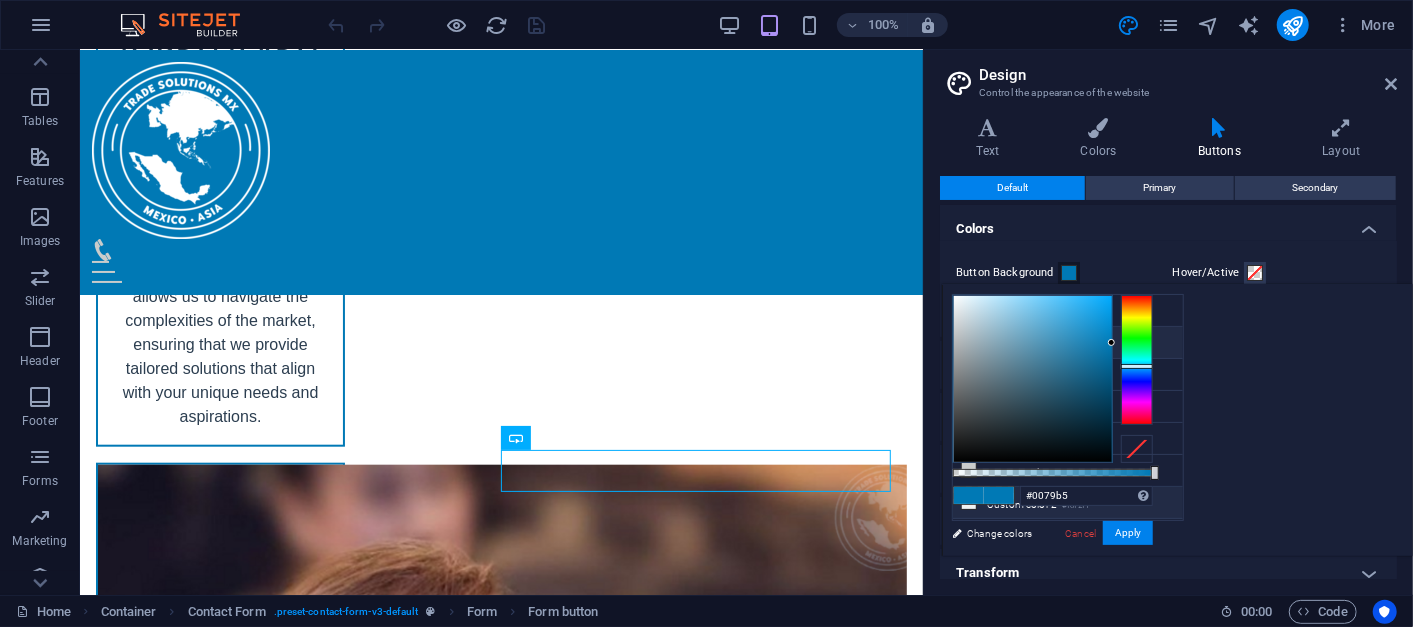 click on "Custom color 2
#f0f2f1" at bounding box center [1068, 503] 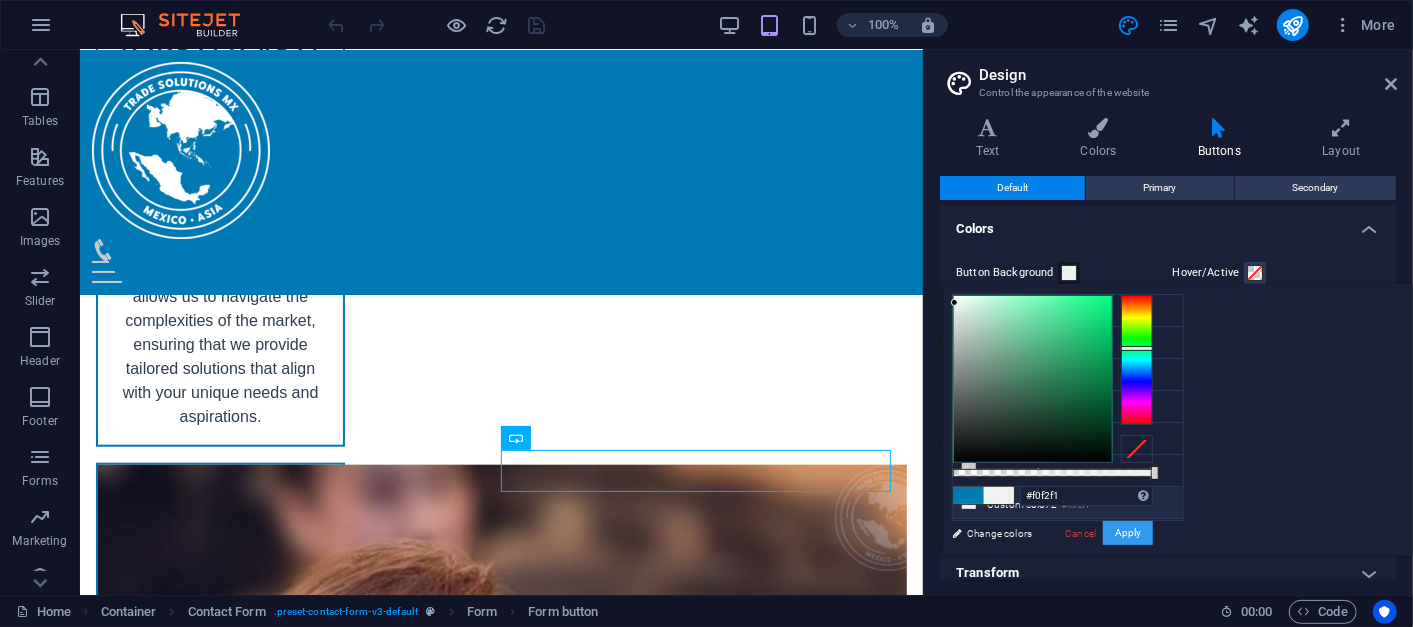 drag, startPoint x: 1384, startPoint y: 536, endPoint x: 713, endPoint y: 492, distance: 672.4411 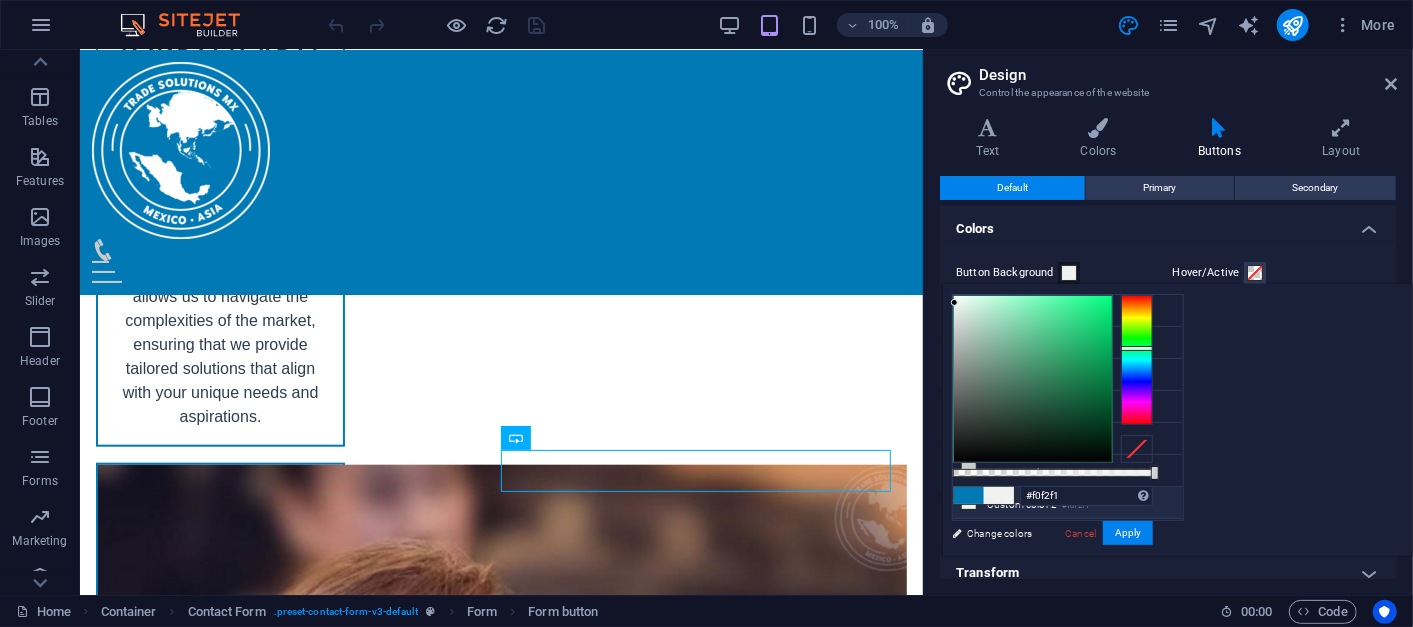 click on "Get in Touch with Us   I have read and understand the privacy policy. Unreadable? Load new Submit Your Inquiry" at bounding box center (500, 6356) 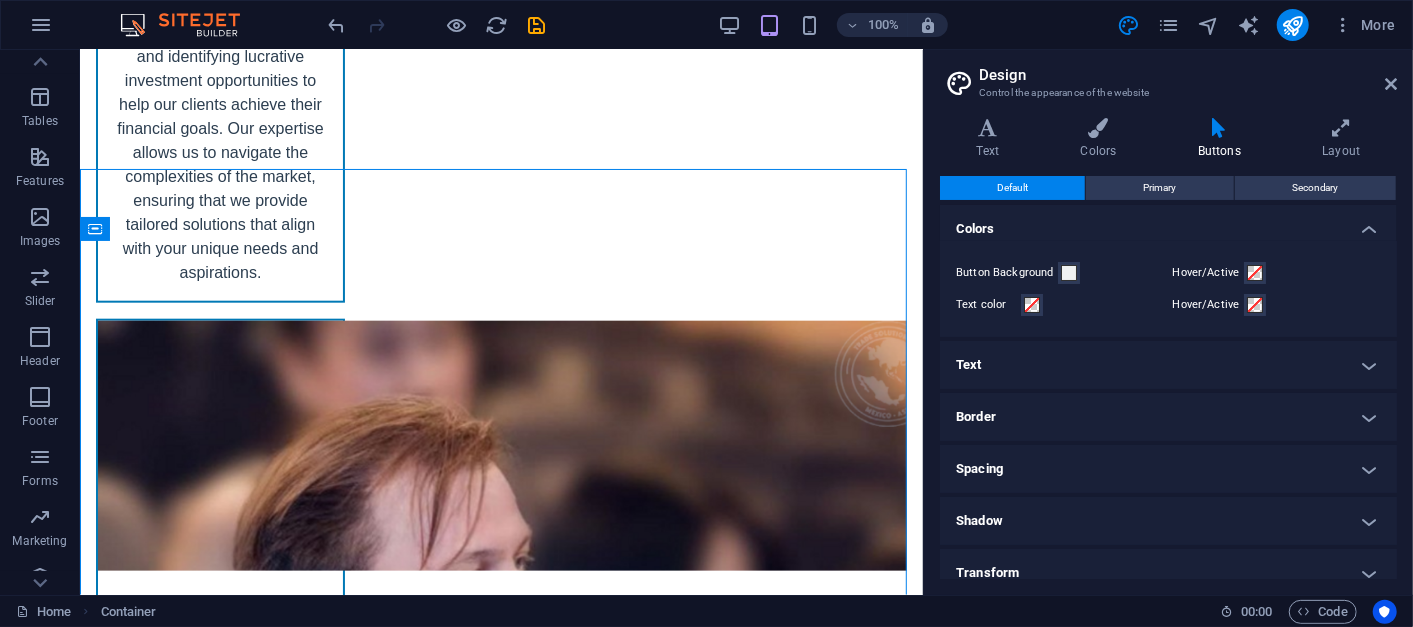 scroll, scrollTop: 9813, scrollLeft: 0, axis: vertical 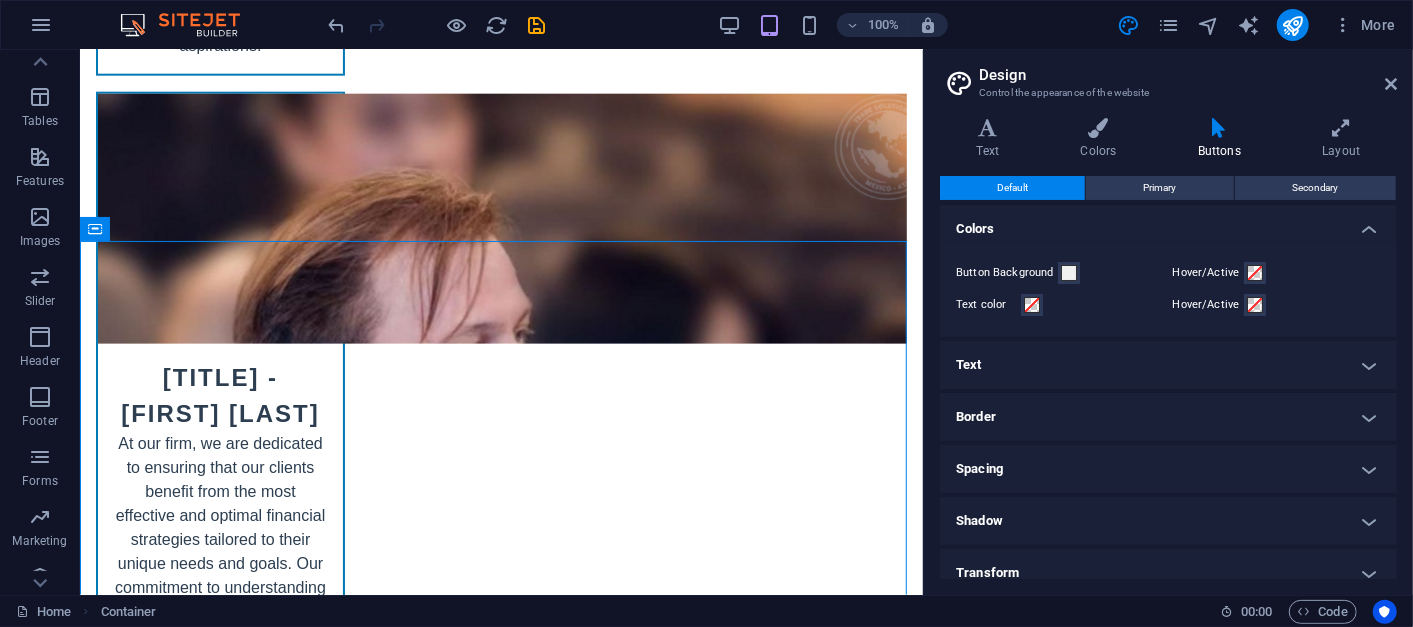 click on "Design Control the appearance of the website" at bounding box center [1170, 76] 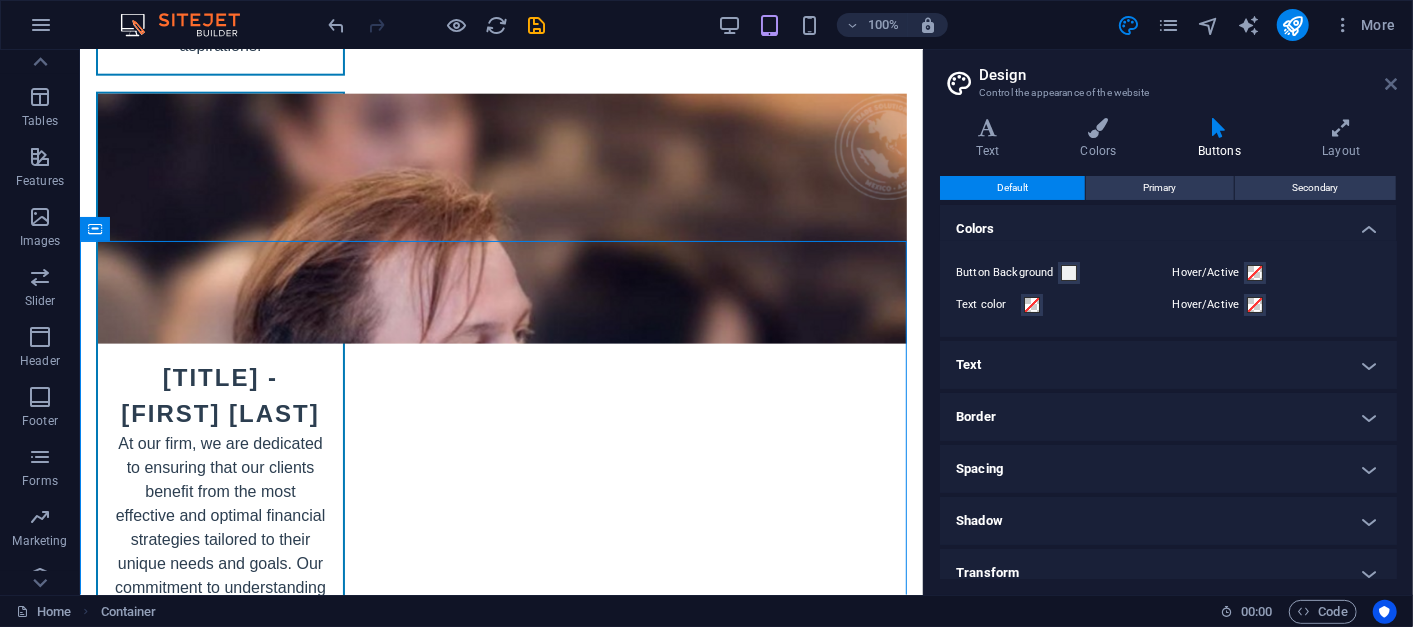 drag, startPoint x: 1390, startPoint y: 87, endPoint x: 635, endPoint y: 195, distance: 762.68536 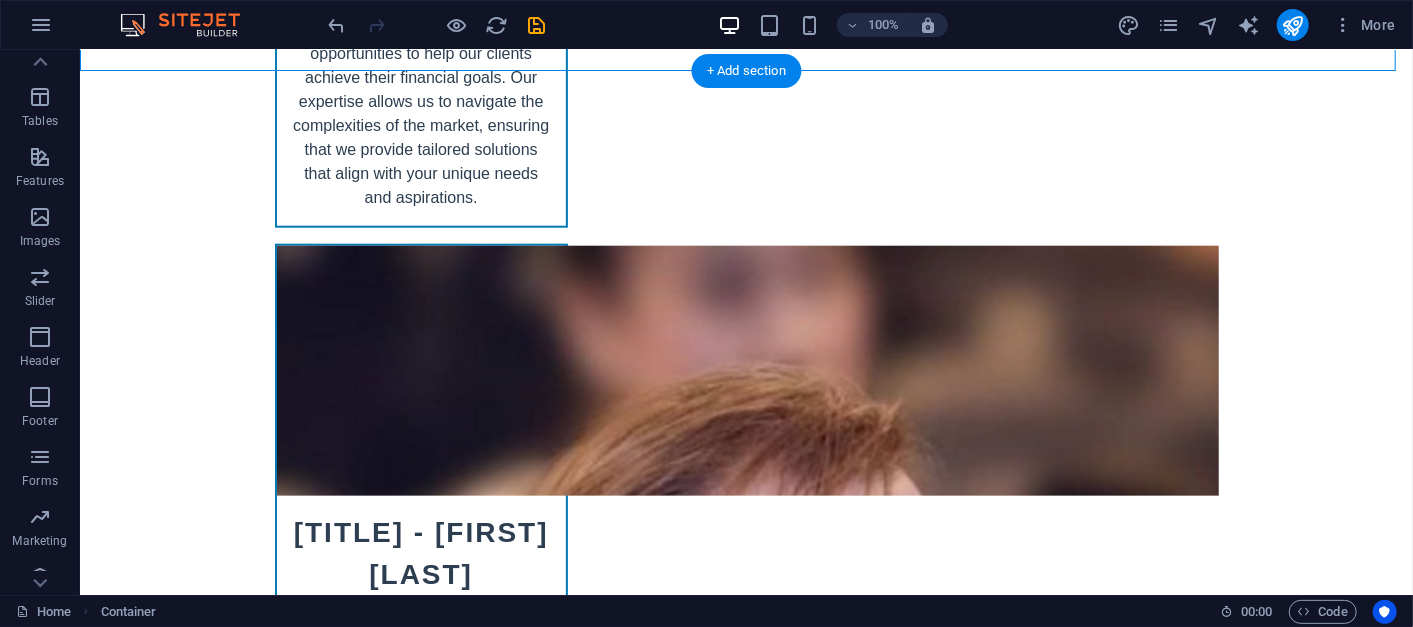 scroll, scrollTop: 10234, scrollLeft: 0, axis: vertical 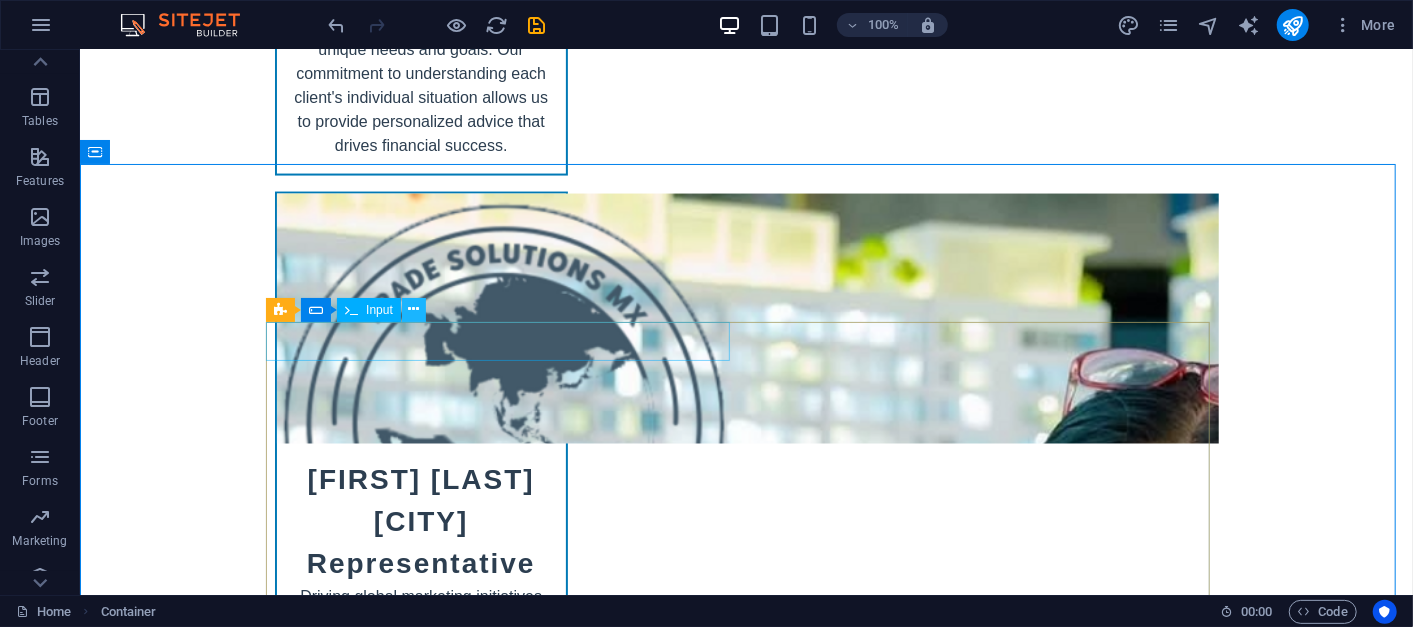 click at bounding box center [413, 309] 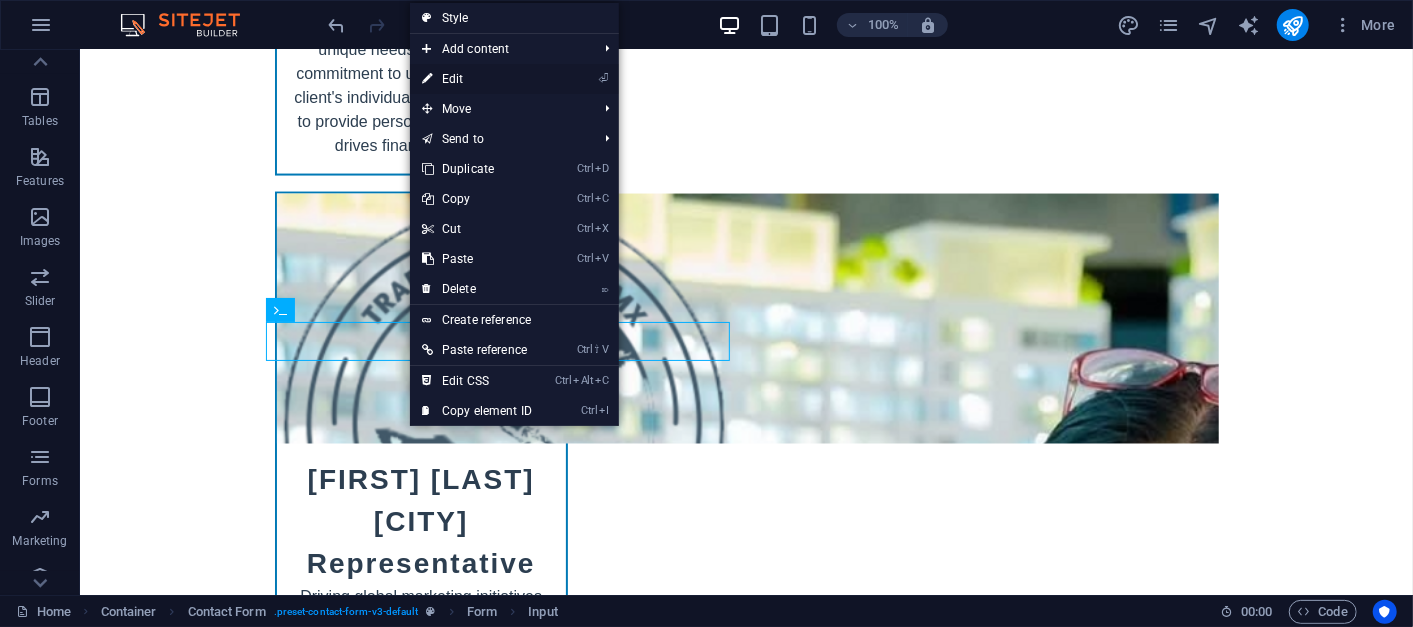 click on "⏎  Edit" at bounding box center (477, 79) 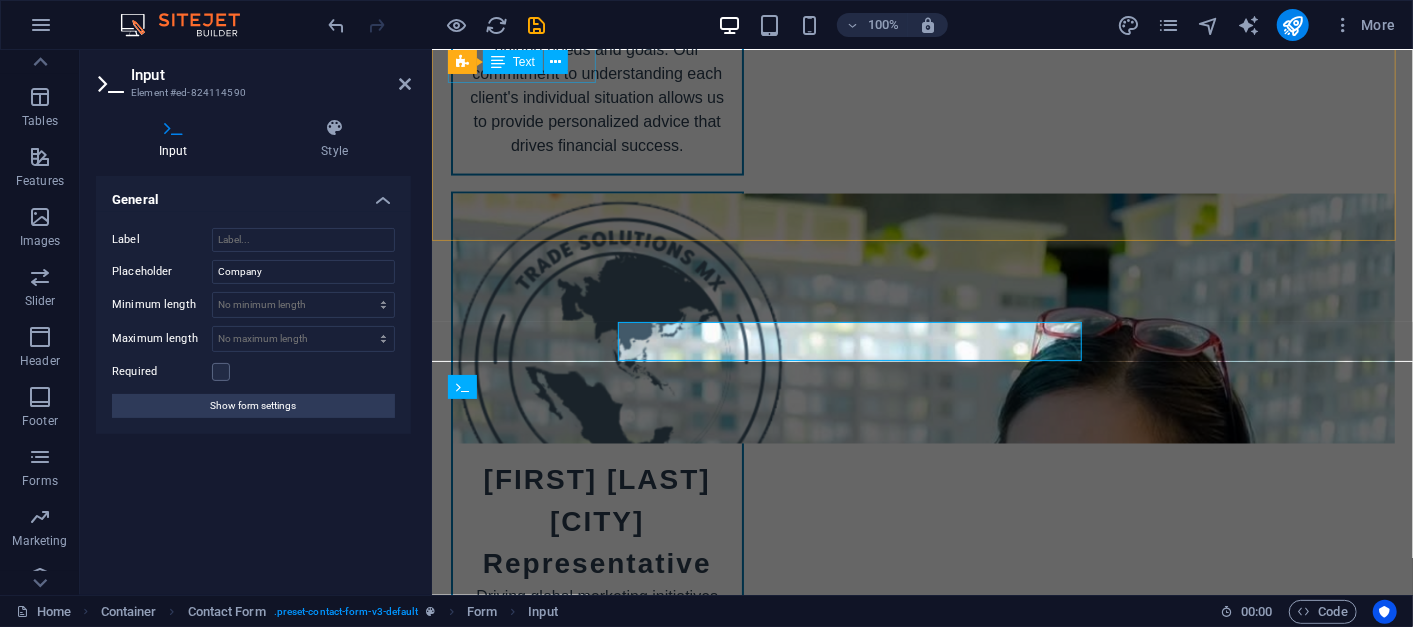 scroll, scrollTop: 9765, scrollLeft: 0, axis: vertical 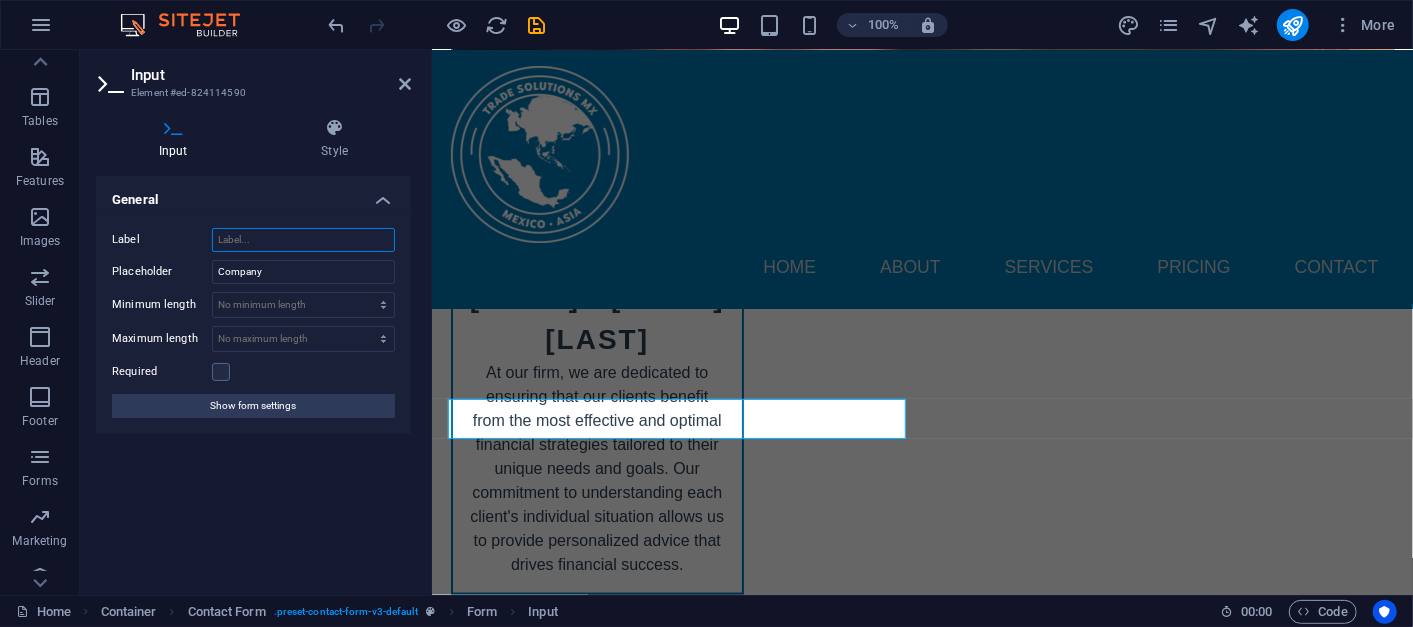 click on "Label" at bounding box center (303, 240) 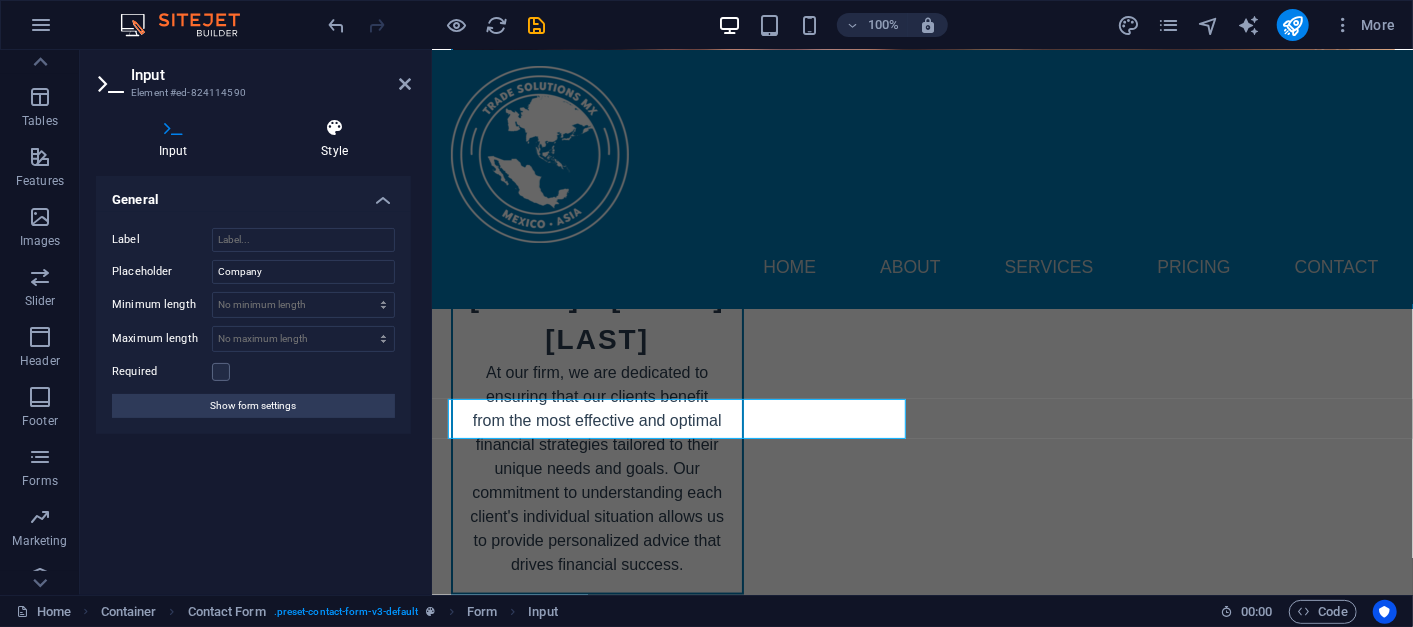 click on "Style" at bounding box center [335, 139] 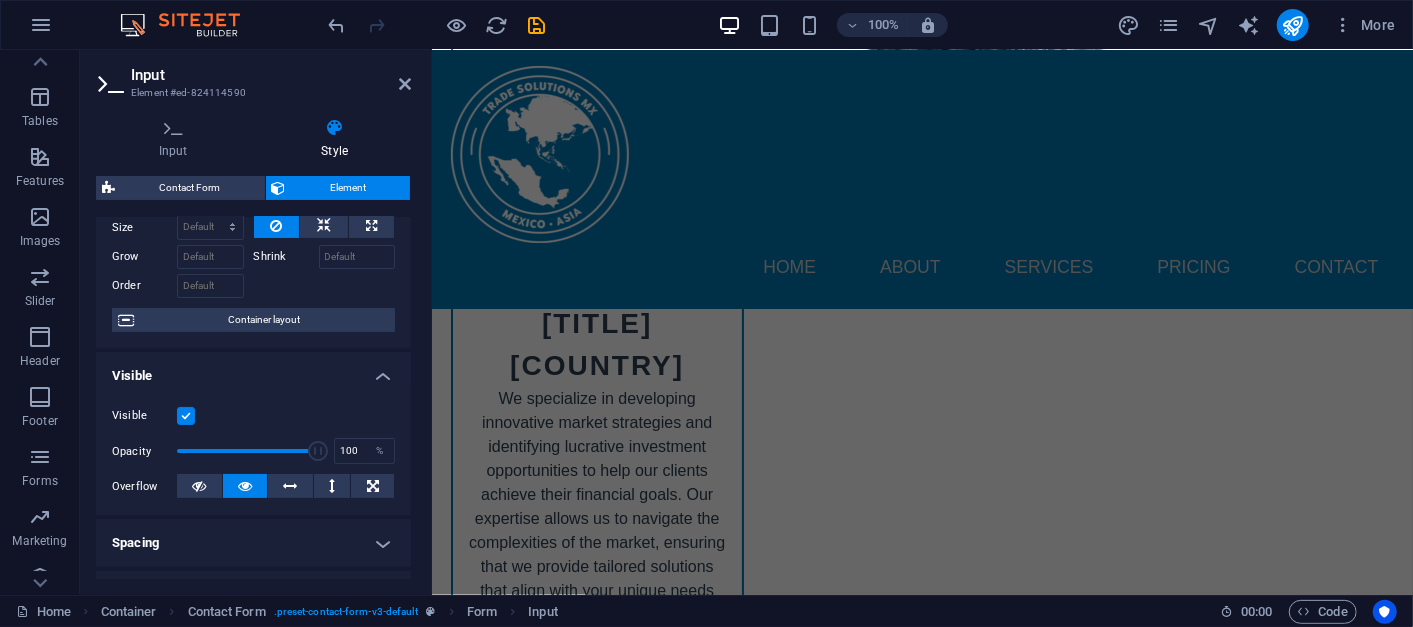 scroll, scrollTop: 9097, scrollLeft: 0, axis: vertical 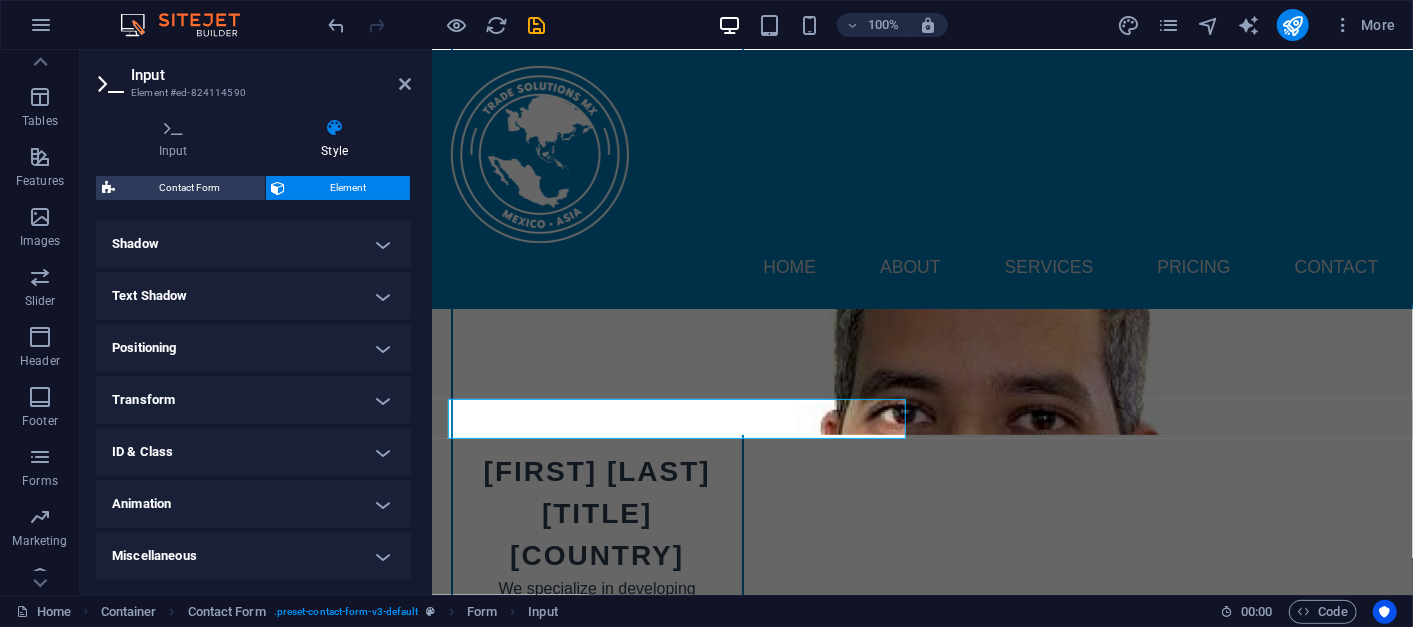 click on "Animation" at bounding box center (253, 504) 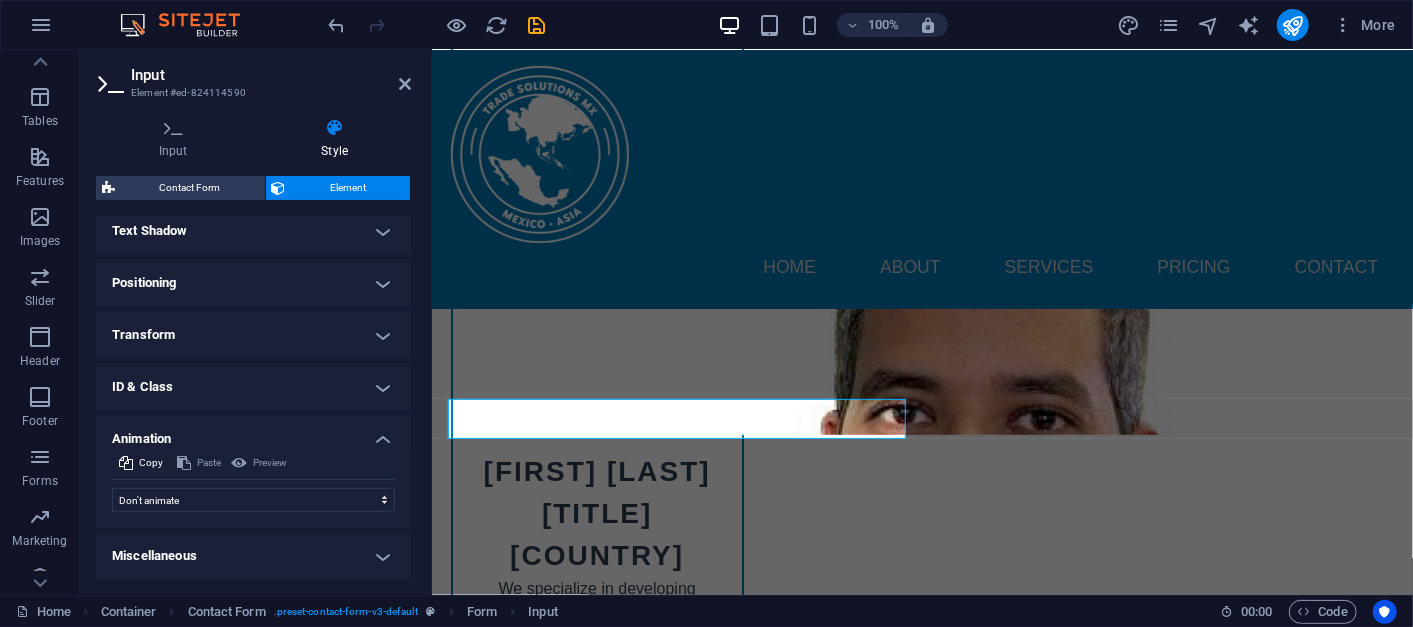 click on "Animation" at bounding box center [253, 433] 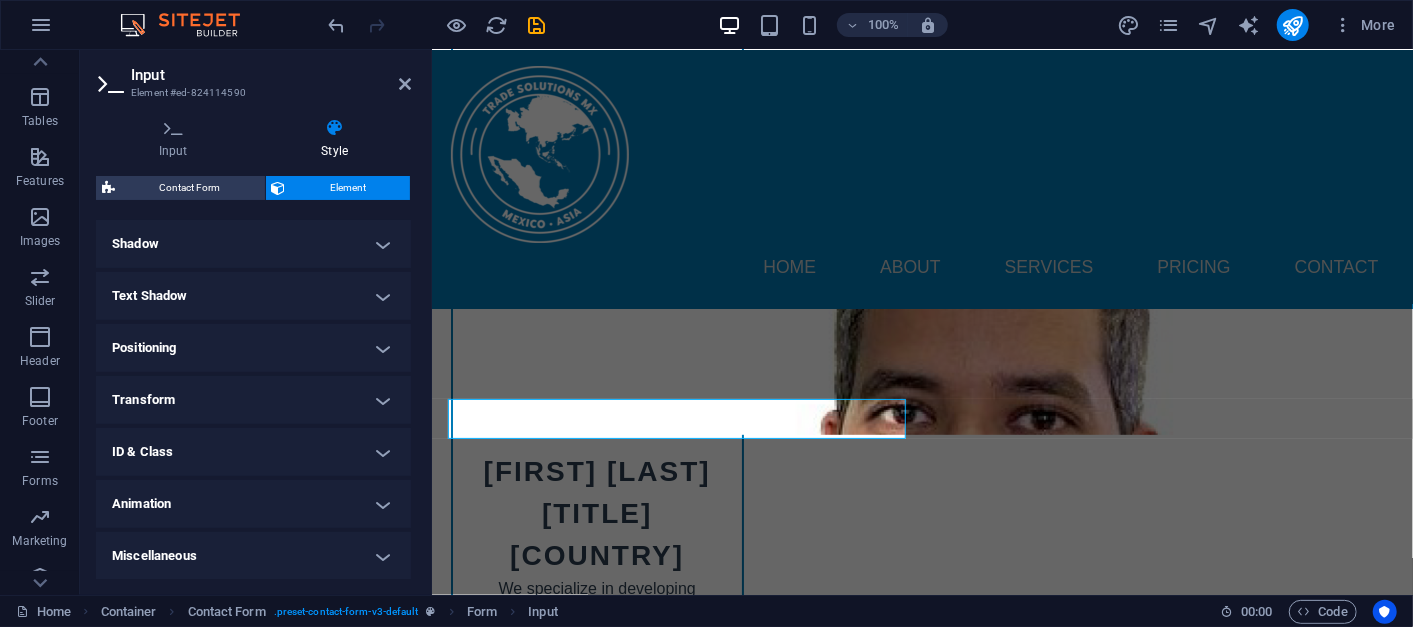 click on "Miscellaneous" at bounding box center (253, 556) 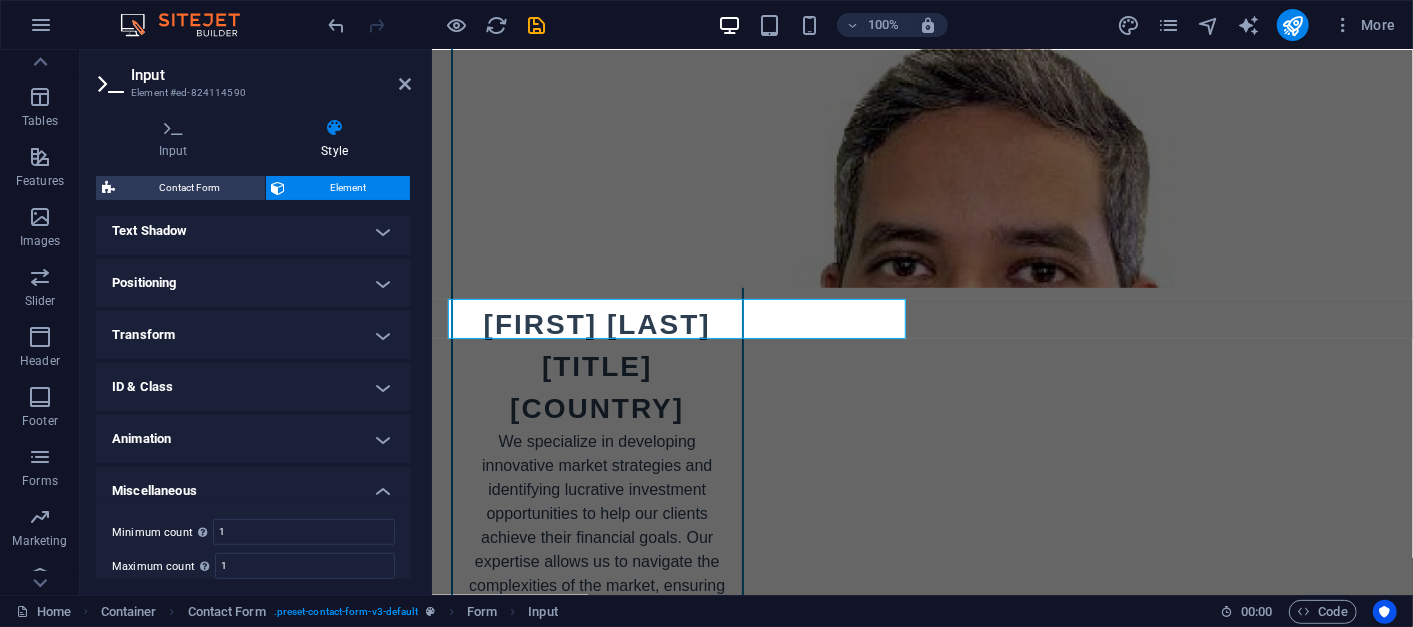 scroll, scrollTop: 9121, scrollLeft: 0, axis: vertical 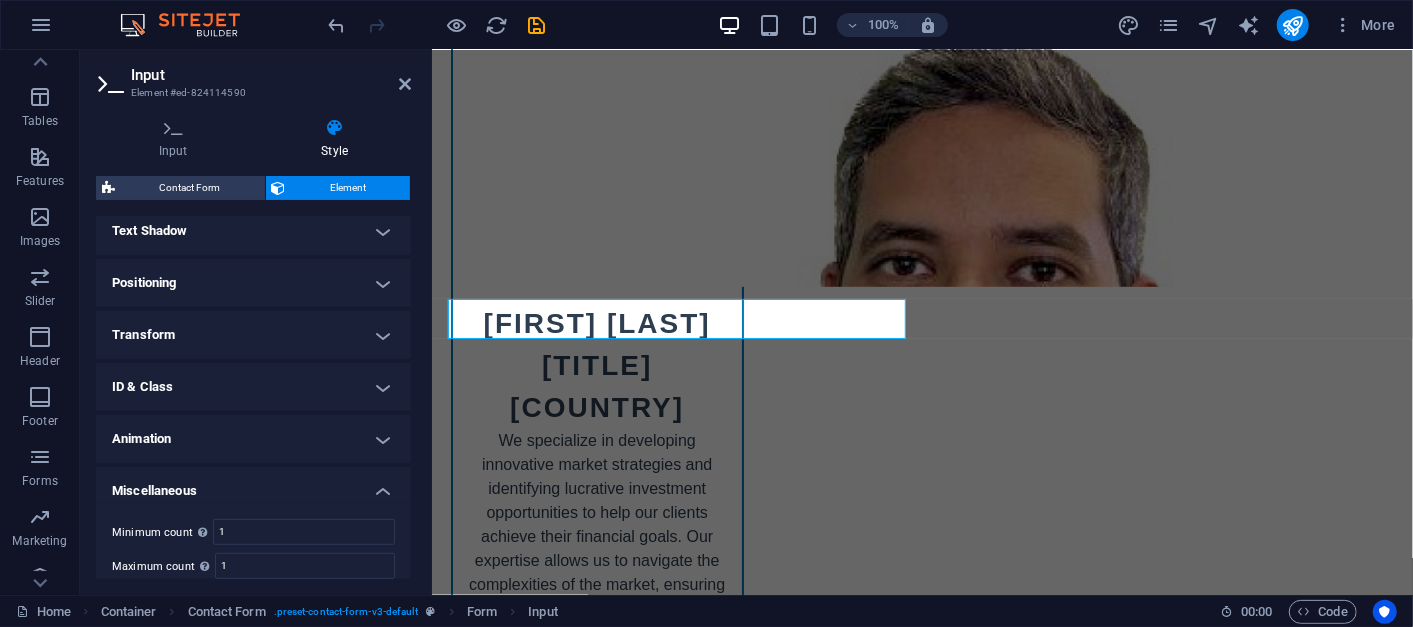 click on "Miscellaneous" at bounding box center [253, 485] 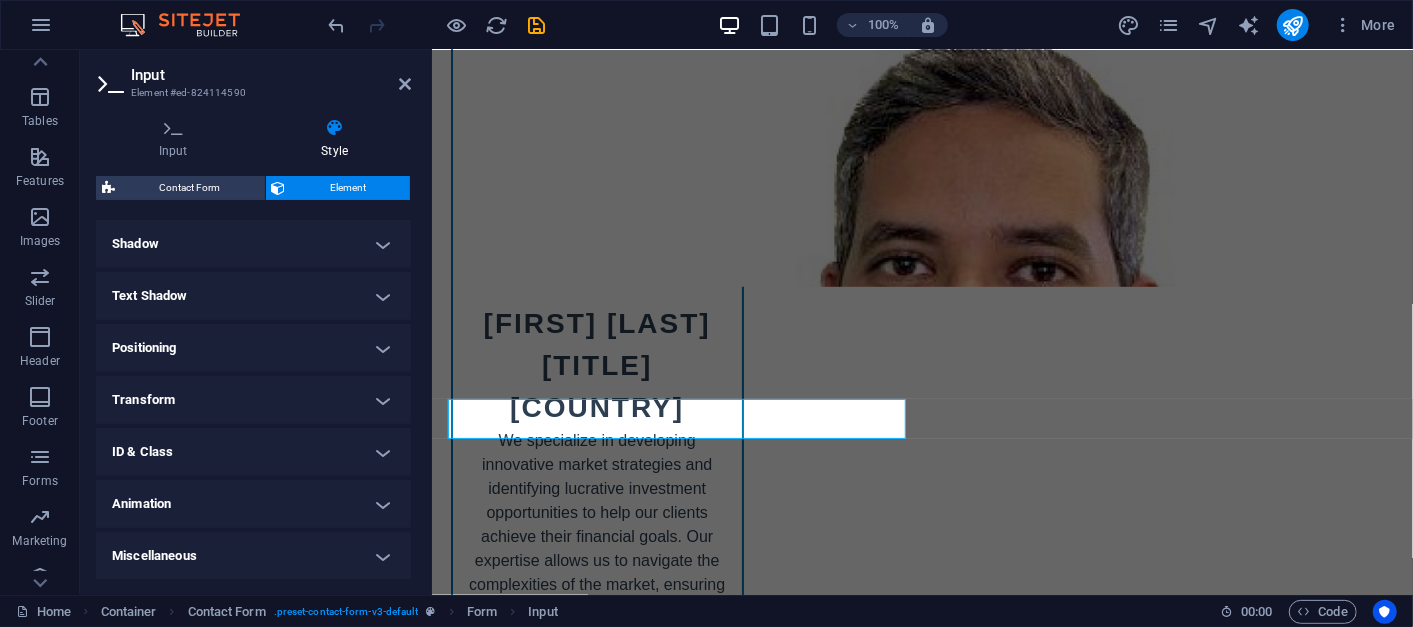 click on "Transform" at bounding box center [253, 400] 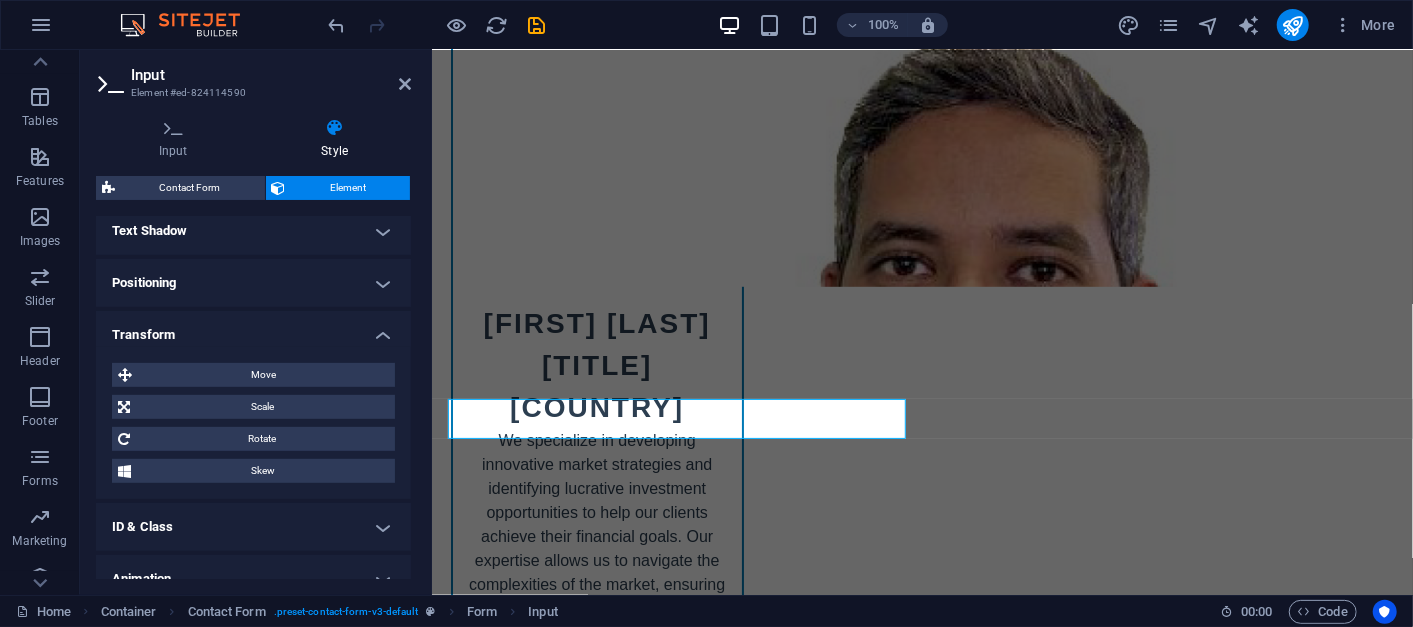 click on "Transform" at bounding box center (253, 329) 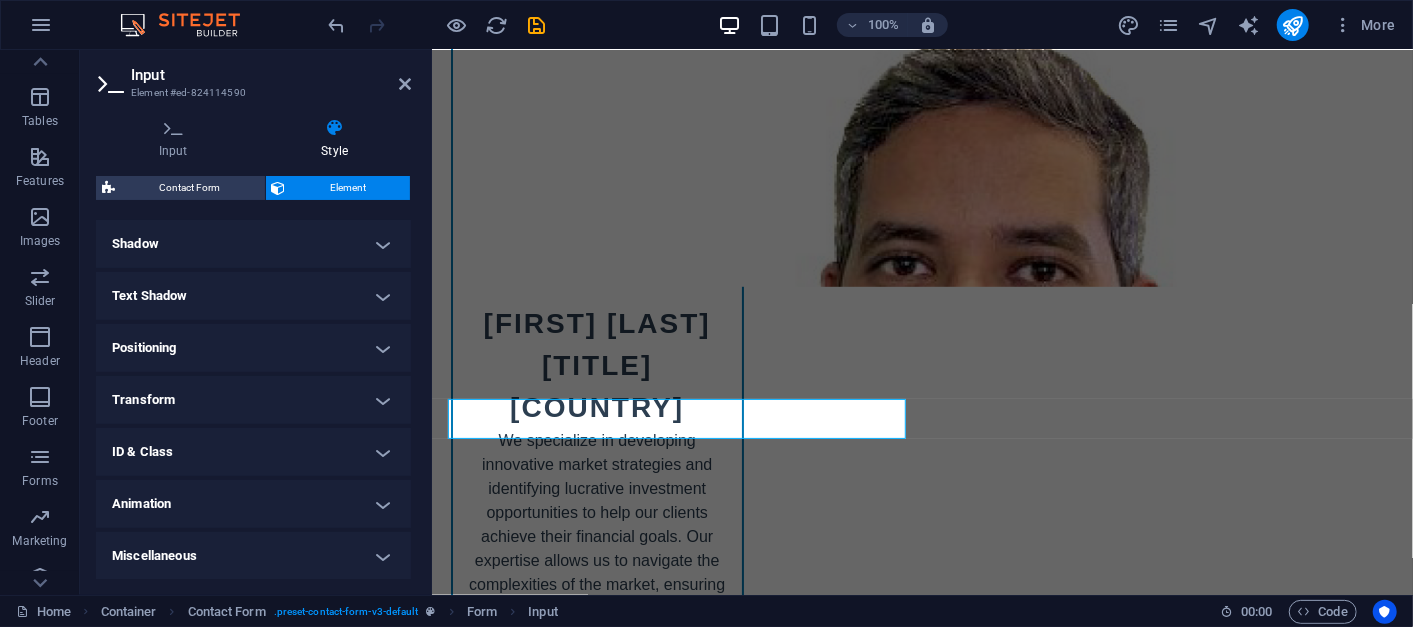 click on "Positioning" at bounding box center [253, 348] 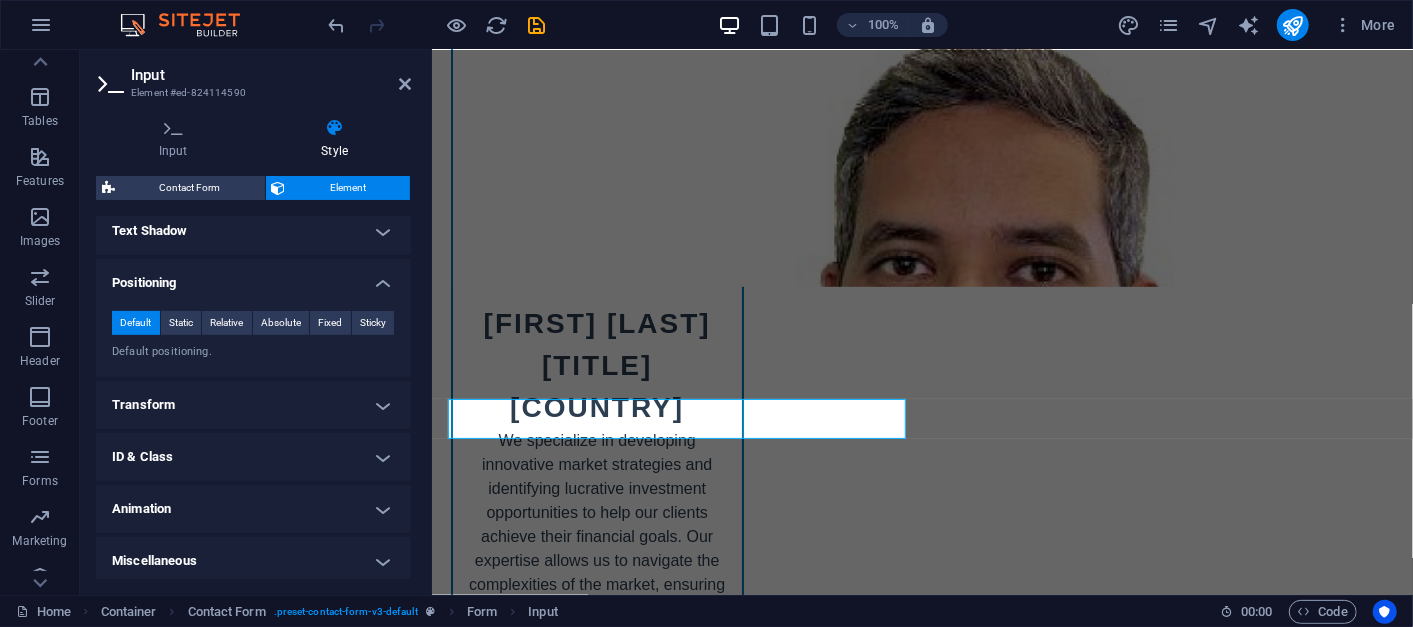 click on "Positioning" at bounding box center [253, 277] 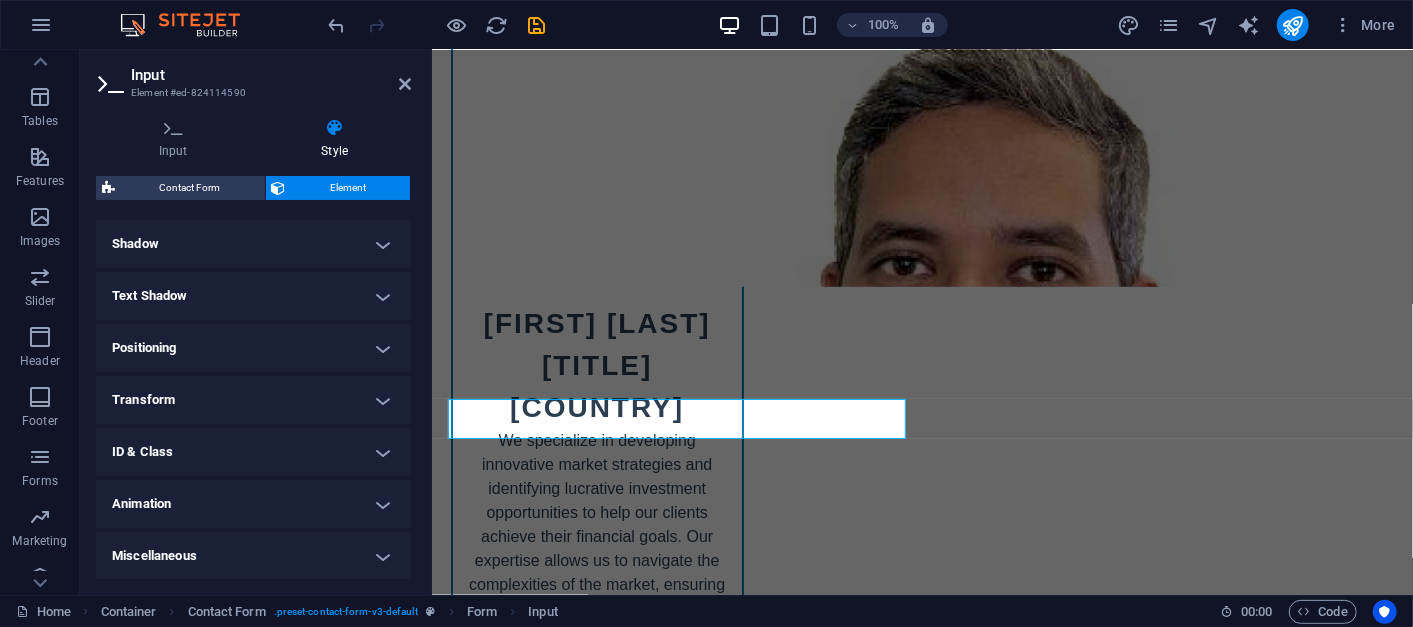 click on "Text Shadow" at bounding box center [253, 296] 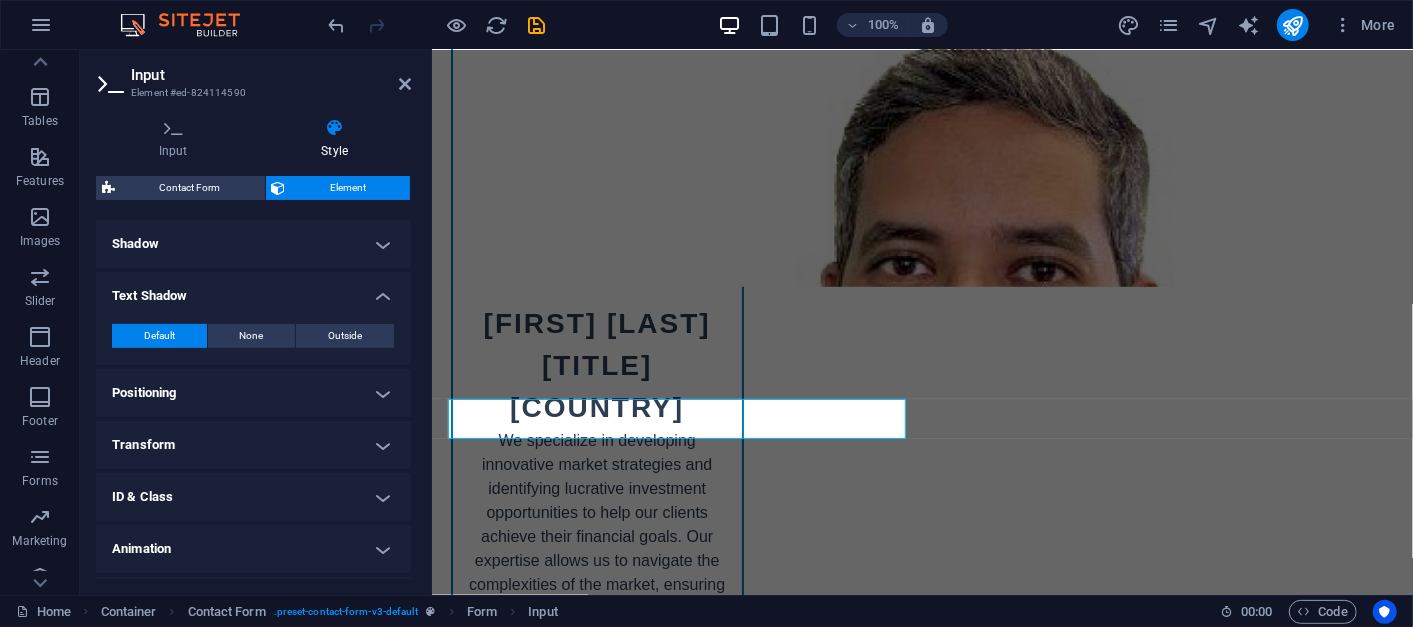 drag, startPoint x: 379, startPoint y: 289, endPoint x: 384, endPoint y: 268, distance: 21.587032 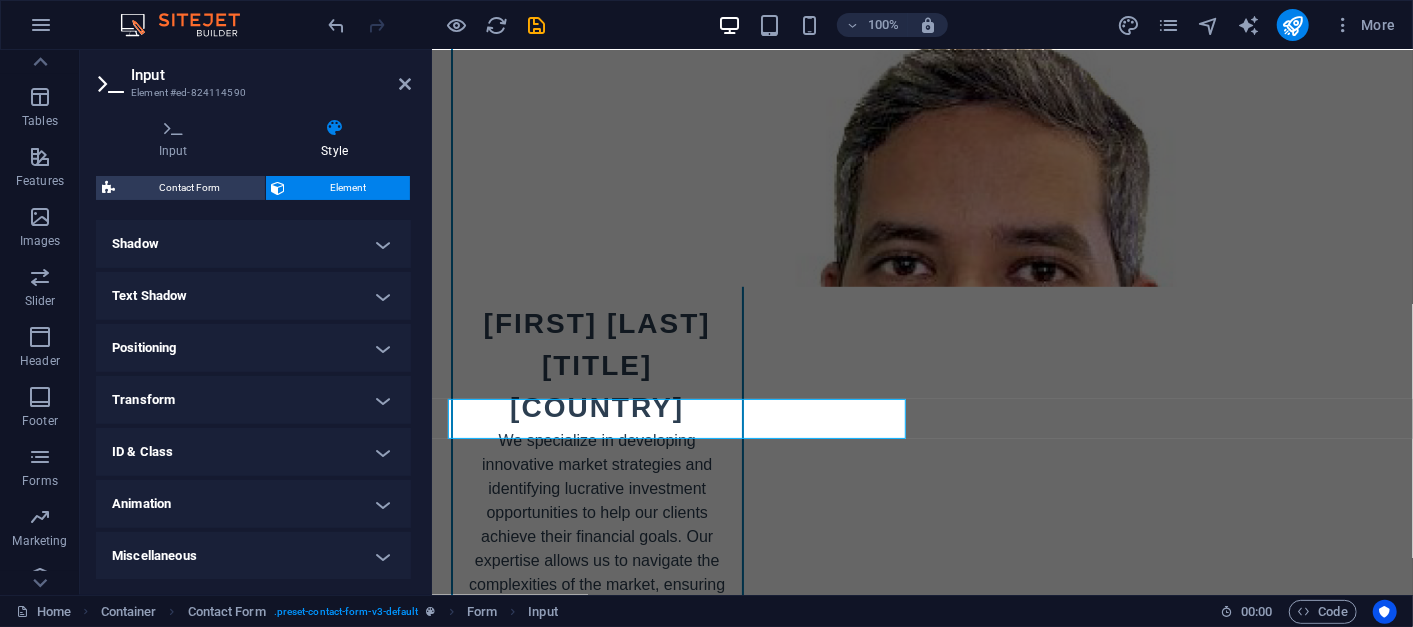 click on "Shadow" at bounding box center [253, 244] 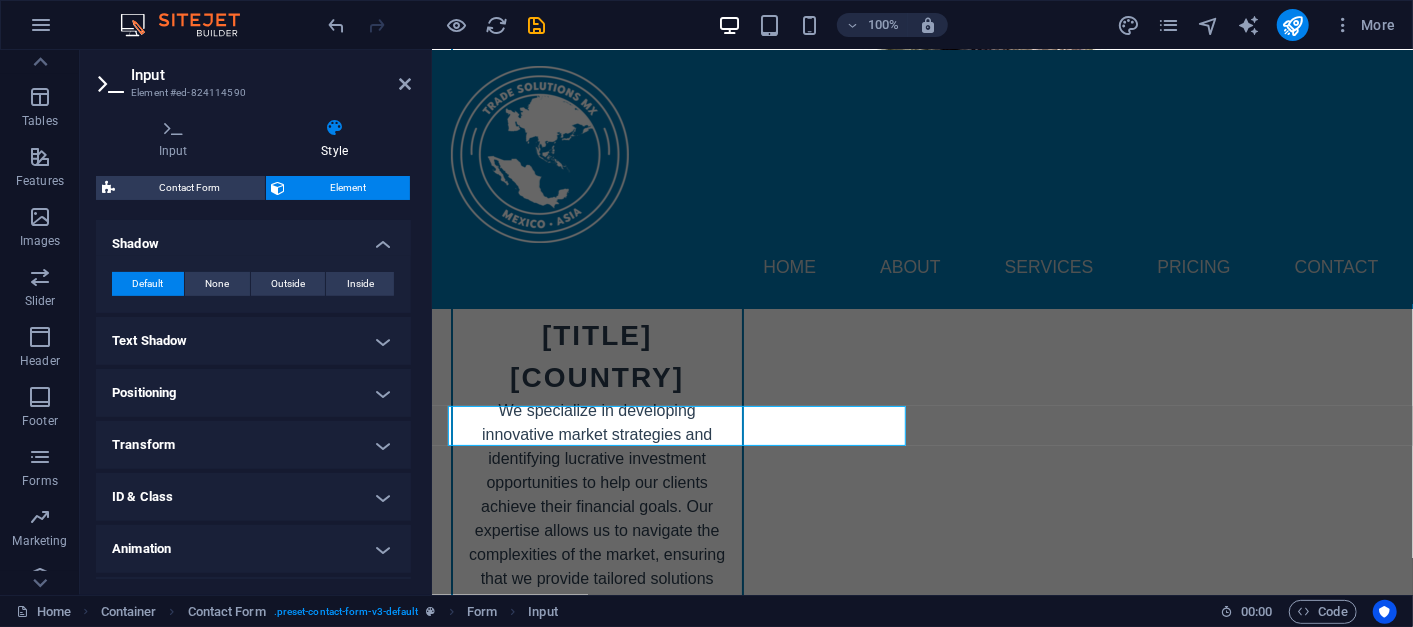 scroll, scrollTop: 9097, scrollLeft: 0, axis: vertical 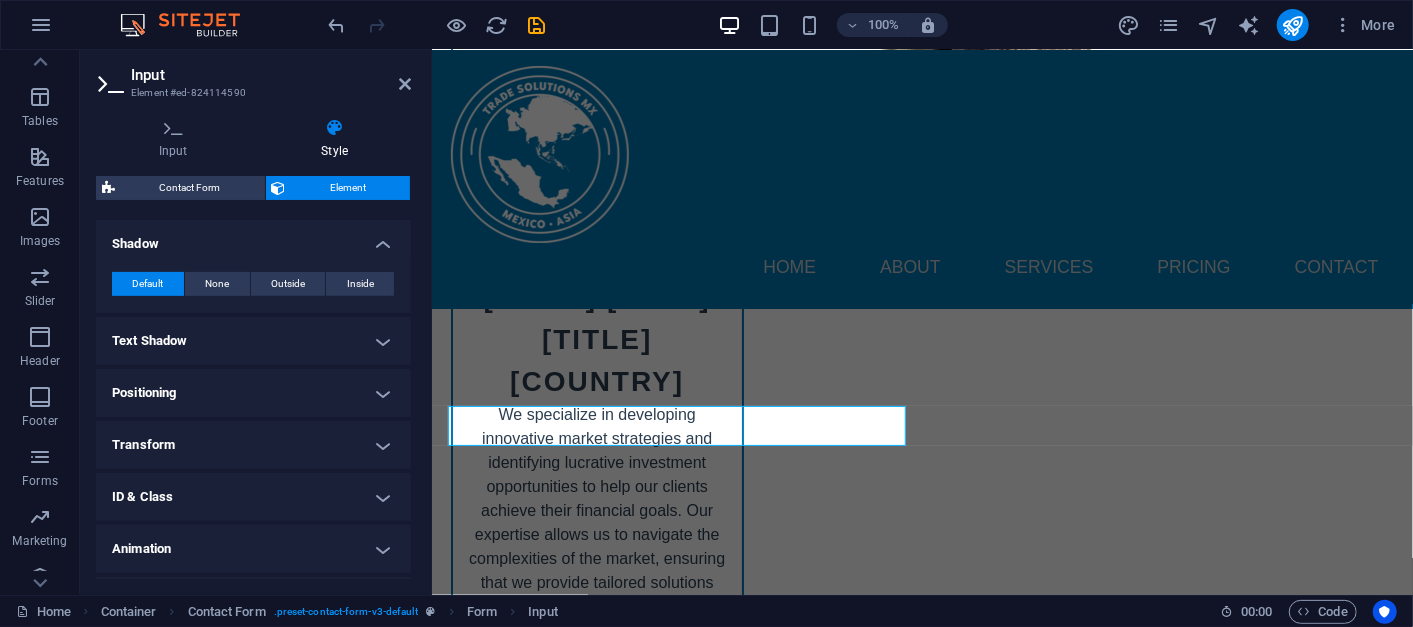 click on "Shadow" at bounding box center [253, 238] 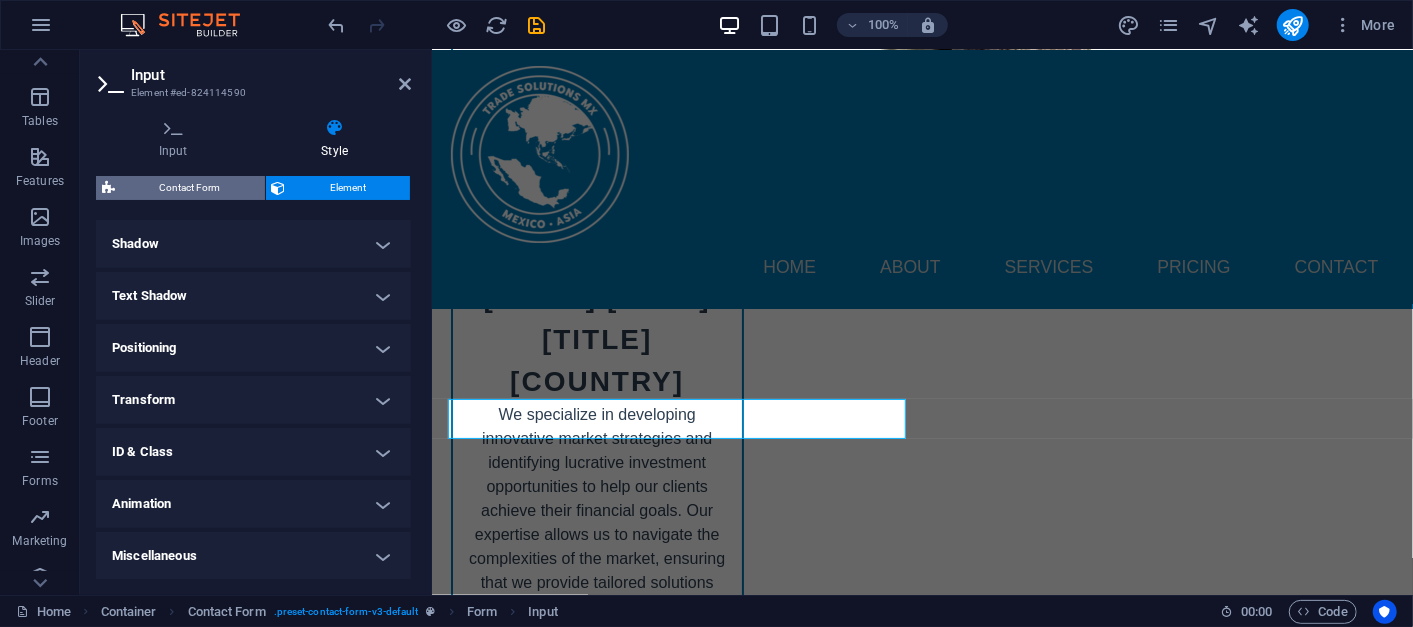 click on "Contact Form" at bounding box center (190, 188) 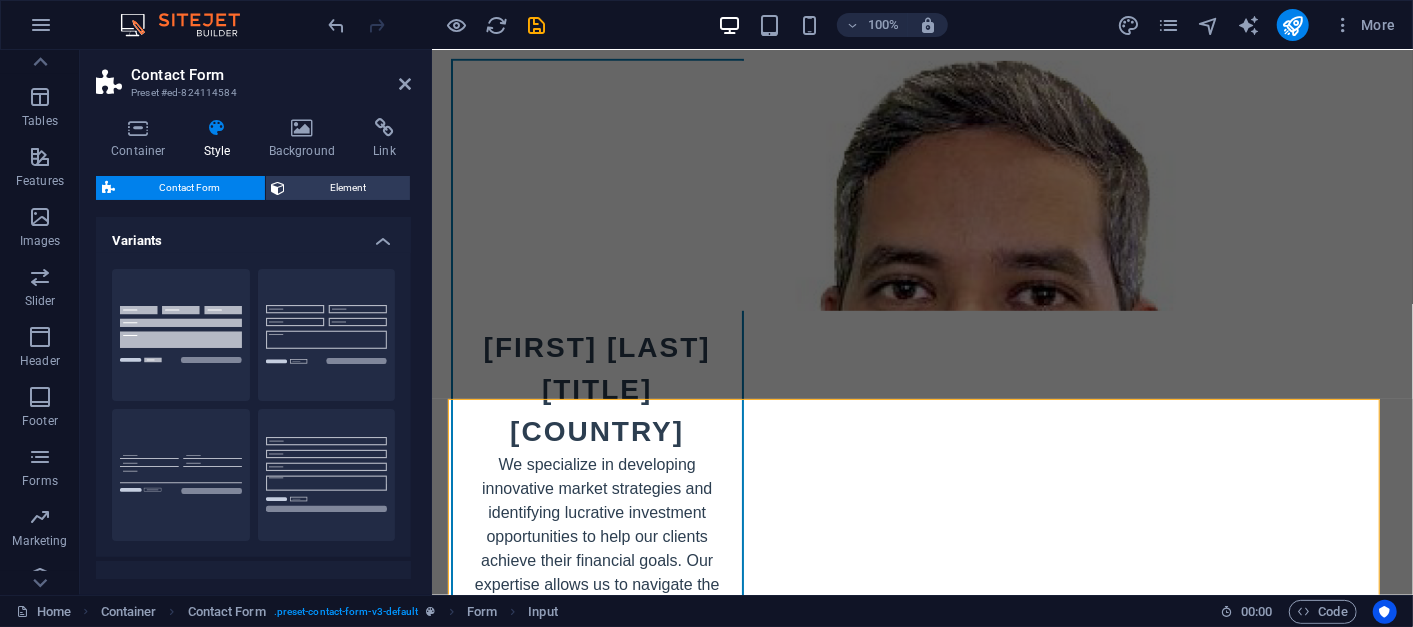 click on "Contact Form" at bounding box center [190, 188] 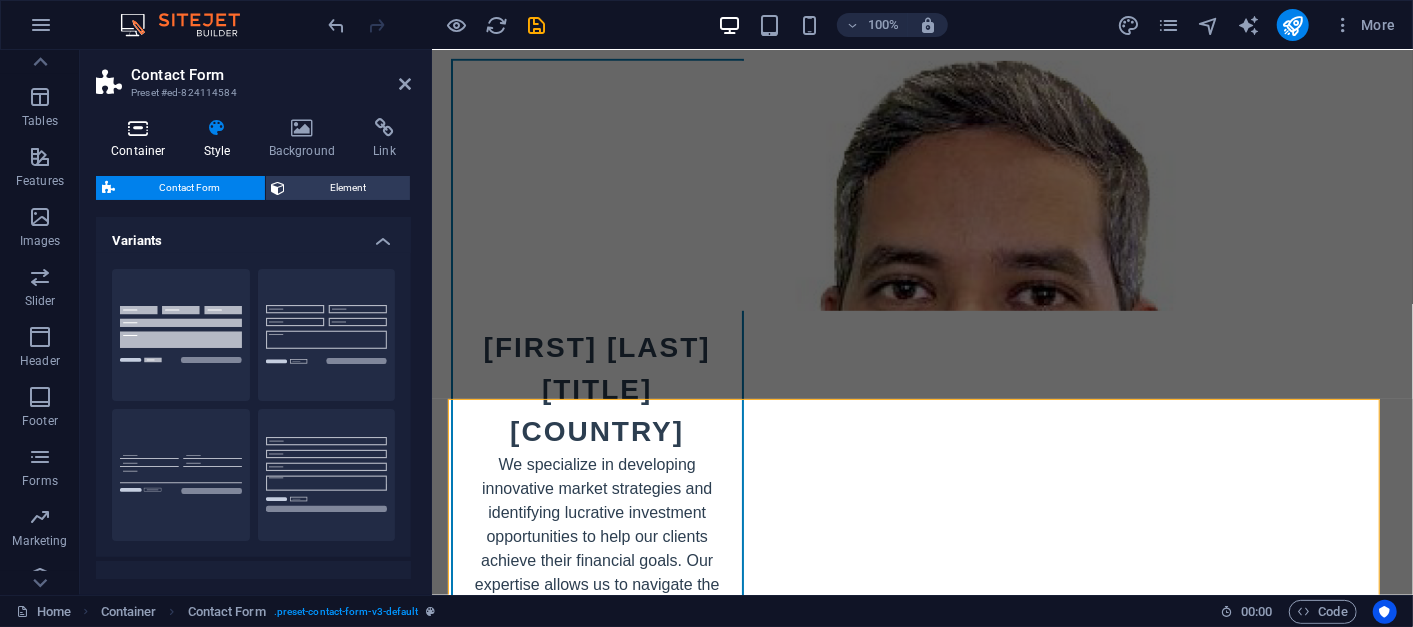 click at bounding box center (138, 128) 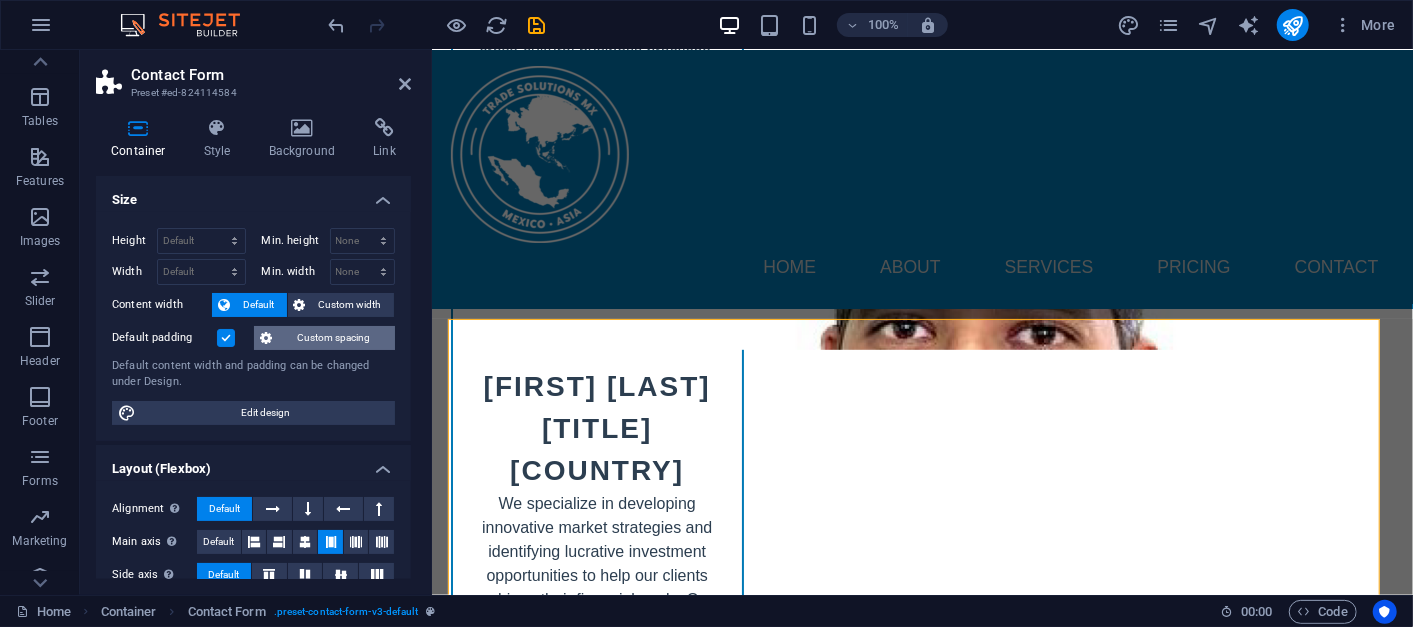 scroll, scrollTop: 8912, scrollLeft: 0, axis: vertical 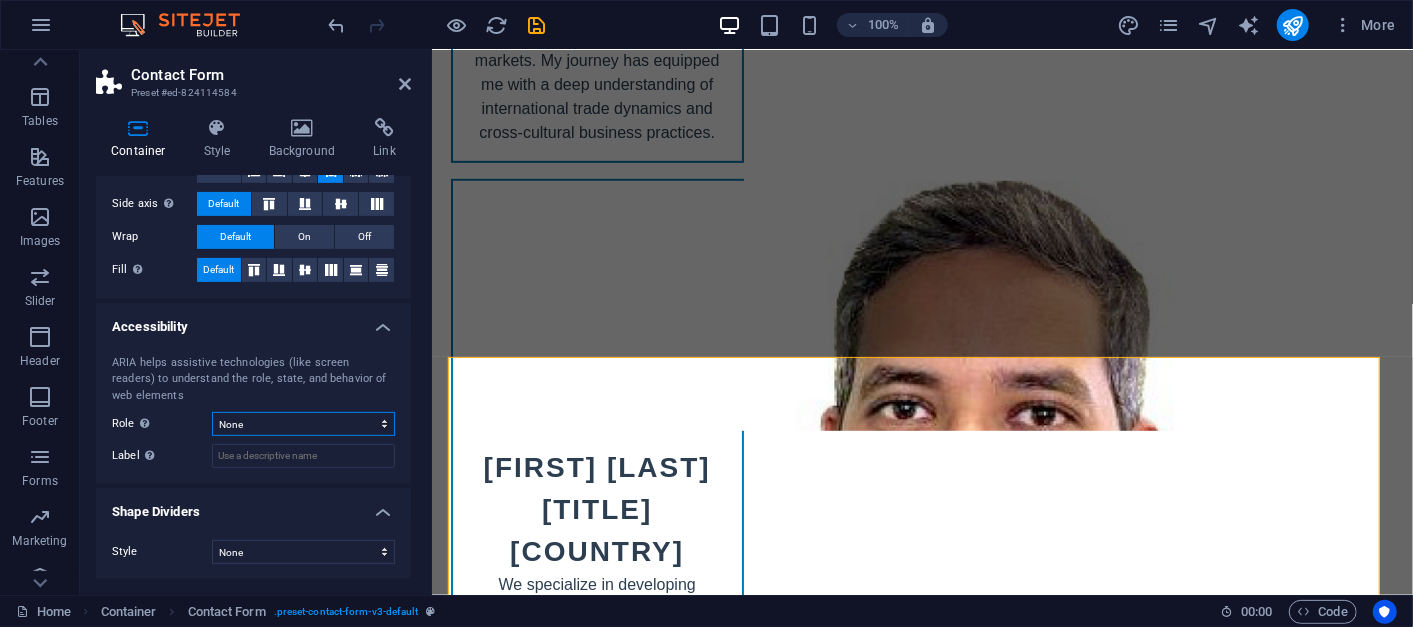 click on "None Alert Article Banner Comment Complementary Dialog Footer Header Marquee Presentation Region Section Separator Status Timer" at bounding box center (303, 424) 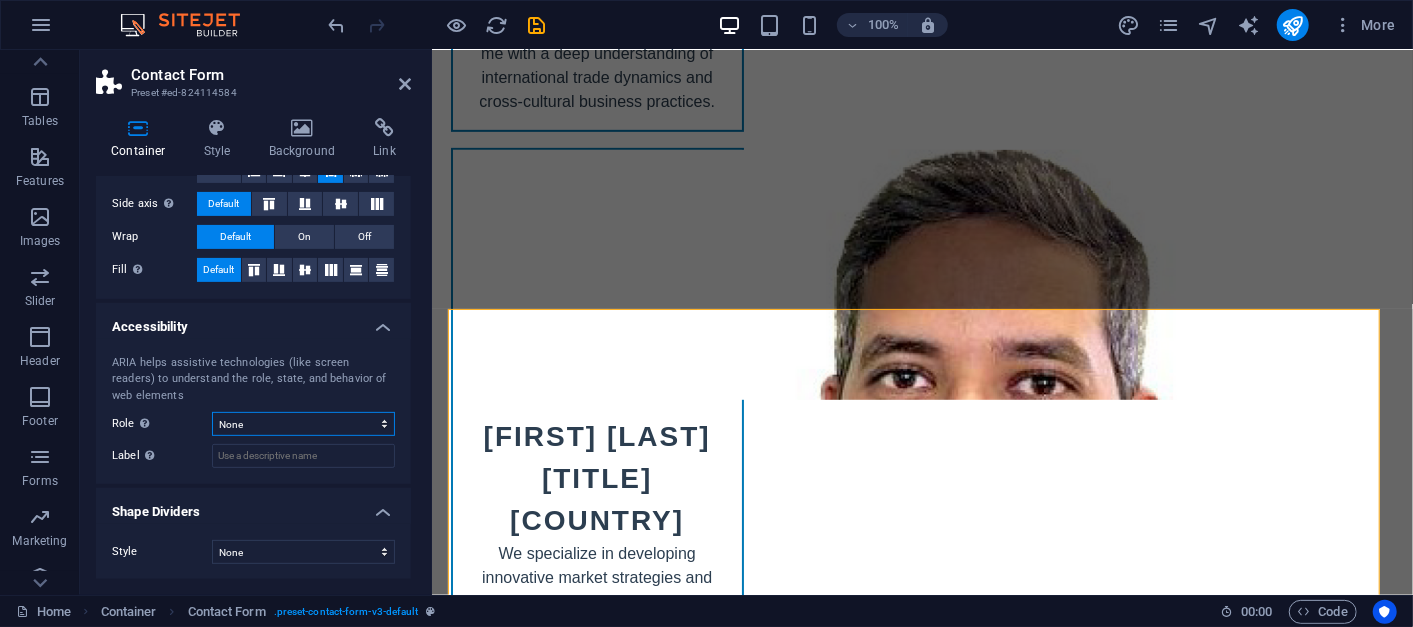 scroll, scrollTop: 9014, scrollLeft: 0, axis: vertical 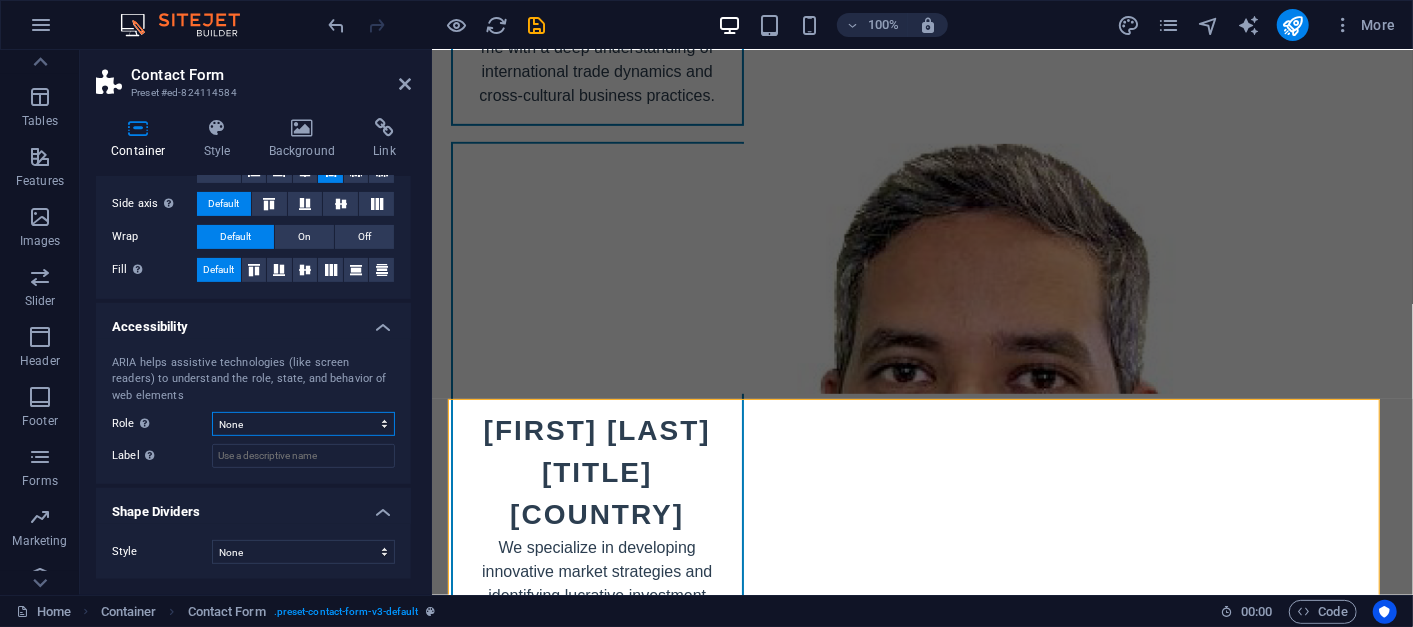 click on "None Alert Article Banner Comment Complementary Dialog Footer Header Marquee Presentation Region Section Separator Status Timer" at bounding box center [303, 424] 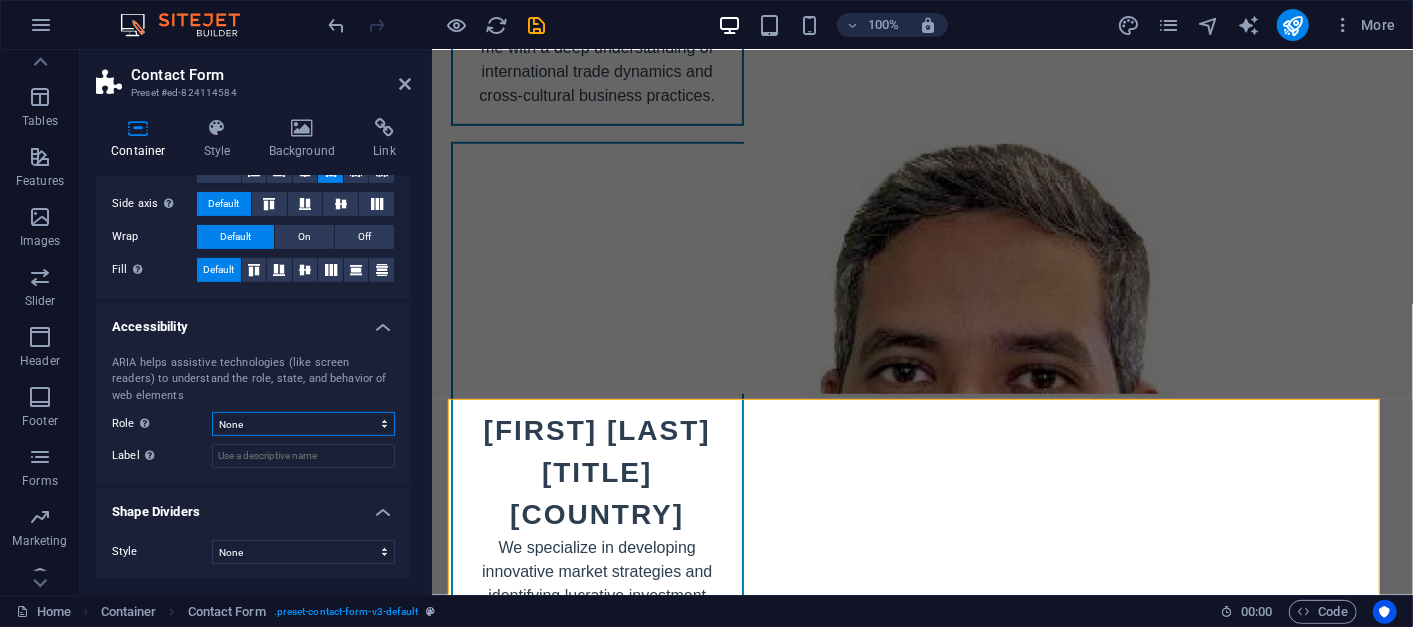 click on "None Alert Article Banner Comment Complementary Dialog Footer Header Marquee Presentation Region Section Separator Status Timer" at bounding box center [303, 424] 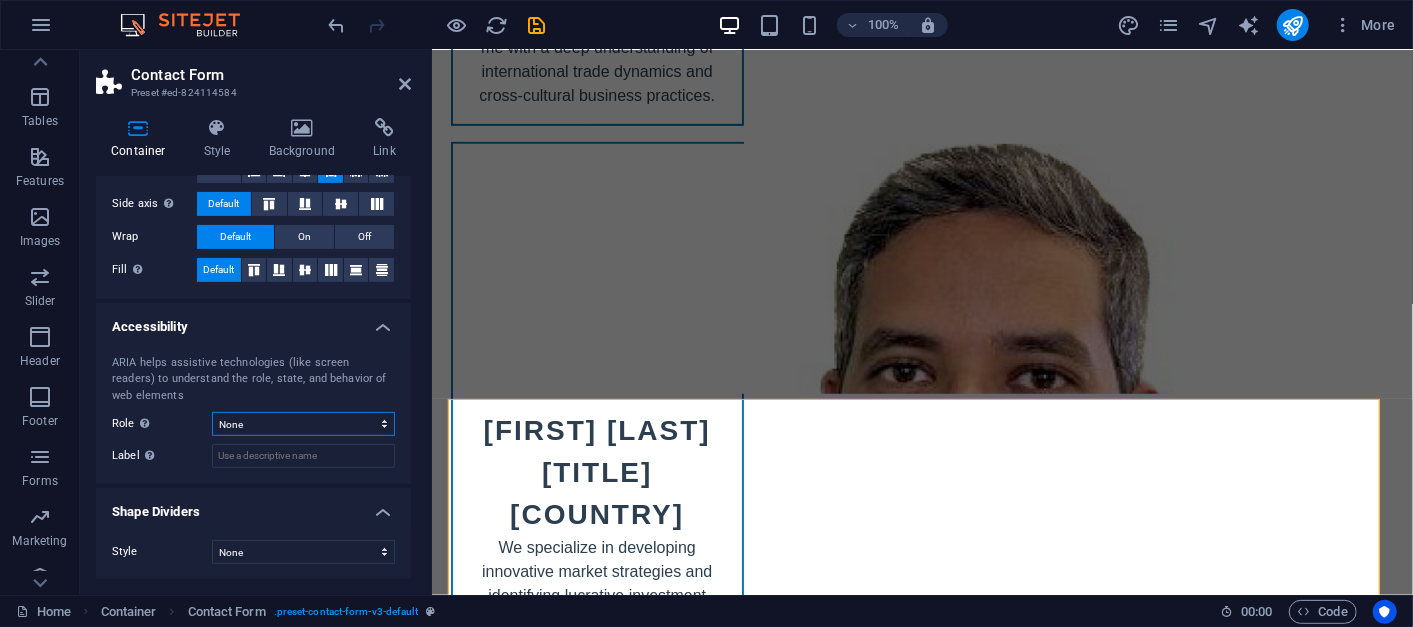 click on "None Alert Article Banner Comment Complementary Dialog Footer Header Marquee Presentation Region Section Separator Status Timer" at bounding box center (303, 424) 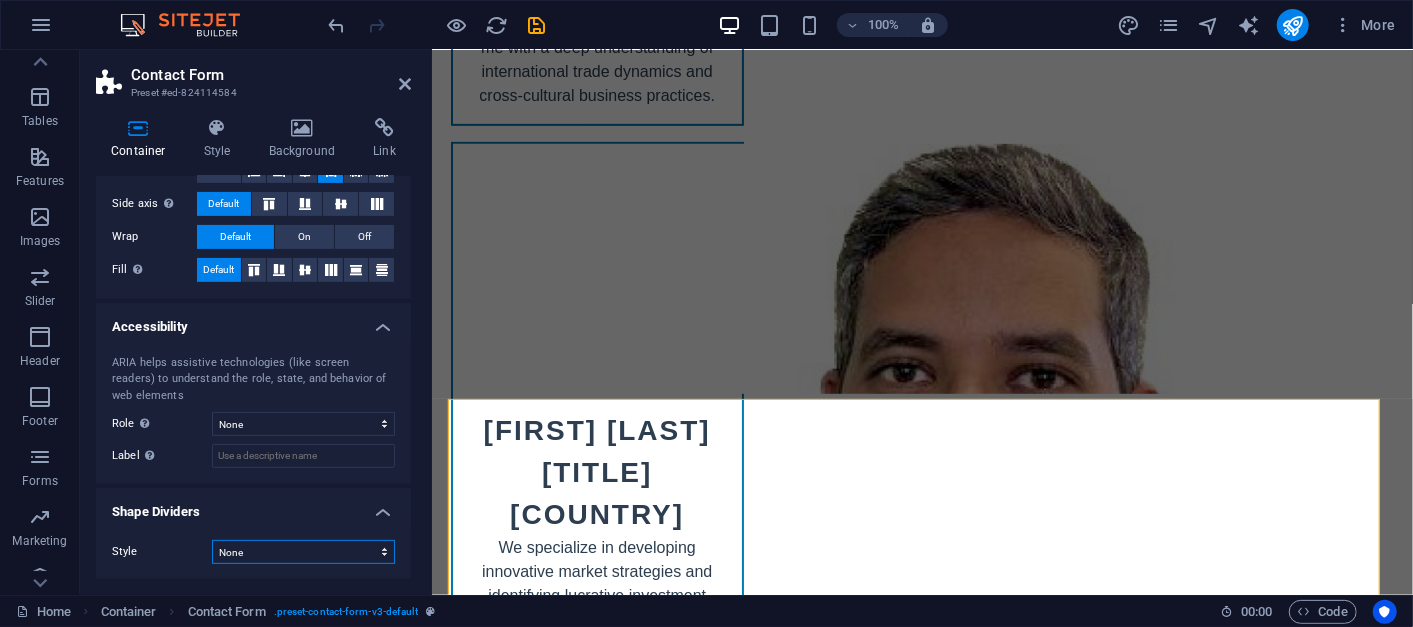 click on "None Triangle Square Diagonal Polygon 1 Polygon 2 Zigzag Multiple Zigzags Waves Multiple Waves Half Circle Circle Circle Shadow Blocks Hexagons Clouds Multiple Clouds Fan Pyramids Book Paint Drip Fire Shredded Paper Arrow" at bounding box center (303, 552) 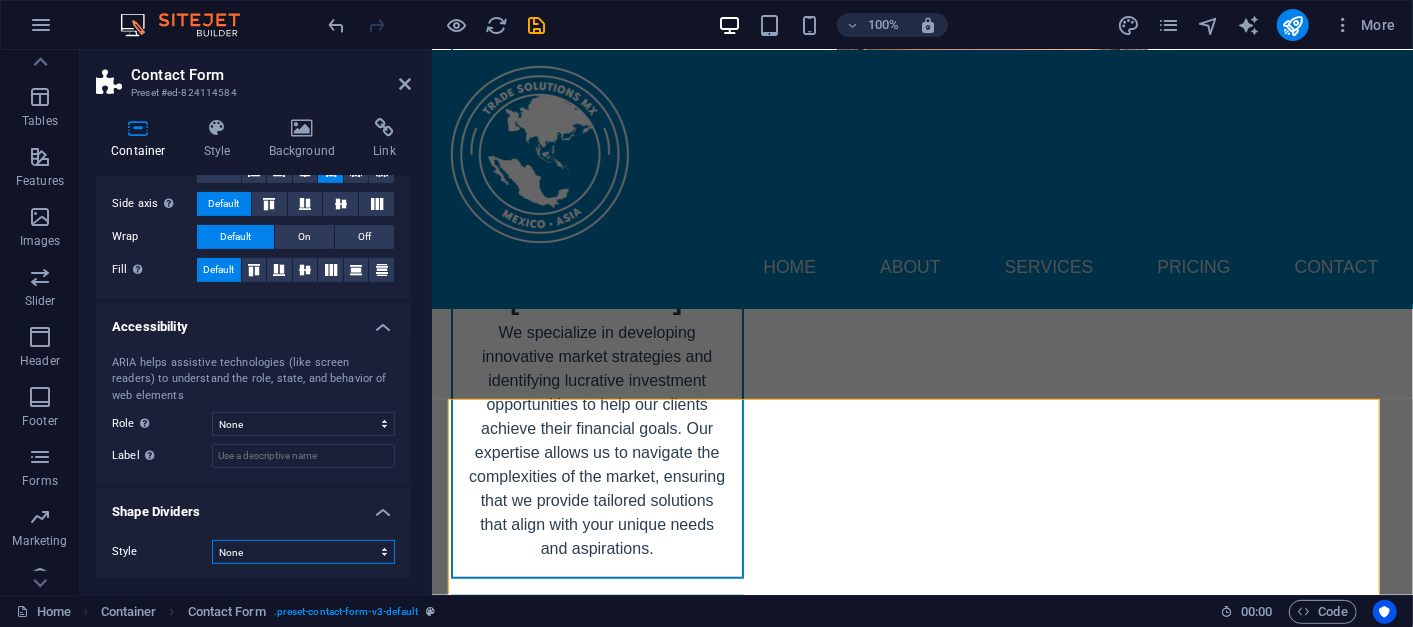 scroll, scrollTop: 9178, scrollLeft: 0, axis: vertical 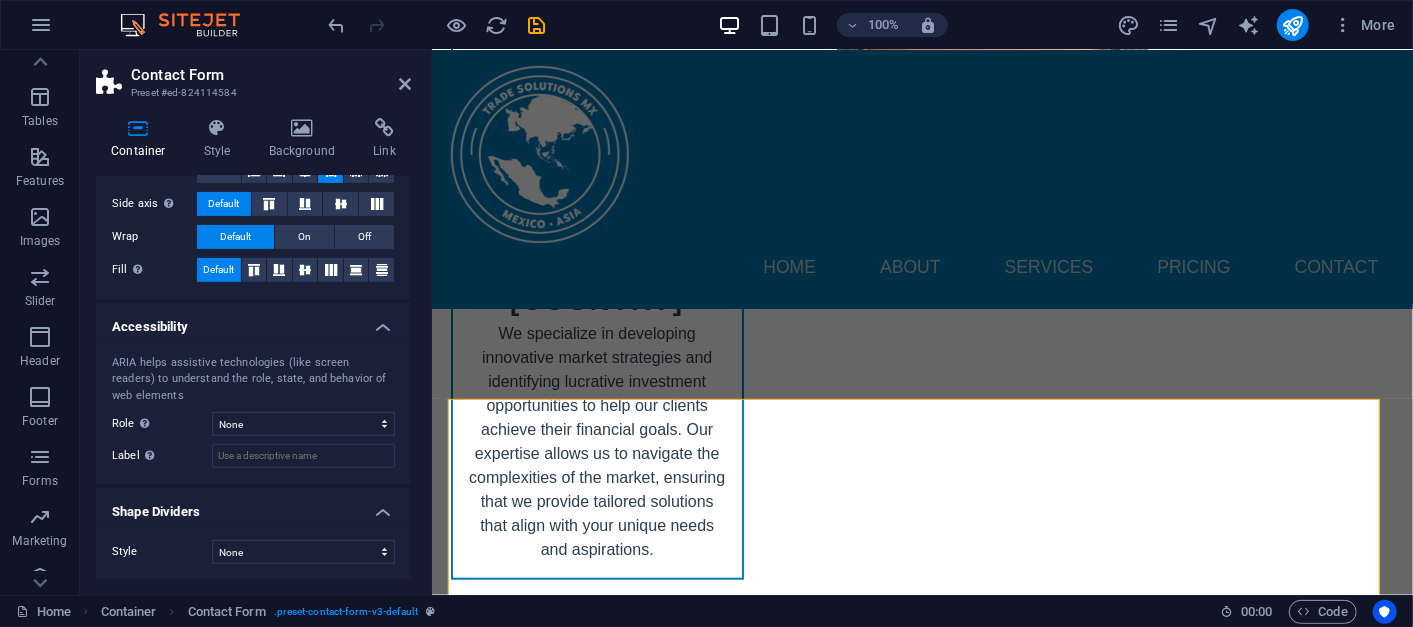 click on "Shape Dividers" at bounding box center [253, 506] 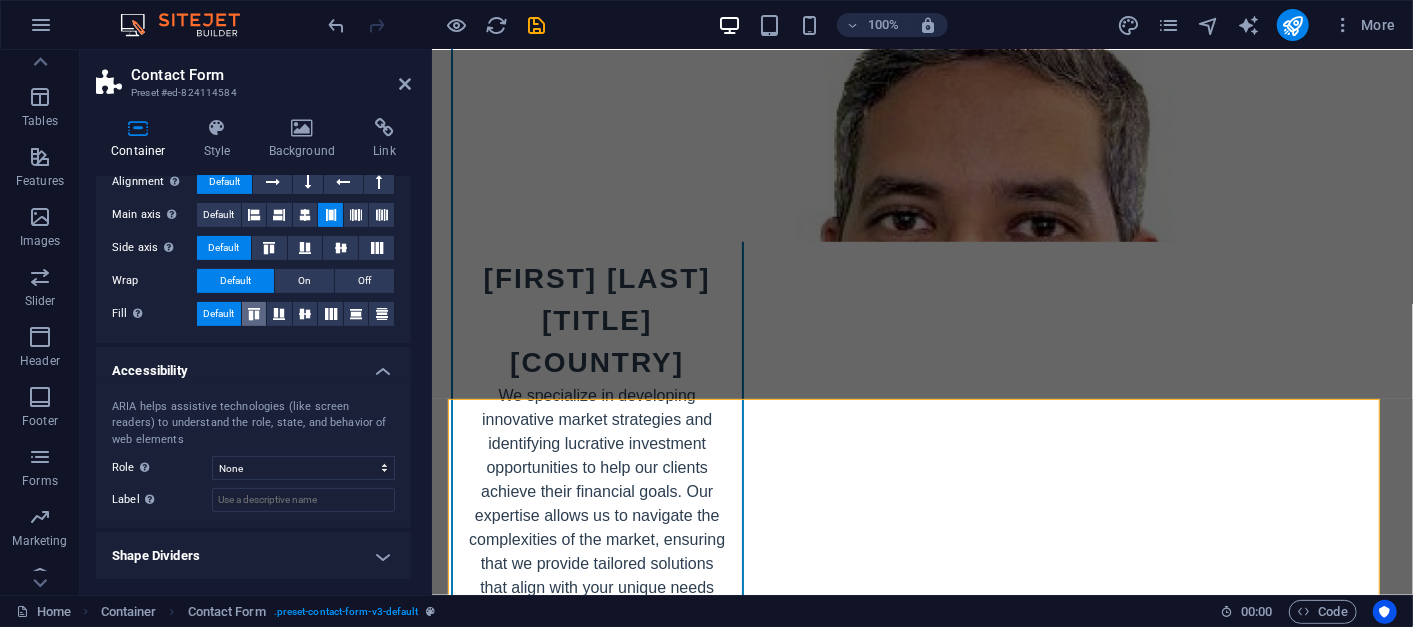 scroll, scrollTop: 9167, scrollLeft: 0, axis: vertical 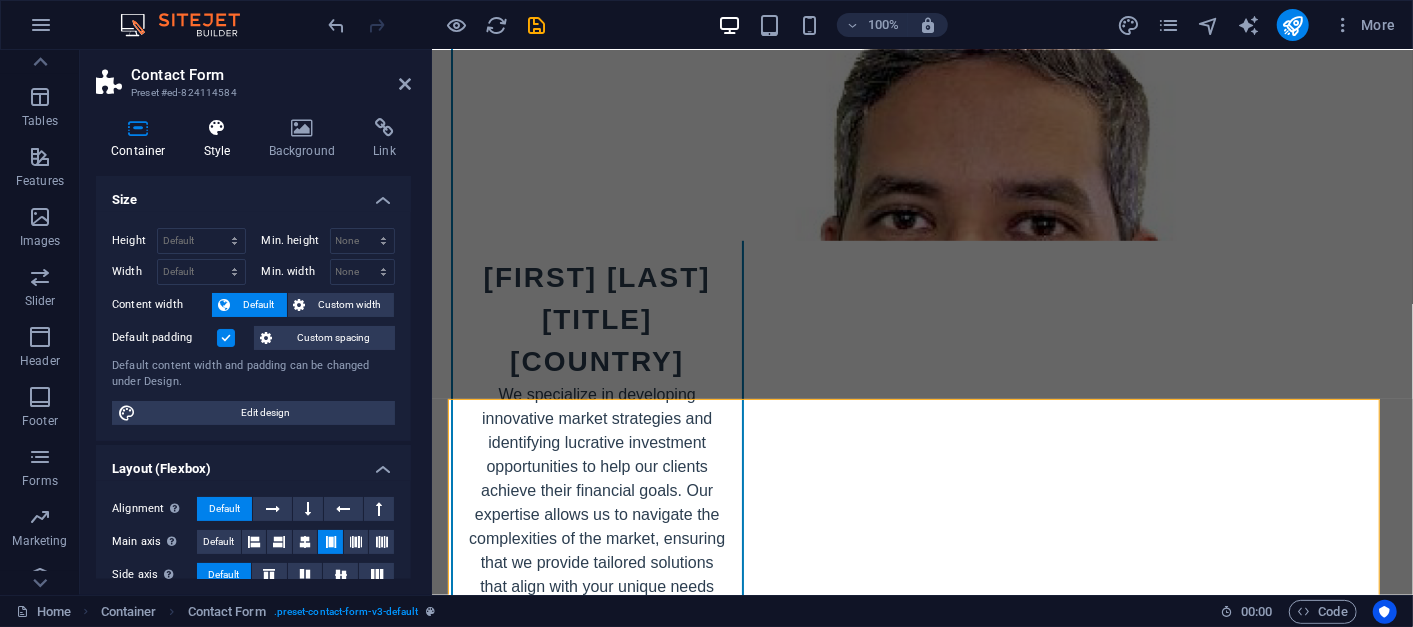 click on "Style" at bounding box center (221, 139) 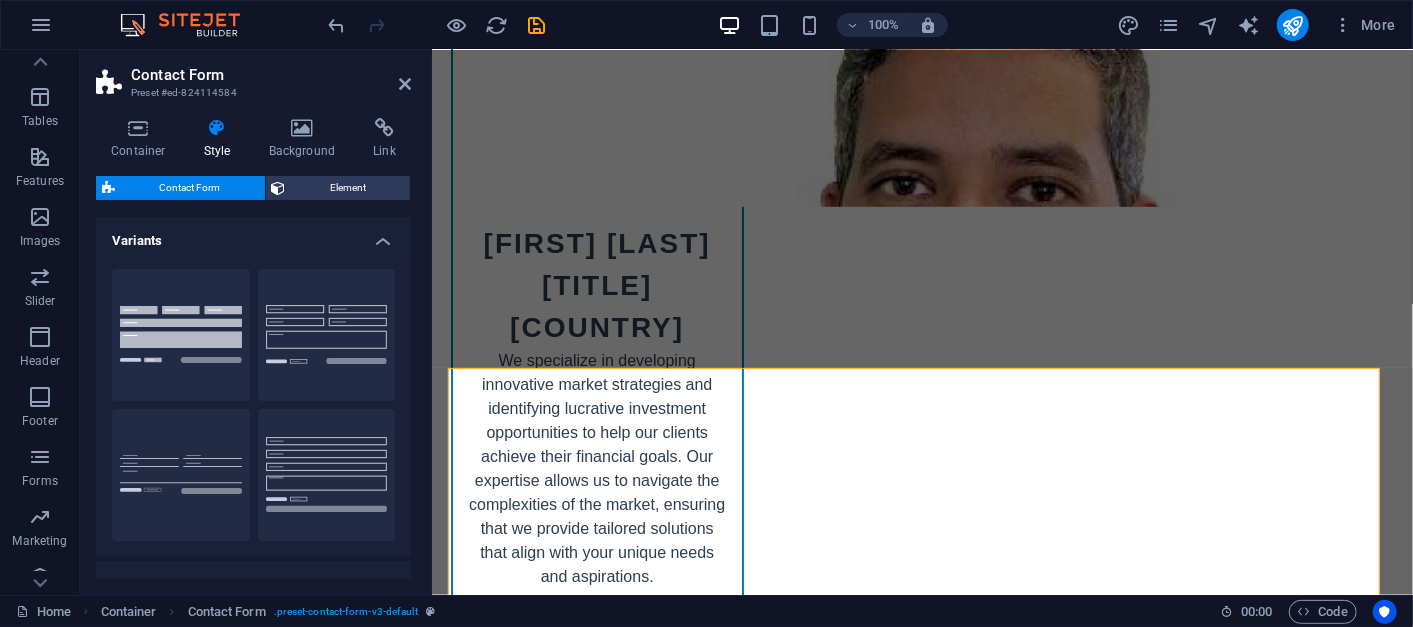 scroll, scrollTop: 9202, scrollLeft: 0, axis: vertical 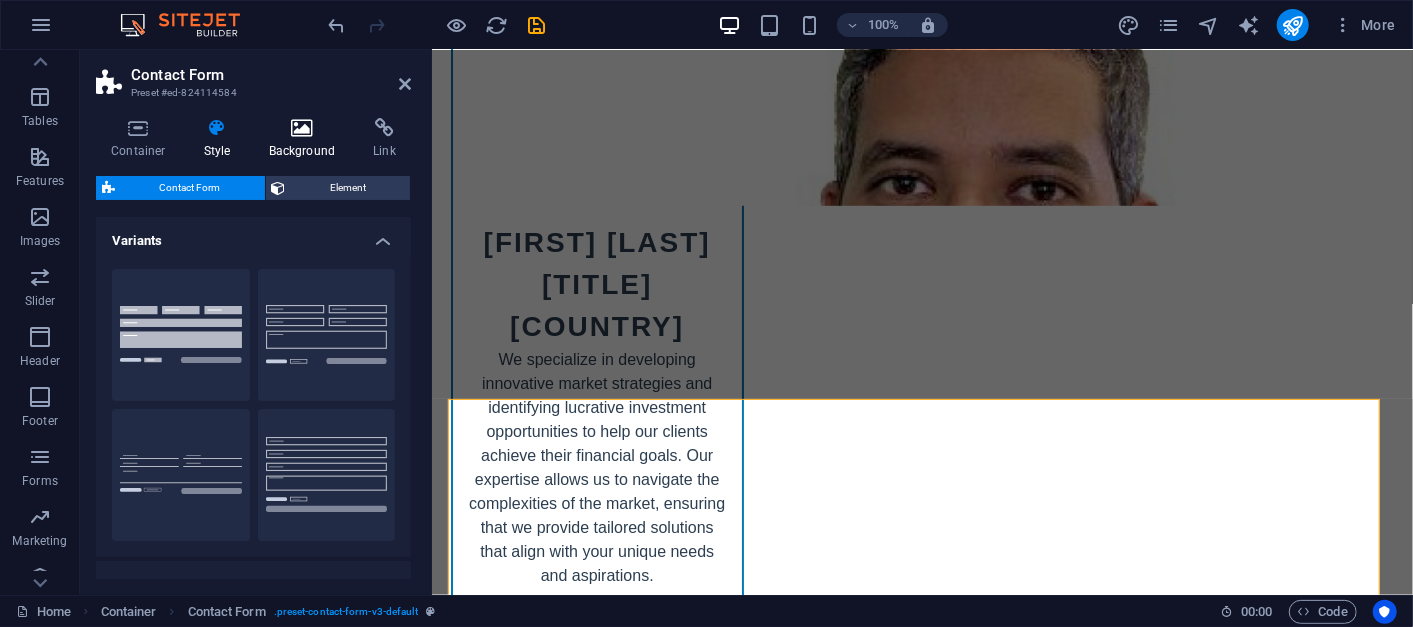 click at bounding box center (302, 128) 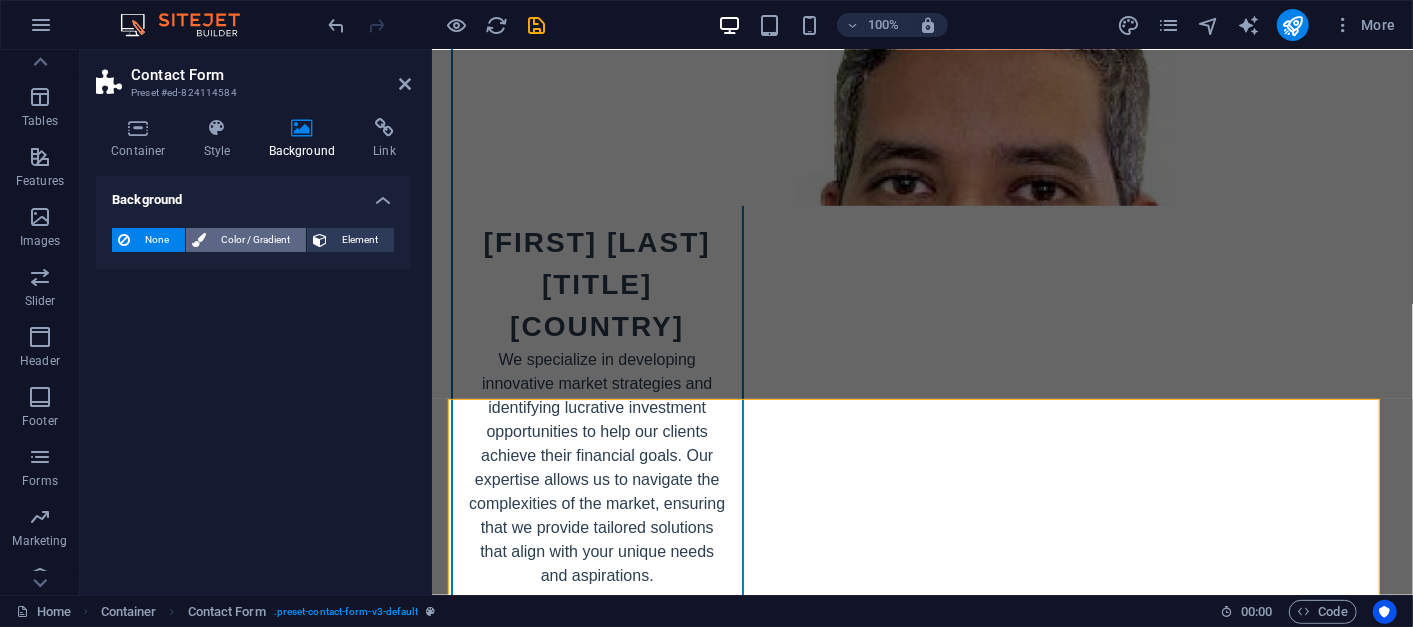 click on "Color / Gradient" at bounding box center (256, 240) 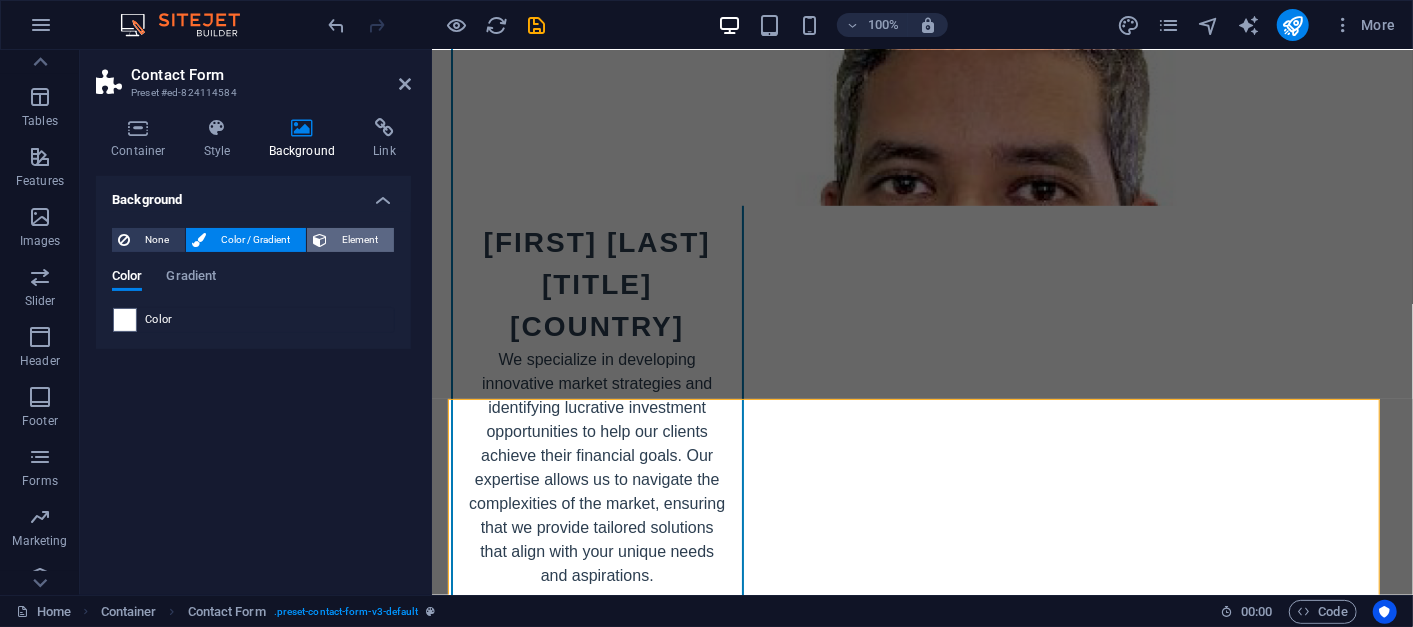 click on "Element" at bounding box center [360, 240] 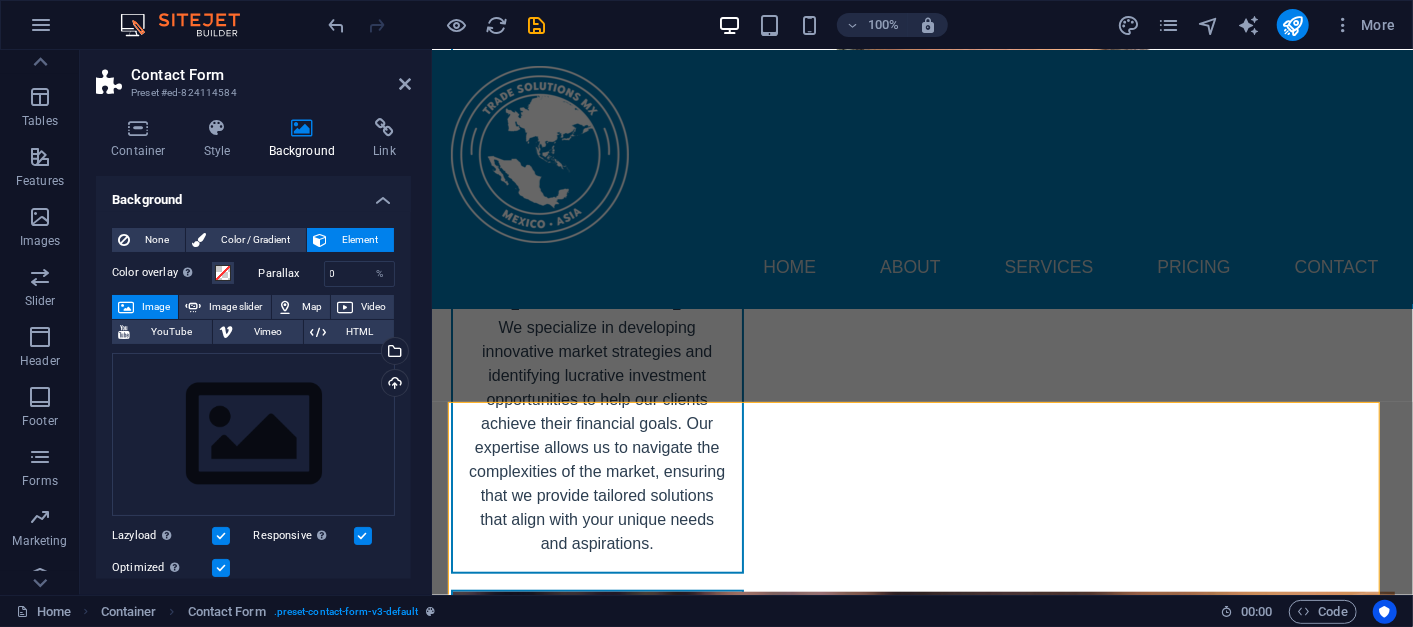 scroll, scrollTop: 9178, scrollLeft: 0, axis: vertical 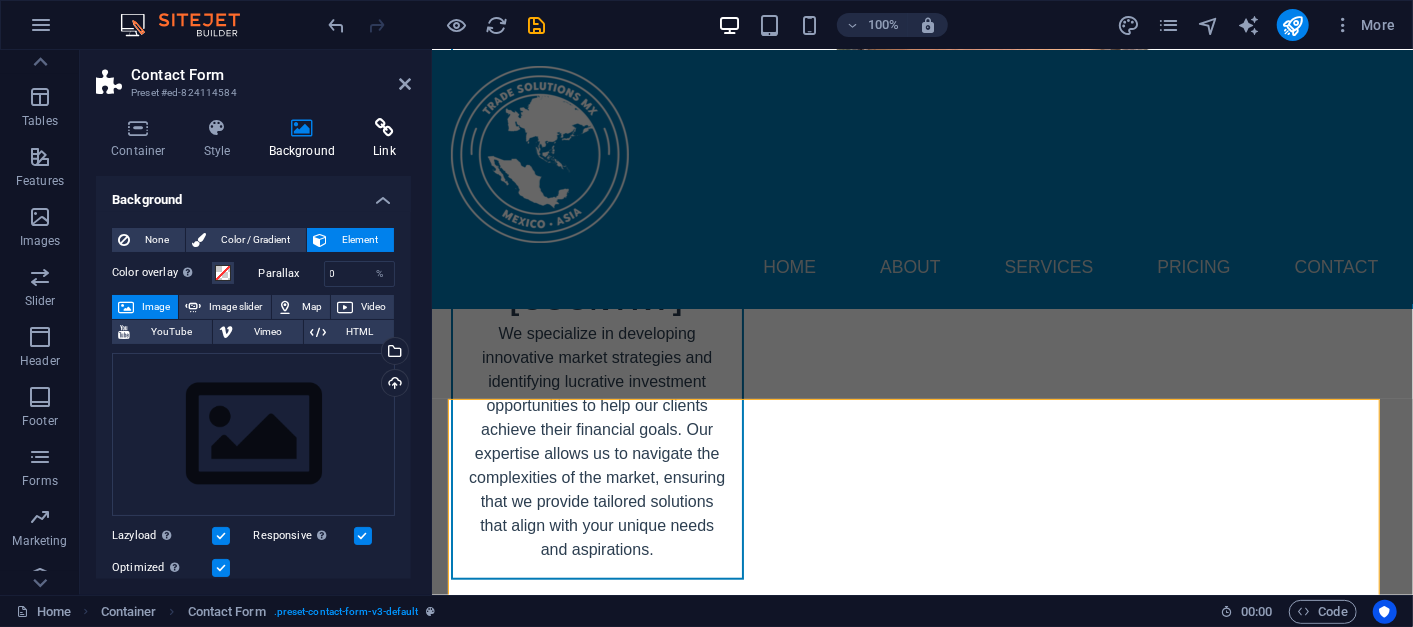 click on "Link" at bounding box center [384, 139] 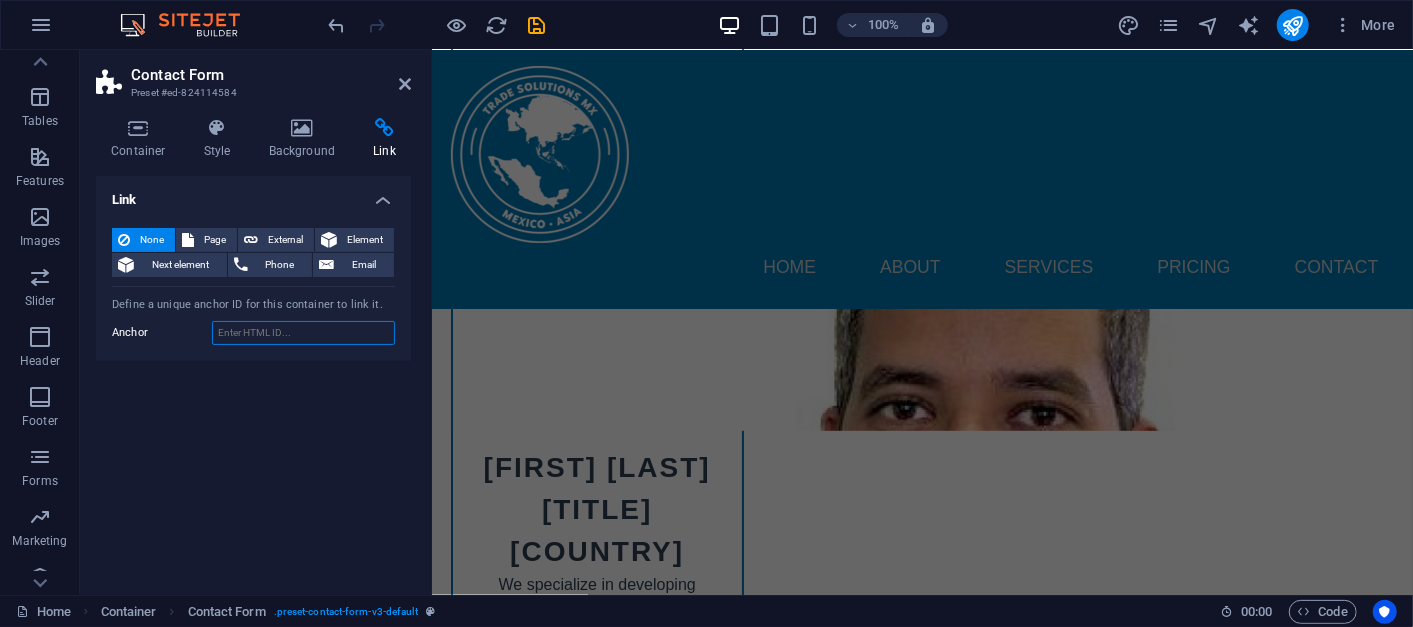 click on "Anchor" at bounding box center [303, 333] 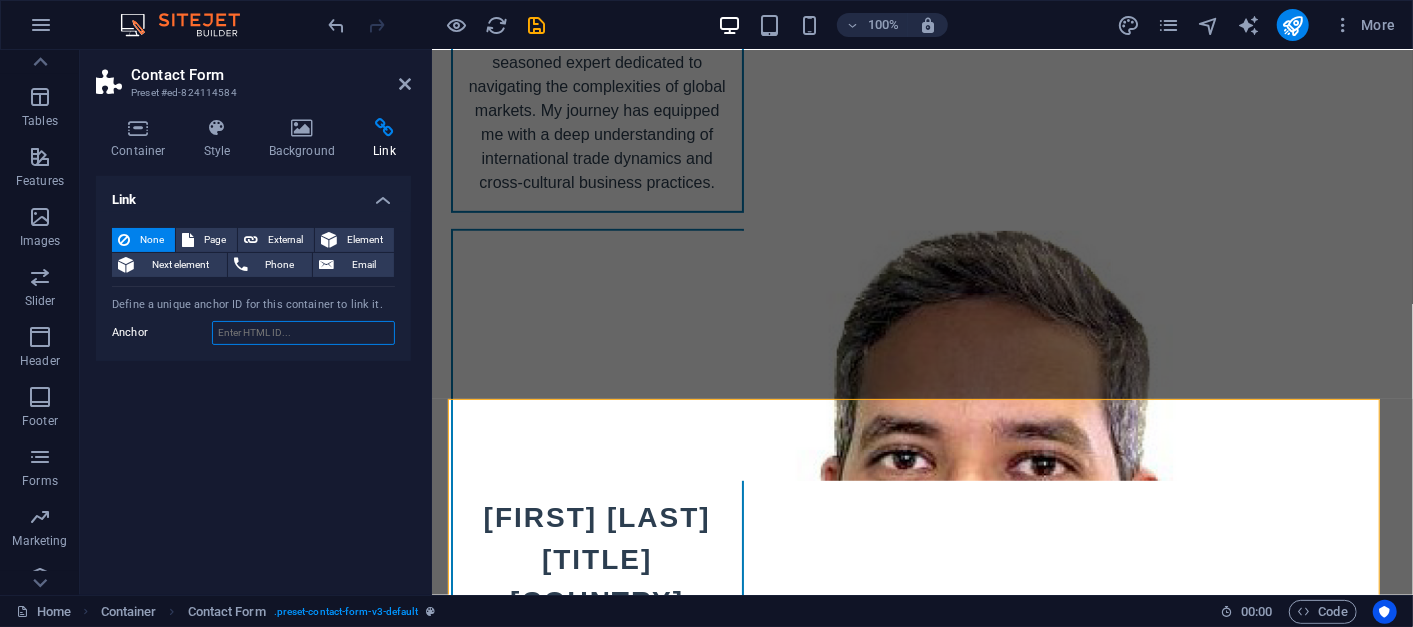 scroll, scrollTop: 8928, scrollLeft: 0, axis: vertical 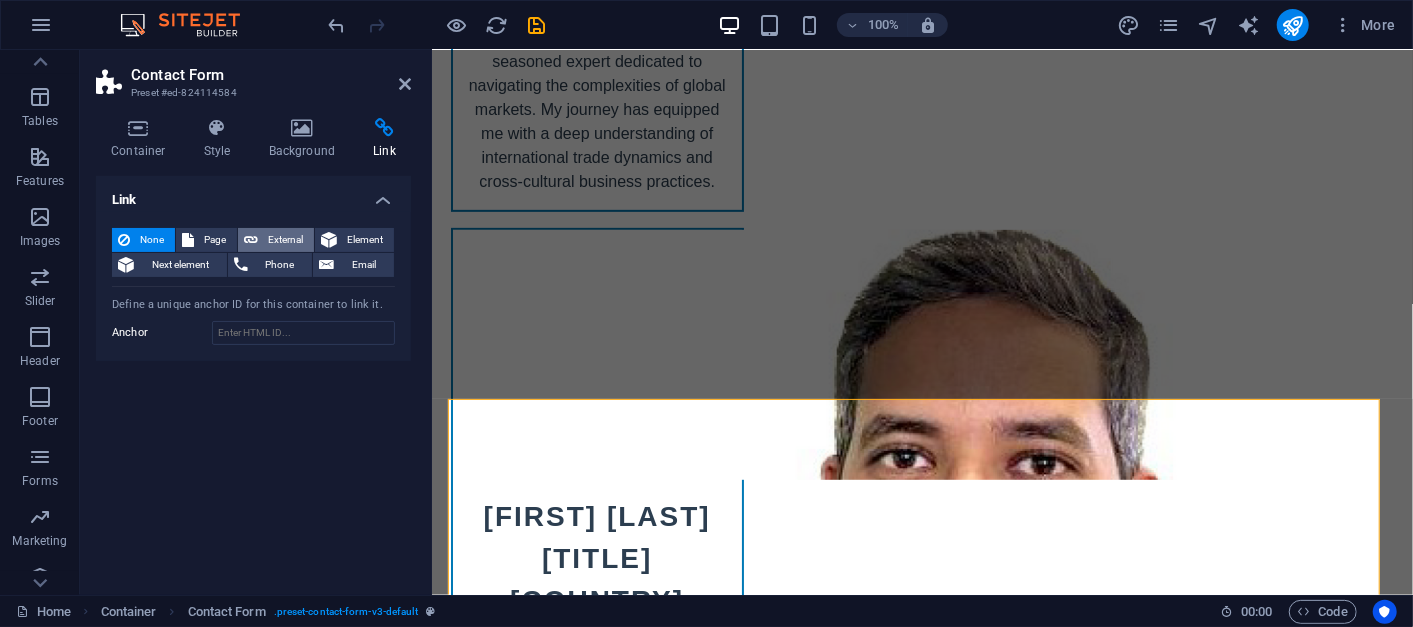 click at bounding box center [251, 240] 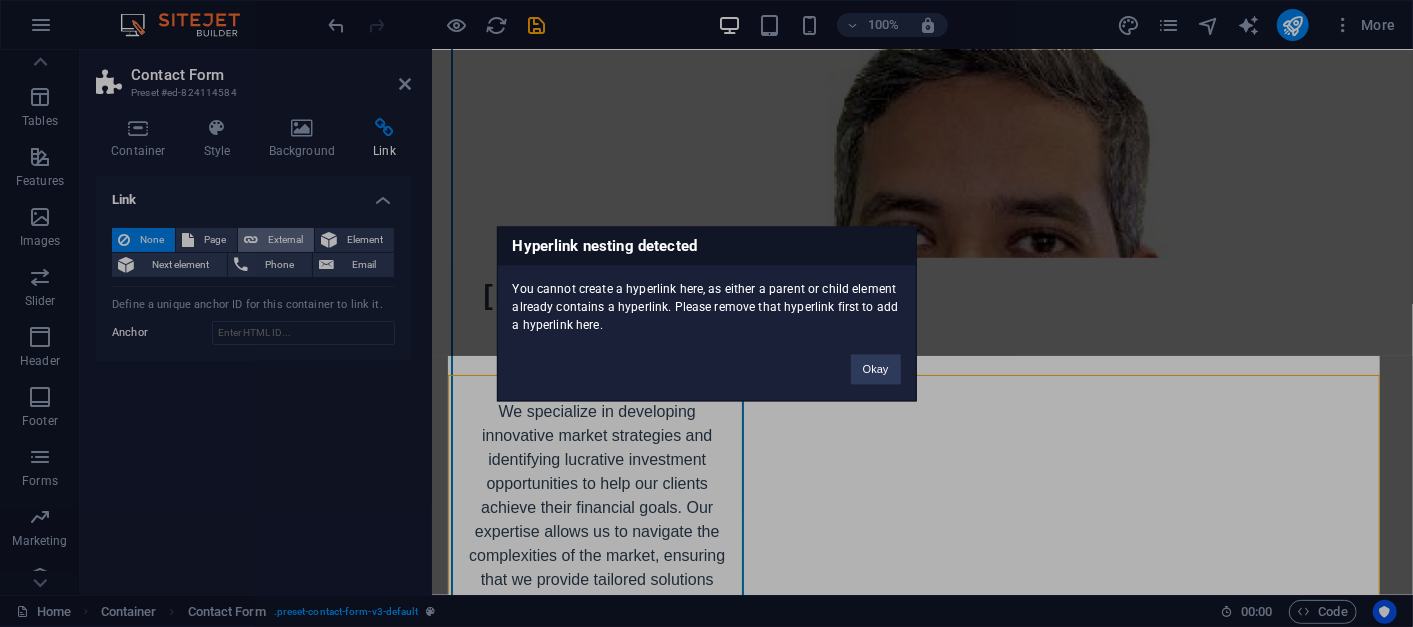 scroll, scrollTop: 9202, scrollLeft: 0, axis: vertical 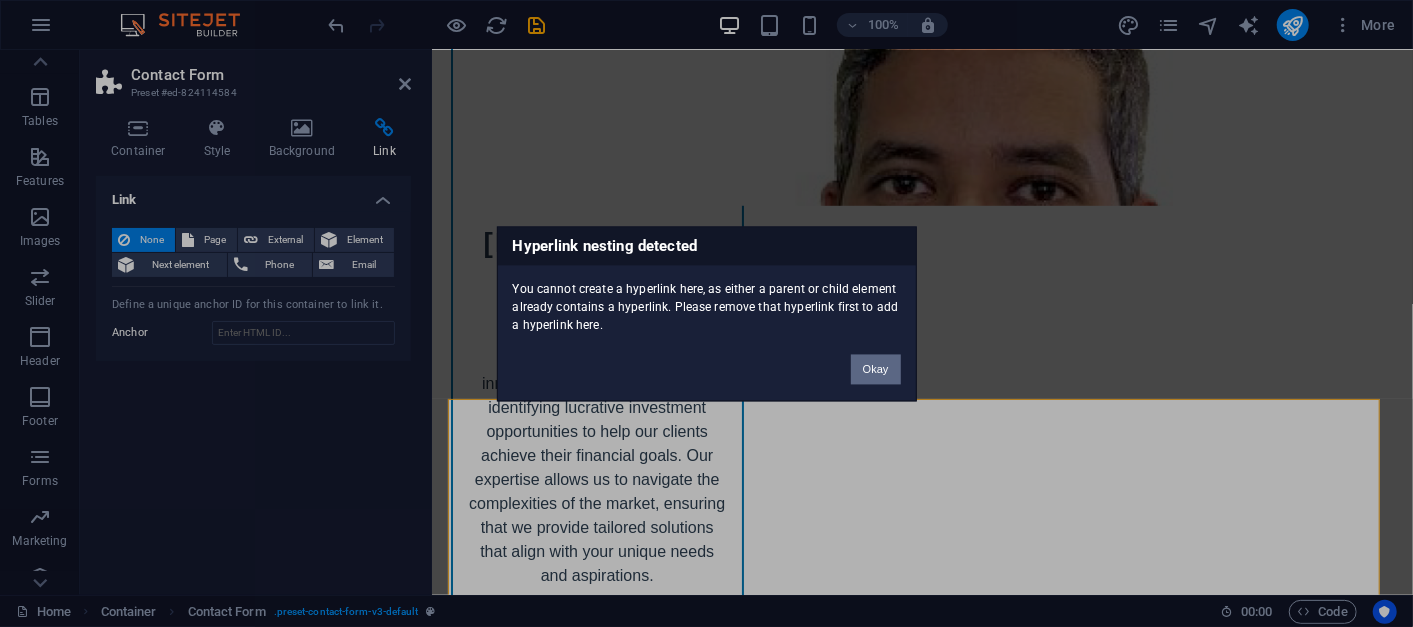 click on "Okay" at bounding box center [876, 369] 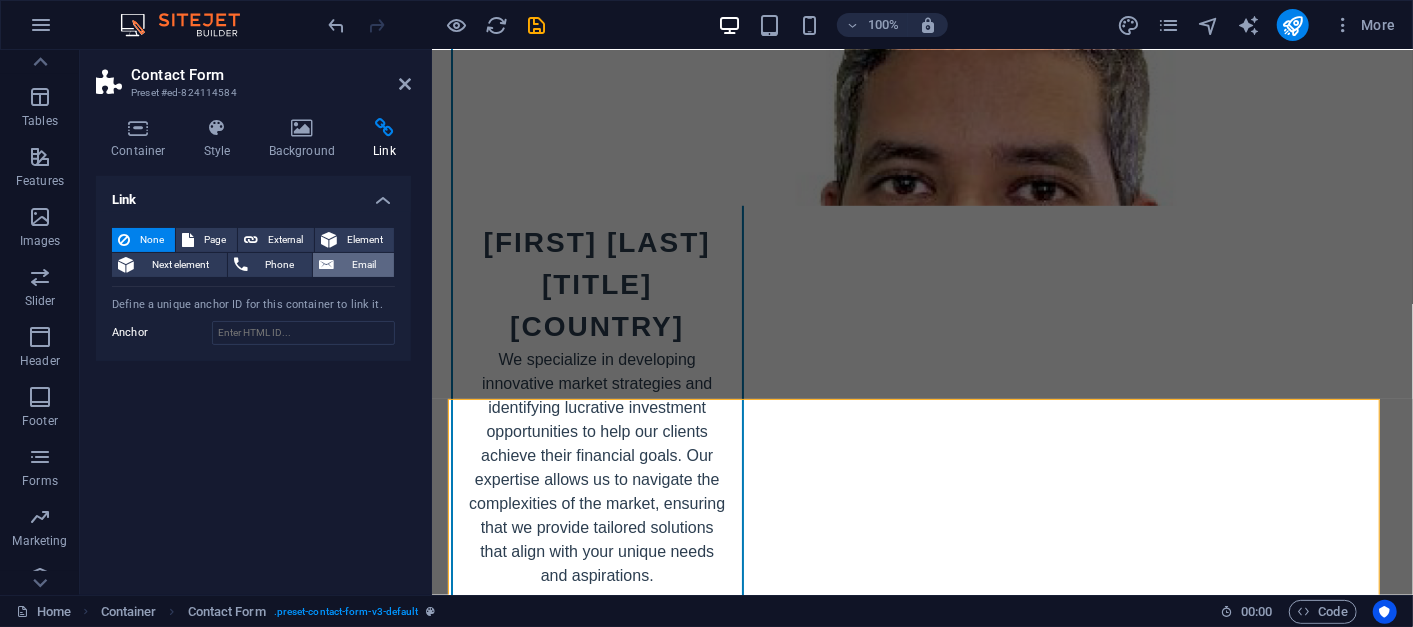 click on "Email" at bounding box center [364, 265] 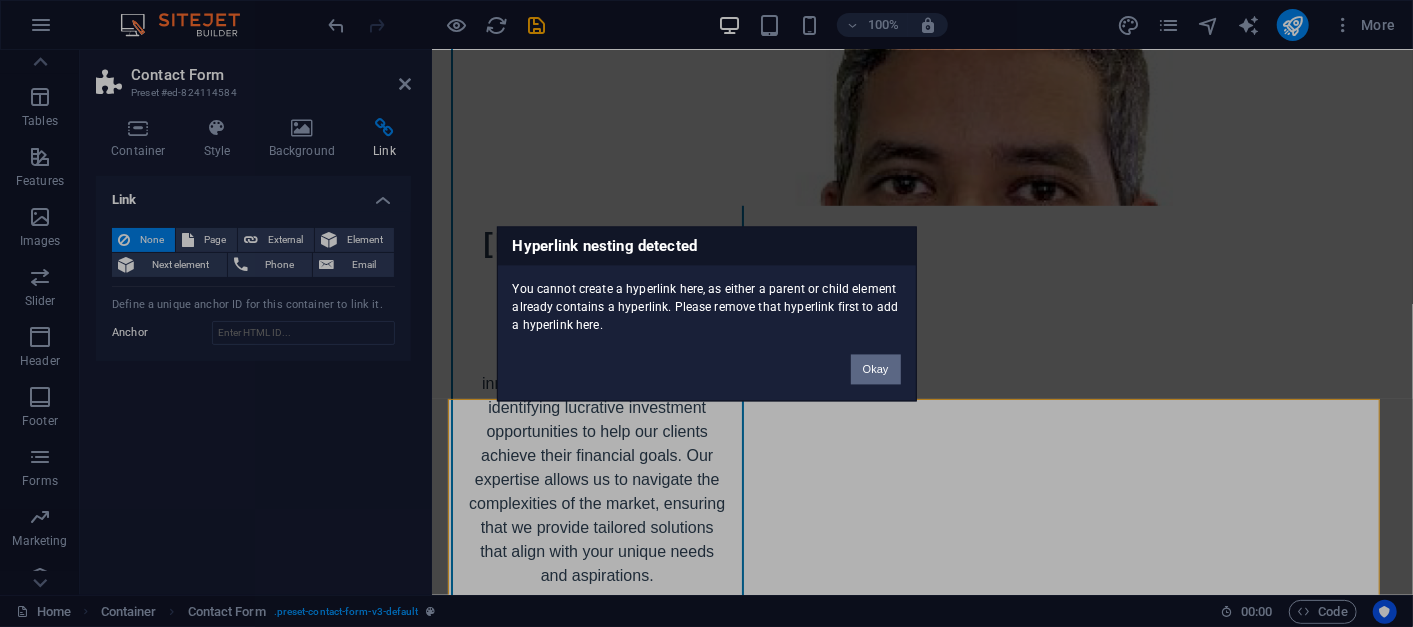 click on "Okay" at bounding box center (876, 369) 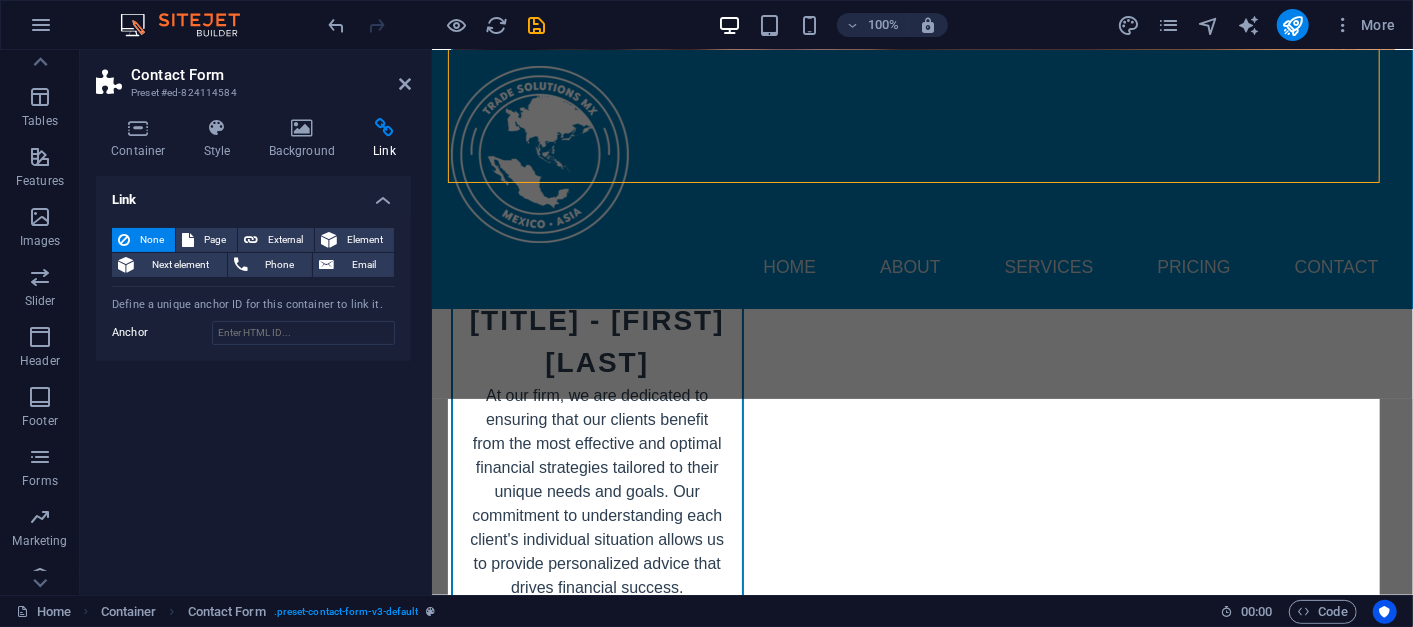 click on "Link None Page External Element Next element Phone Email Page Home Subpage Legal Notice Privacy Home Home Home Home Home Home Home Element
URL Phone Email Link target New tab Same tab Overlay Title Additional link description, should not be the same as the link text. The title is most often shown as a tooltip text when the mouse moves over the element. Leave empty if uncertain. Relationship Sets the  relationship of this link to the link target . For example, the value "nofollow" instructs search engines not to follow the link. Can be left empty. alternate author bookmark external help license next nofollow noreferrer noopener prev search tag Define a unique anchor ID for this container to link it. Anchor" at bounding box center (253, 377) 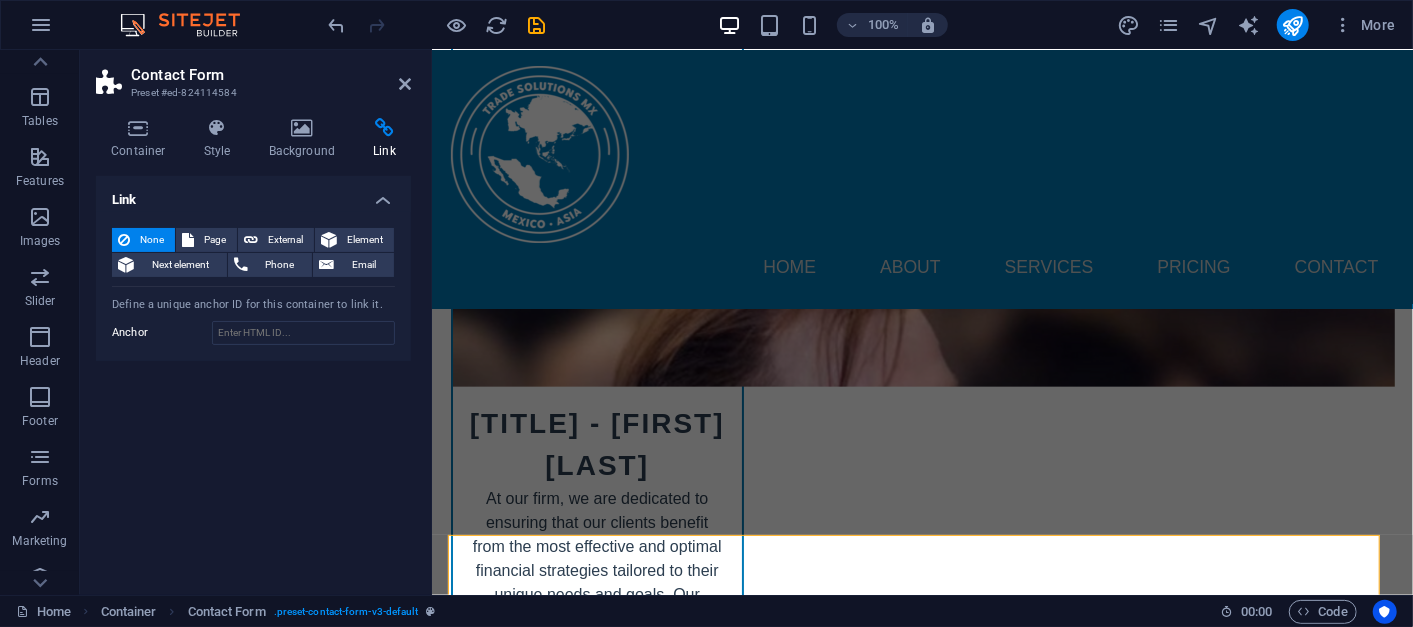 scroll, scrollTop: 9443, scrollLeft: 0, axis: vertical 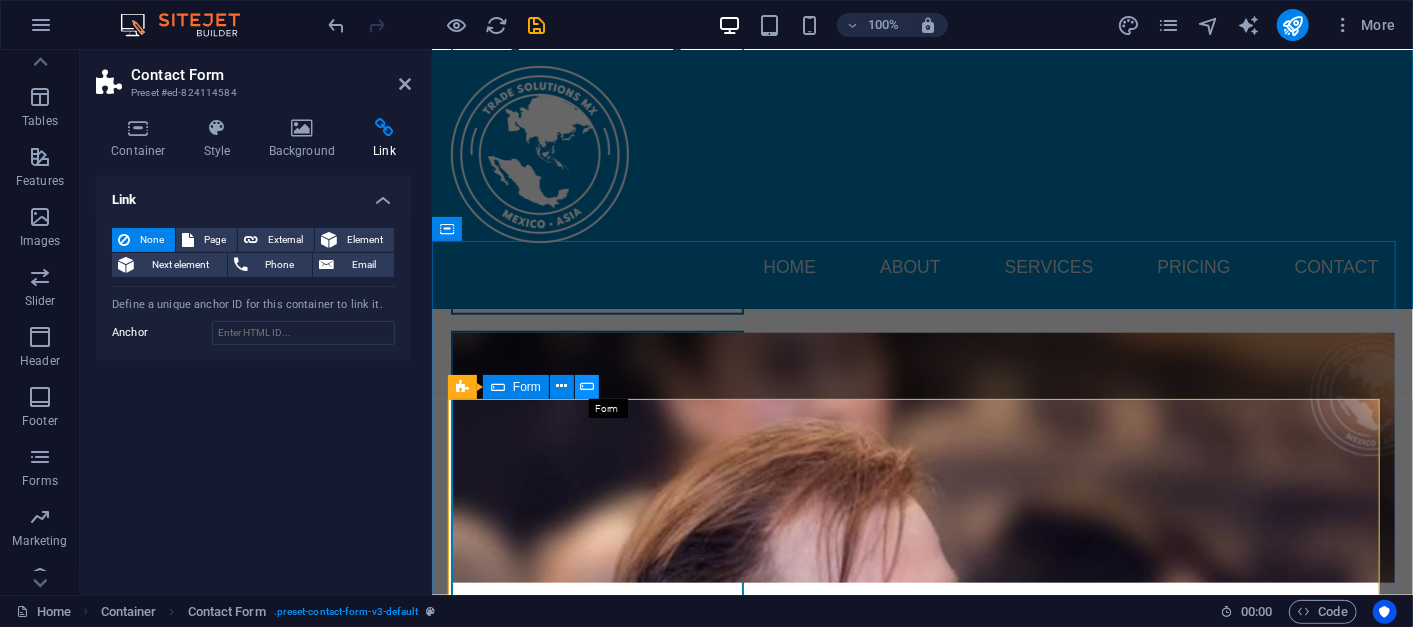 click at bounding box center [587, 387] 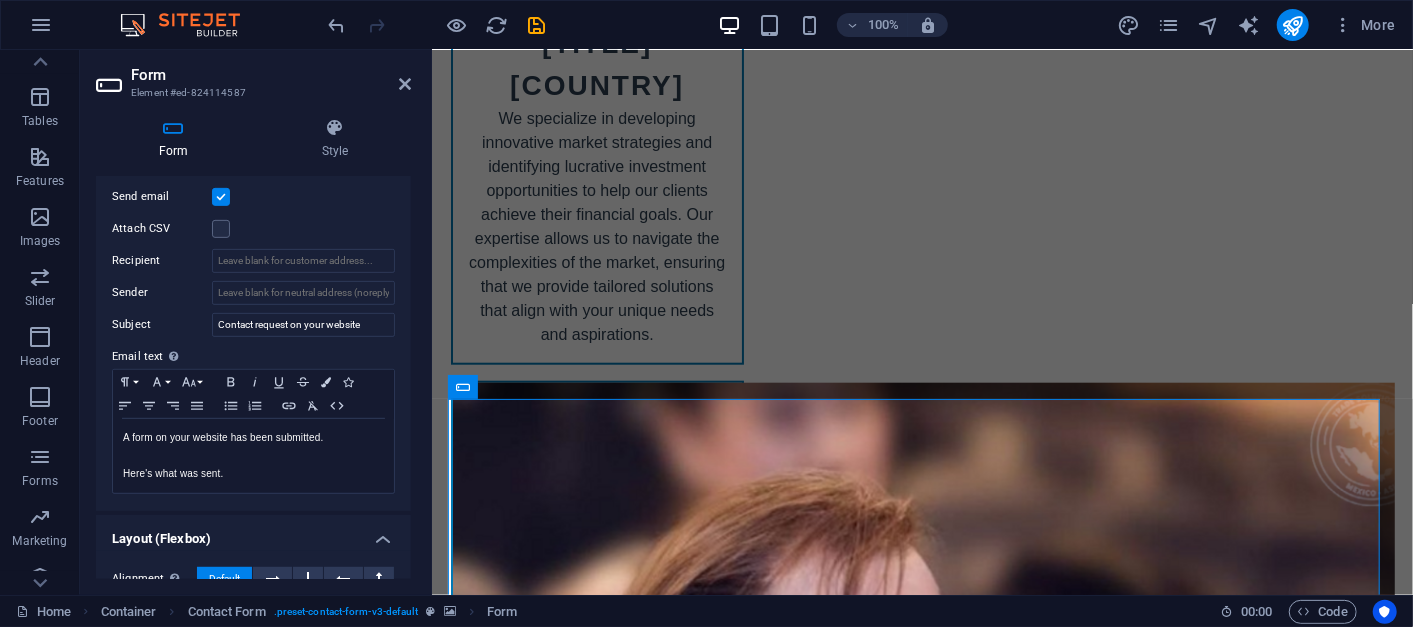scroll, scrollTop: 714, scrollLeft: 0, axis: vertical 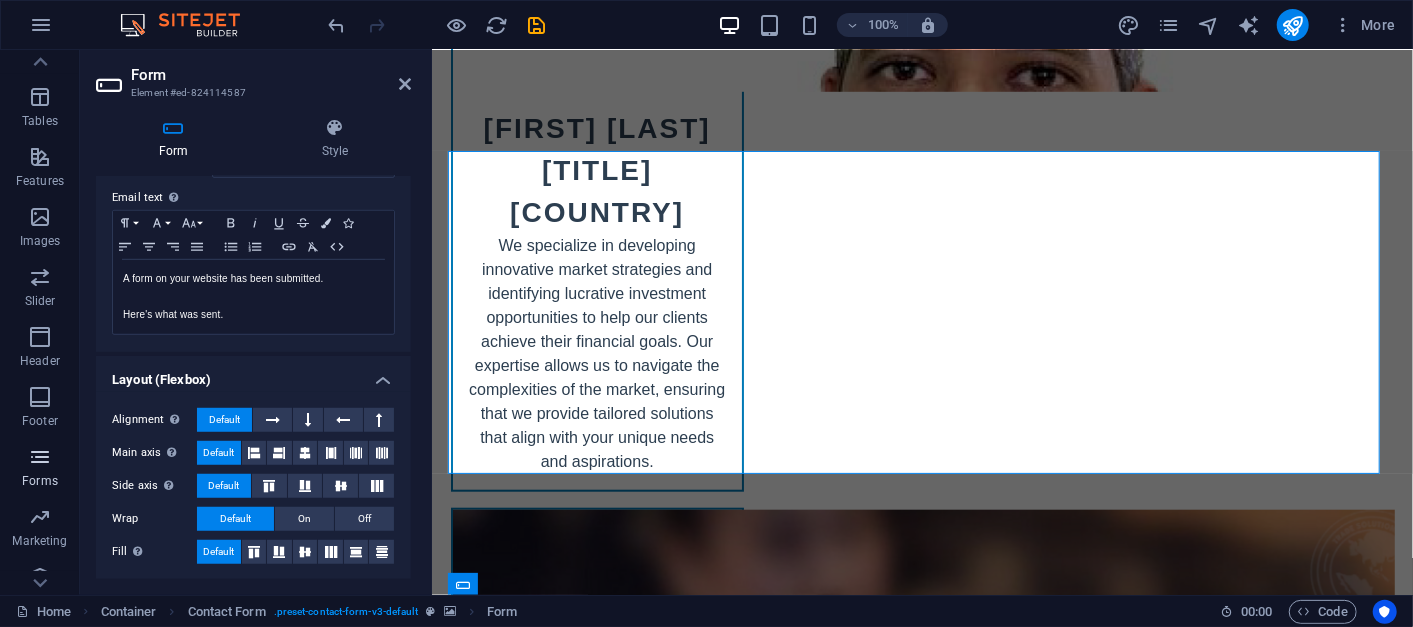 click on "Forms" at bounding box center (40, 481) 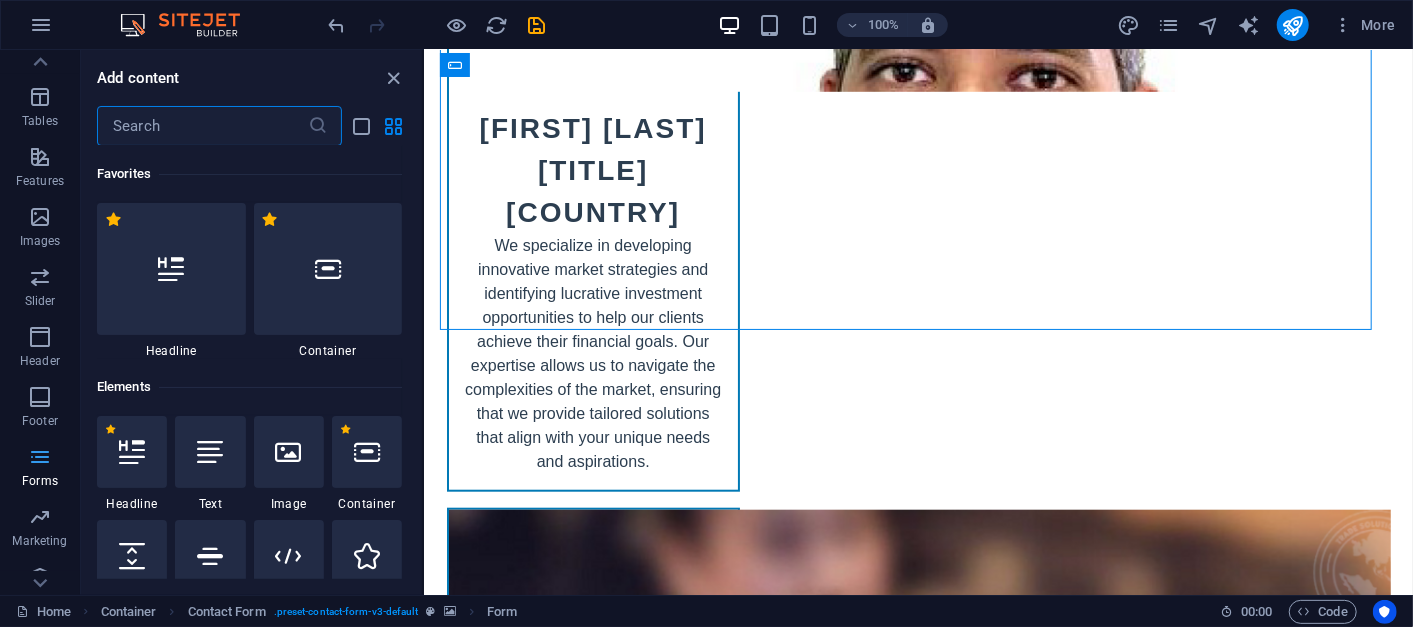 scroll, scrollTop: 9775, scrollLeft: 0, axis: vertical 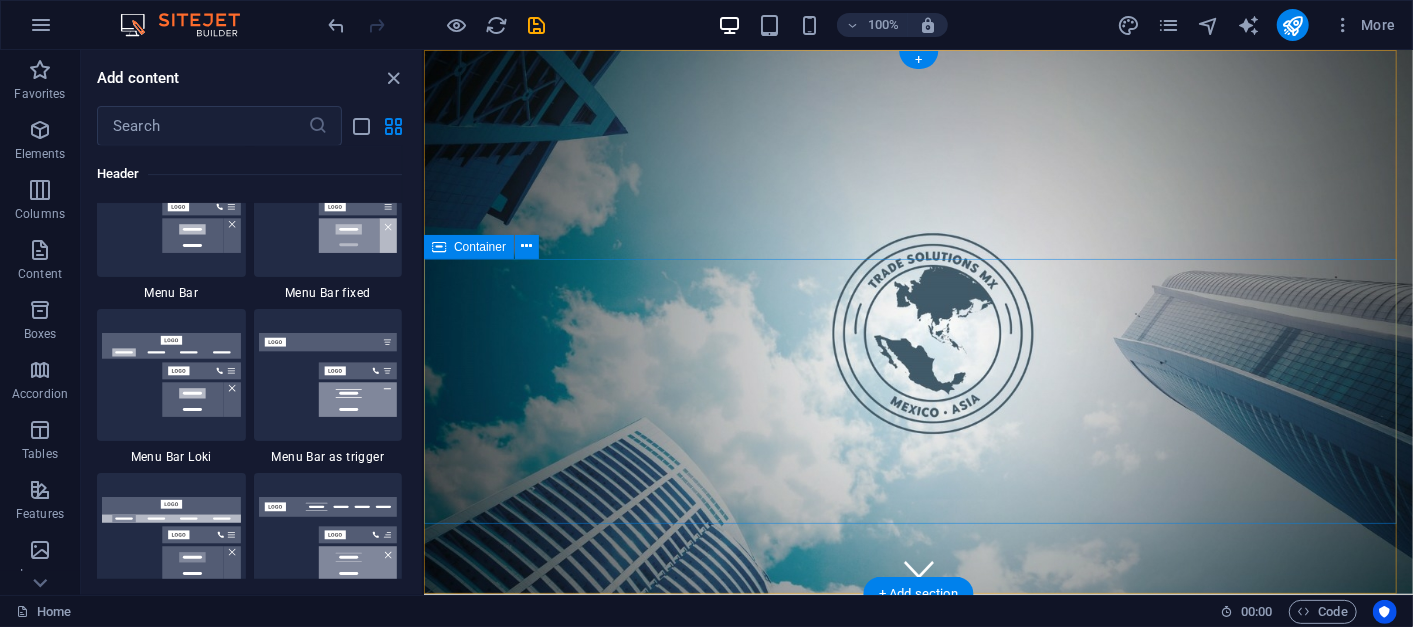 click on "Unlock Global Opportunities with Trade Solutions MX" at bounding box center [917, 964] 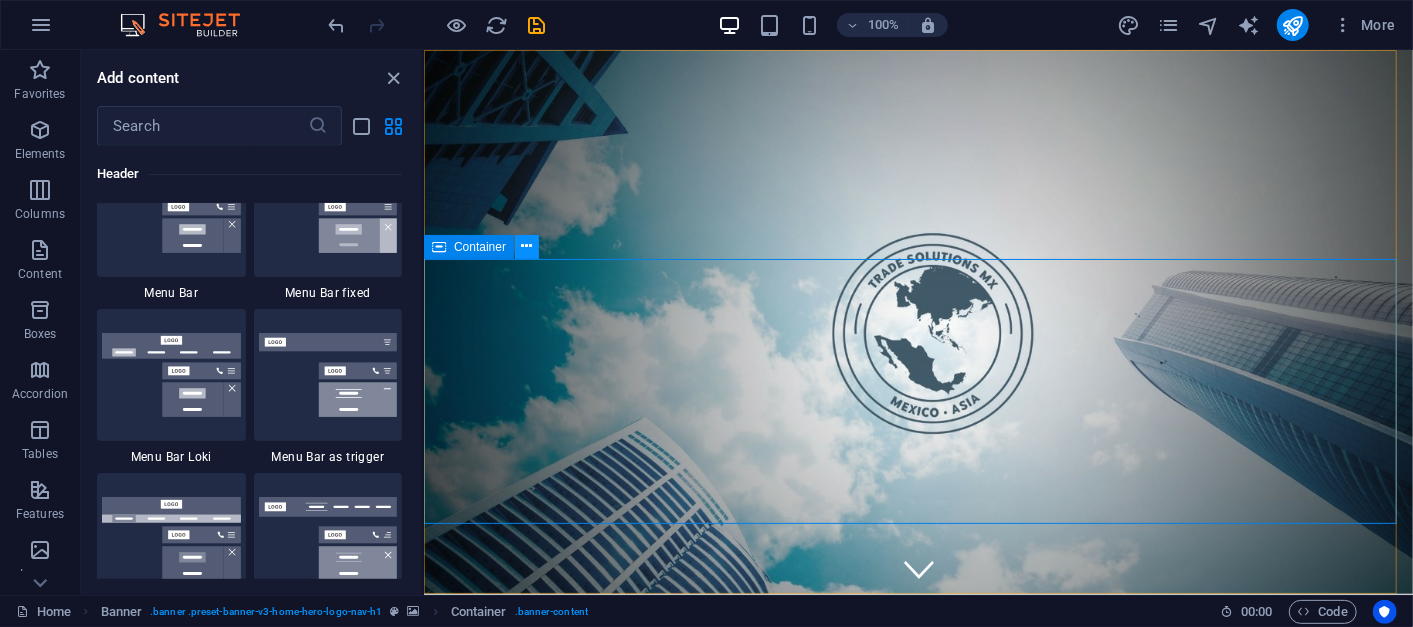 click at bounding box center [527, 246] 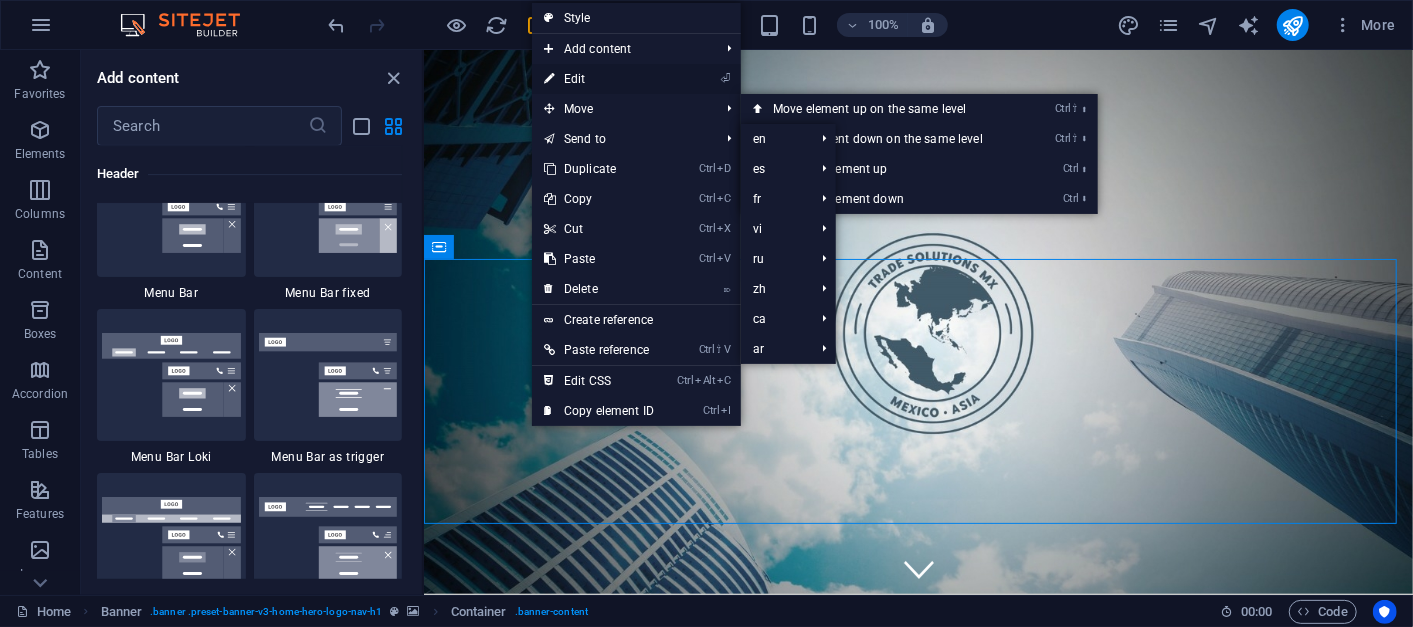 click on "⏎  Edit" at bounding box center [599, 79] 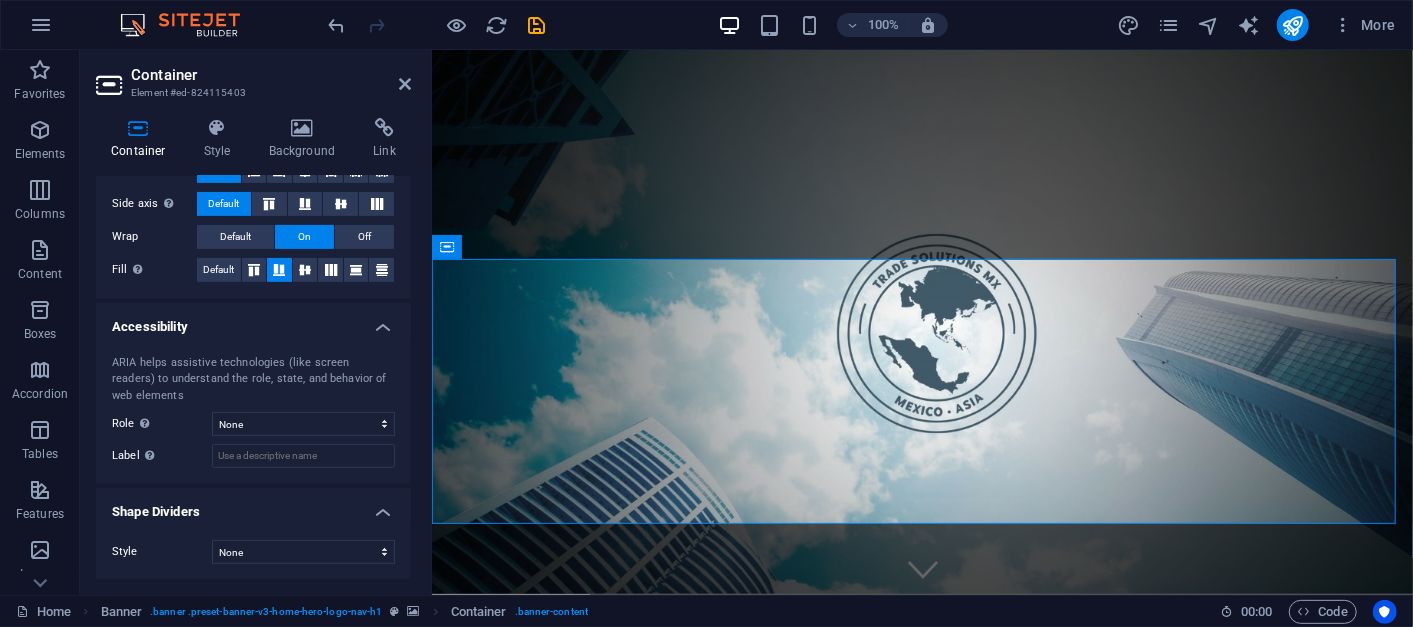 scroll, scrollTop: 0, scrollLeft: 0, axis: both 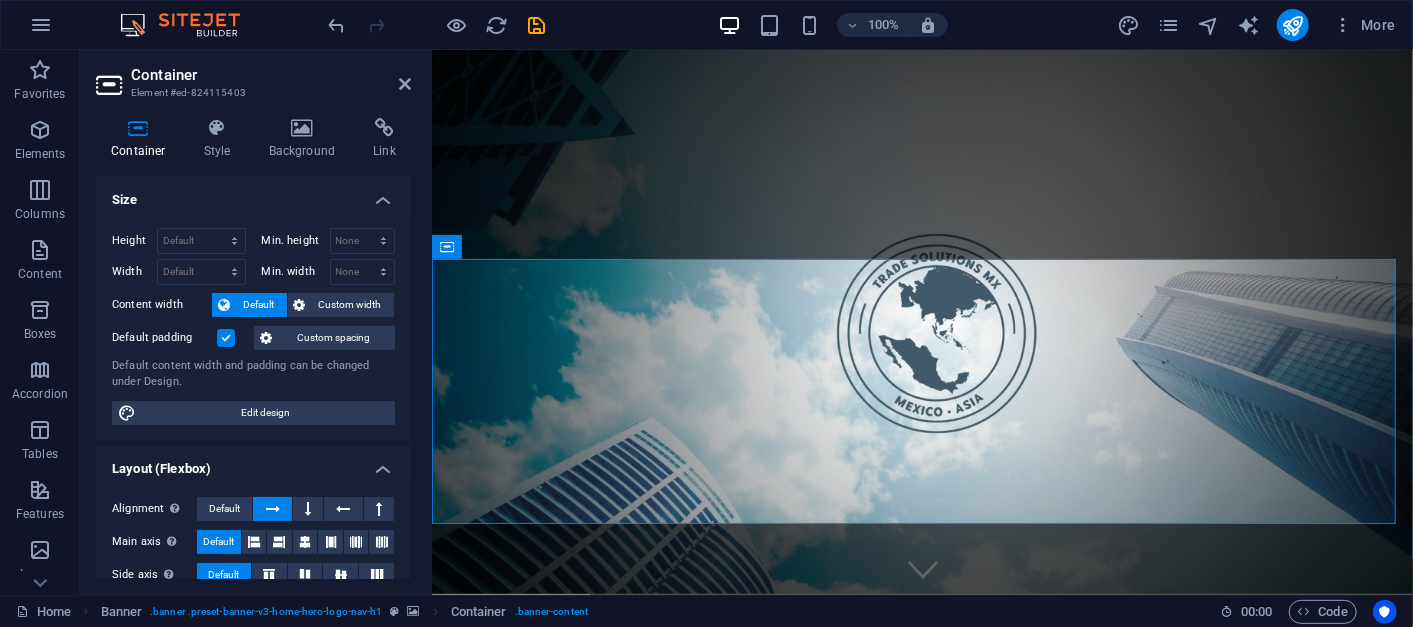 click on "Container Style Background Link Size Height Default px rem % vh vw Min. height None px rem % vh vw Width Default px rem % em vh vw Min. width None px rem % vh vw Content width Default Custom width Width Default px rem % em vh vw Min. width None px rem % vh vw Default padding Custom spacing Default content width and padding can be changed under Design. Edit design Layout (Flexbox) Alignment Determines the flex direction. Default Main axis Determine how elements should behave along the main axis inside this container (justify content). Default Side axis Control the vertical direction of the element inside of the container (align items). Default Wrap Default On Off Fill Controls the distances and direction of elements on the y-axis across several lines (align content). Default Accessibility ARIA helps assistive technologies (like screen readers) to understand the role, state, and behavior of web elements Role The ARIA role defines the purpose of an element.  None Alert Article Banner Comment Fan" at bounding box center (253, 348) 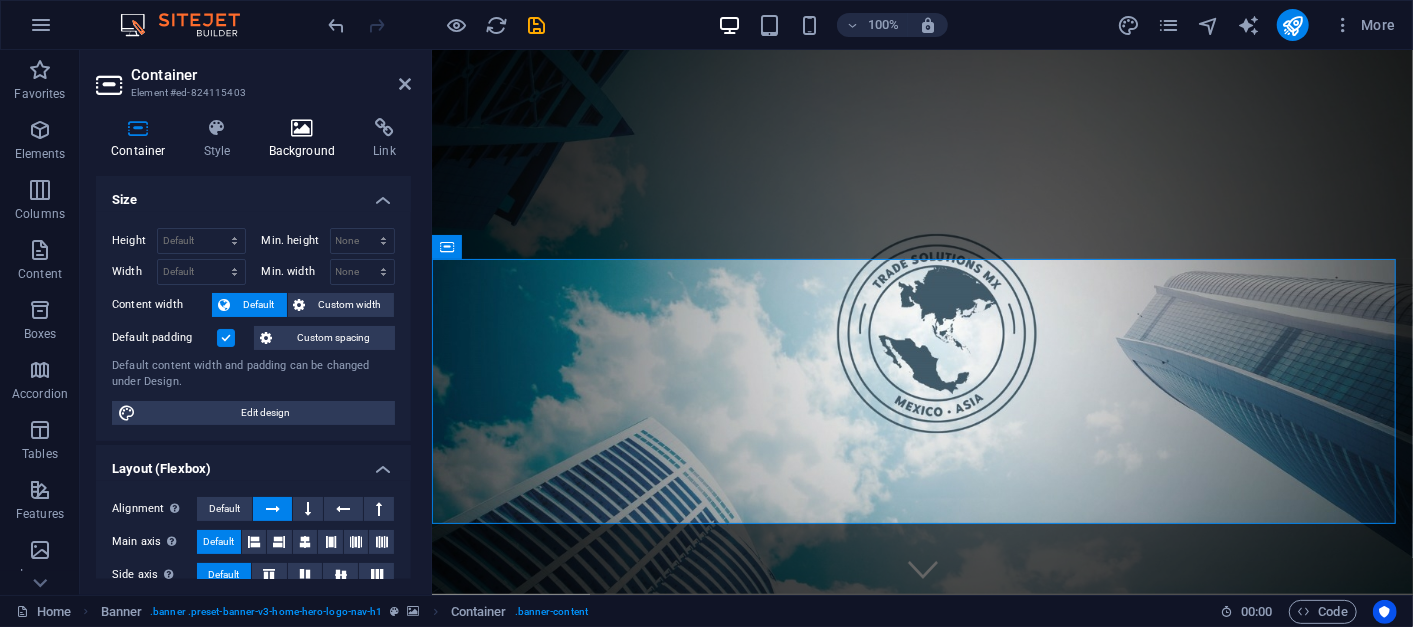 click at bounding box center [302, 128] 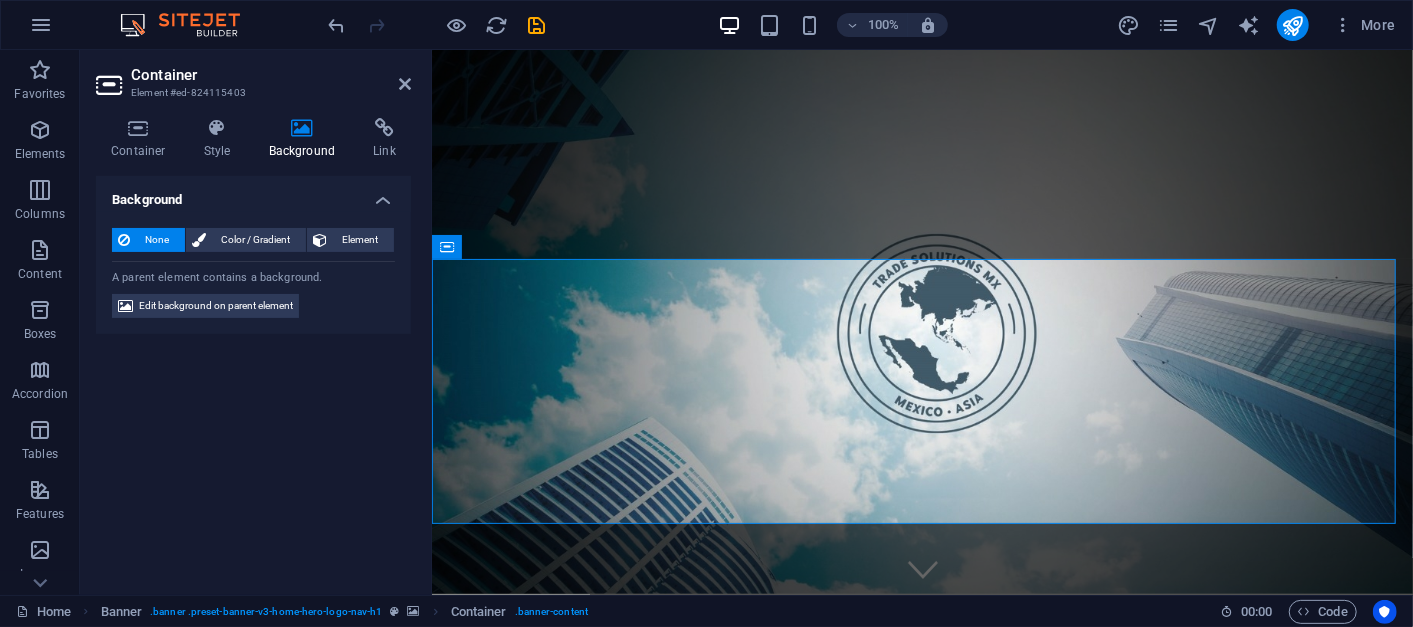 click on "Container Element #ed-824115403" at bounding box center [253, 76] 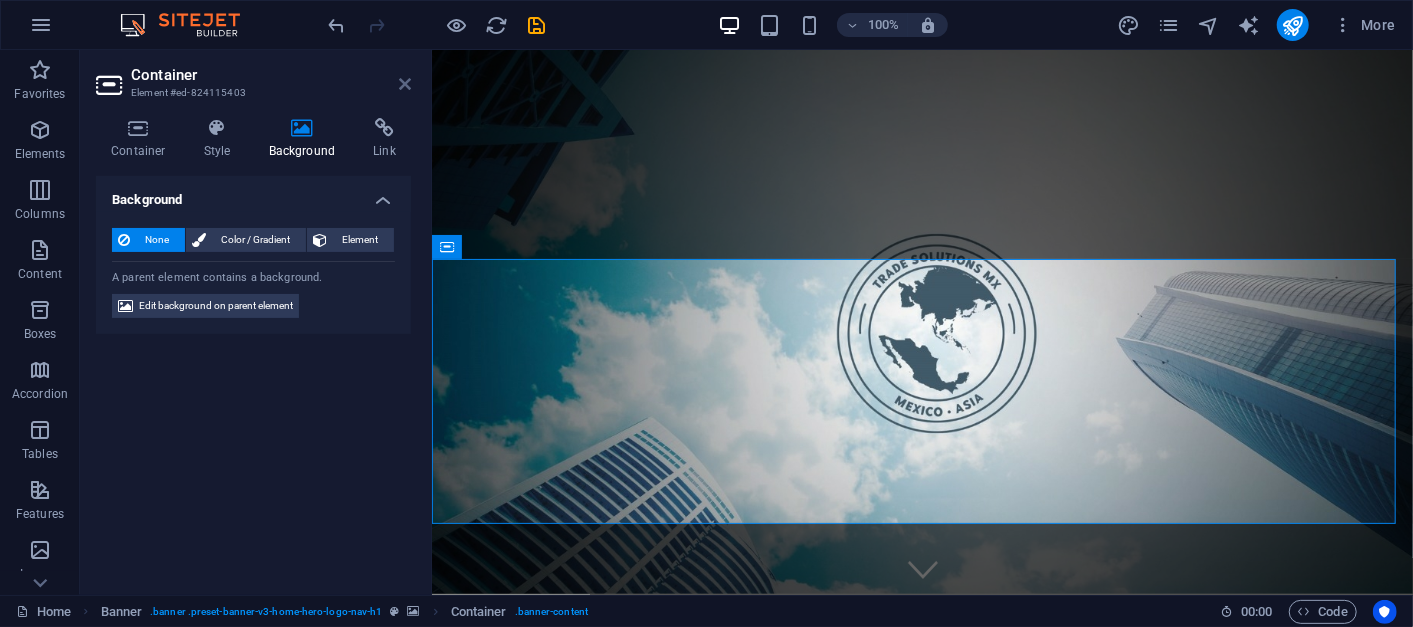 drag, startPoint x: 401, startPoint y: 90, endPoint x: 528, endPoint y: 39, distance: 136.85759 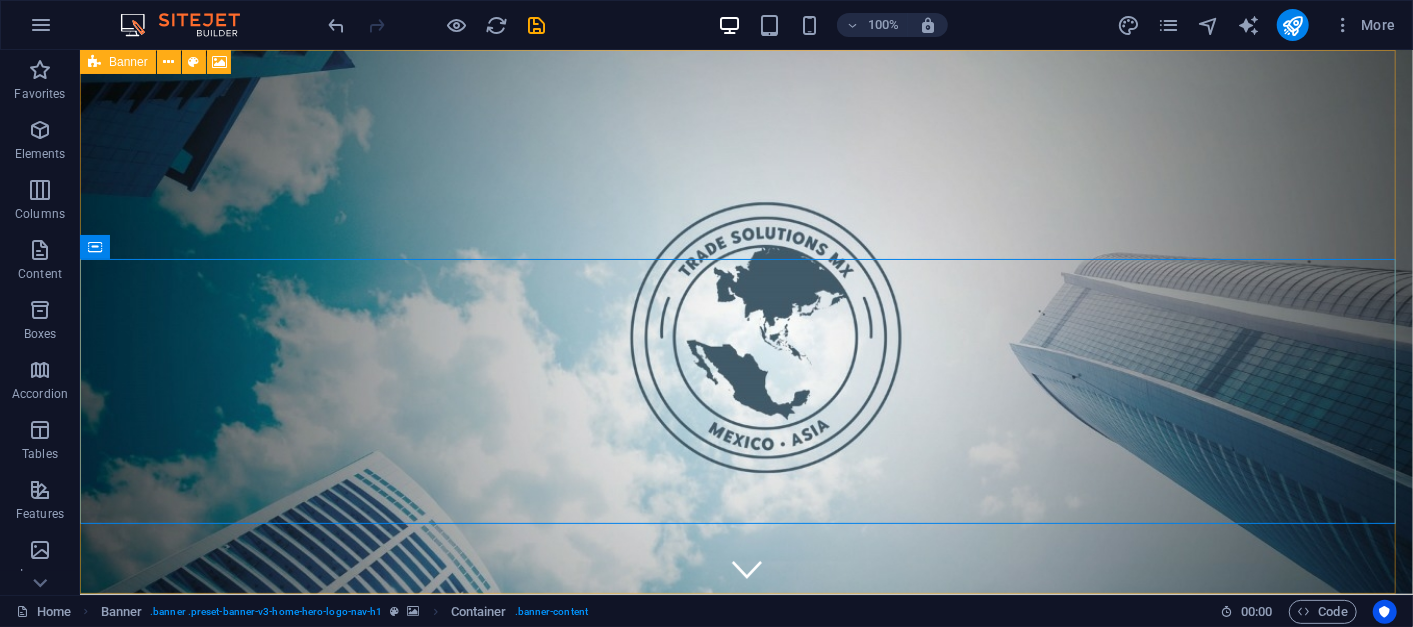 click at bounding box center (94, 62) 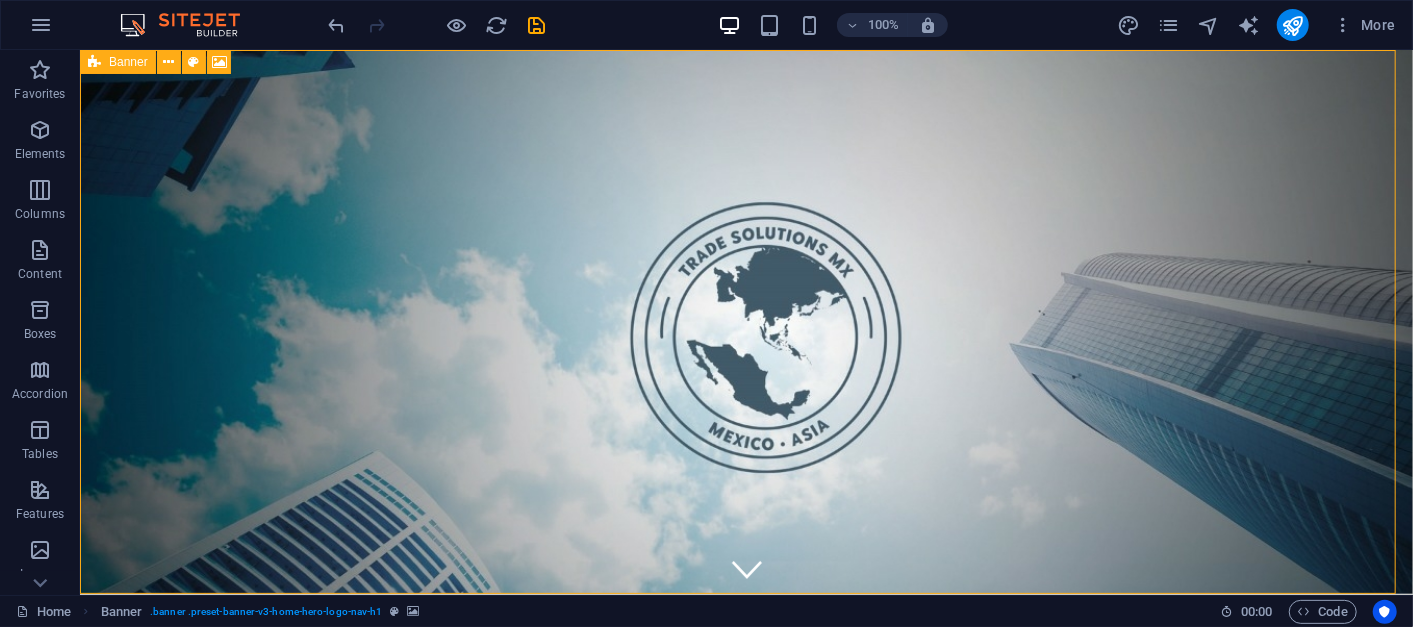 click at bounding box center [94, 62] 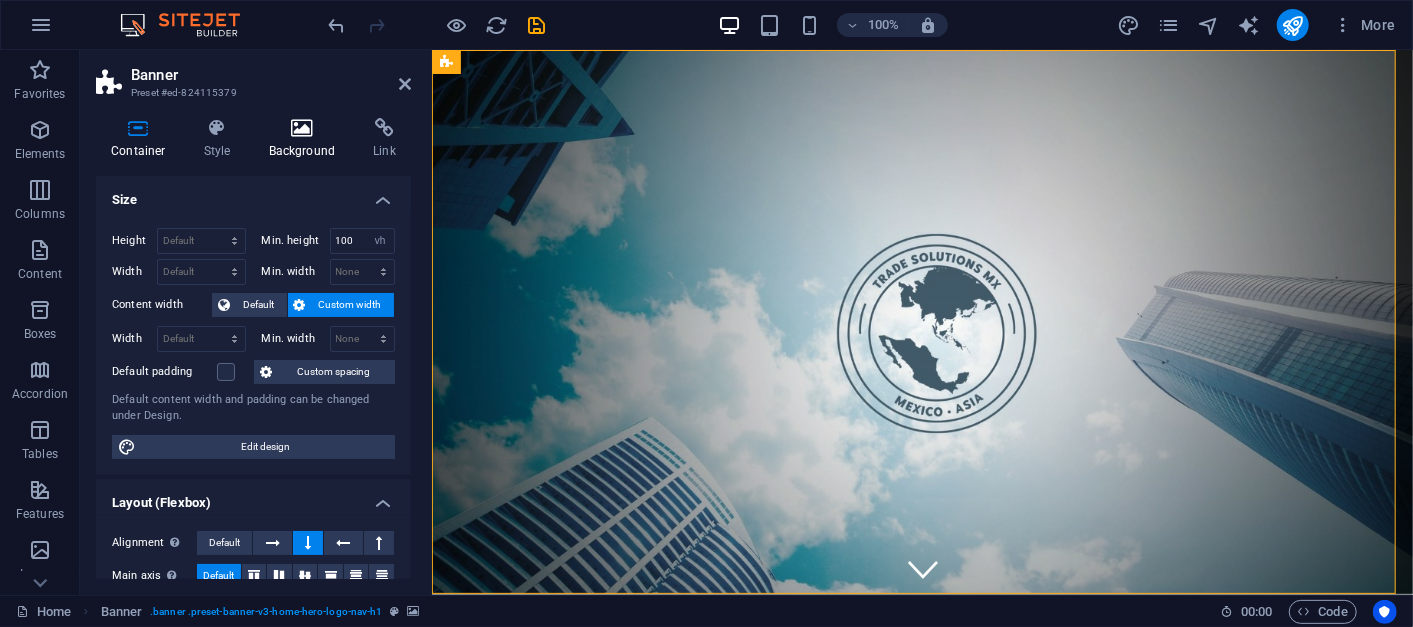 click at bounding box center [302, 128] 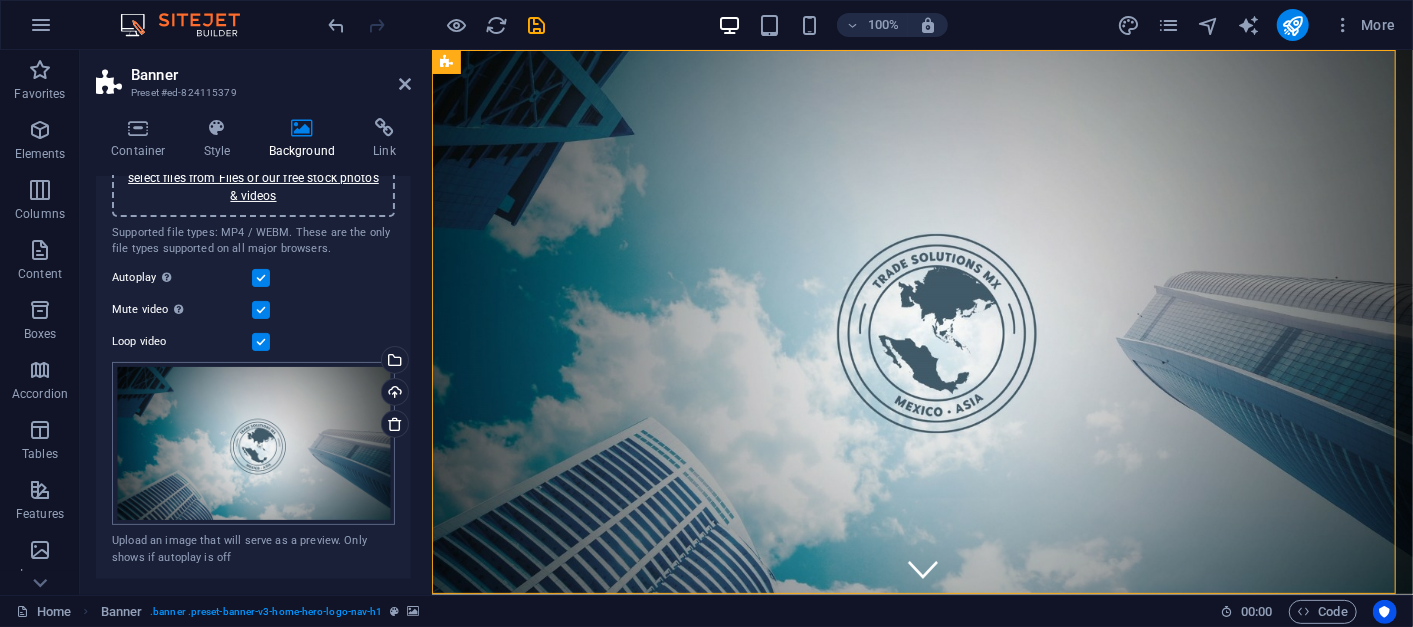 scroll, scrollTop: 0, scrollLeft: 0, axis: both 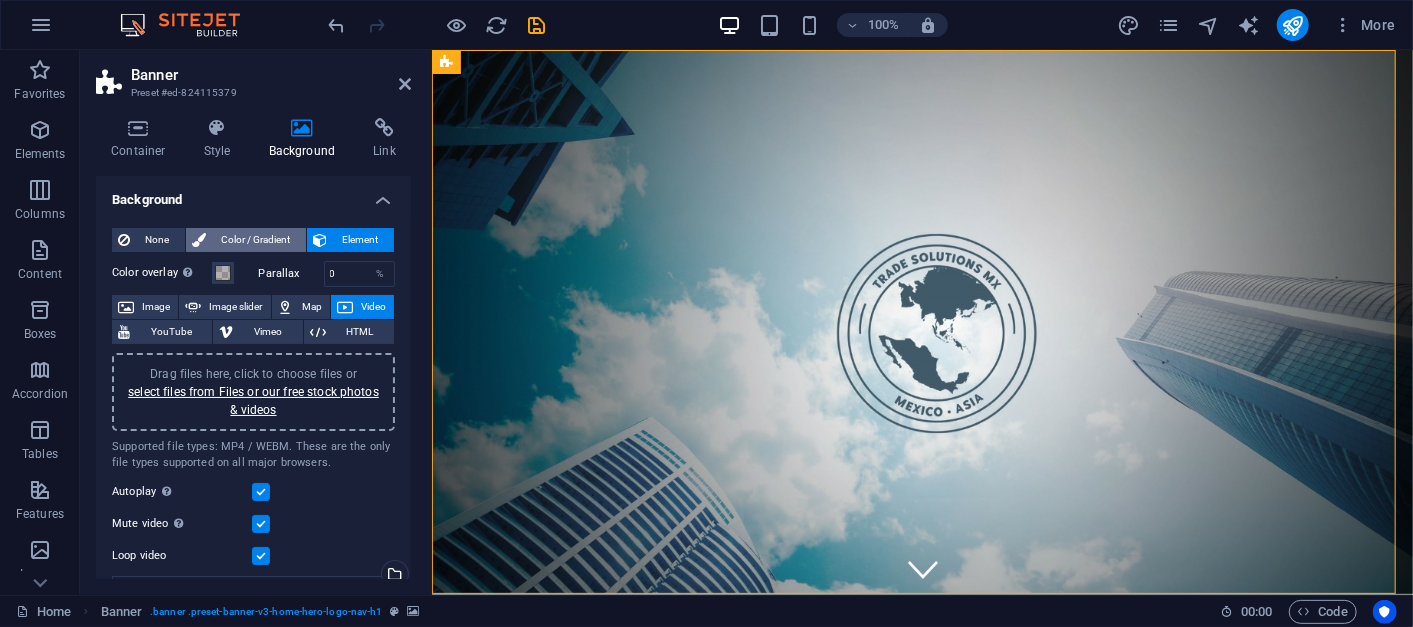 click on "Color / Gradient" at bounding box center [256, 240] 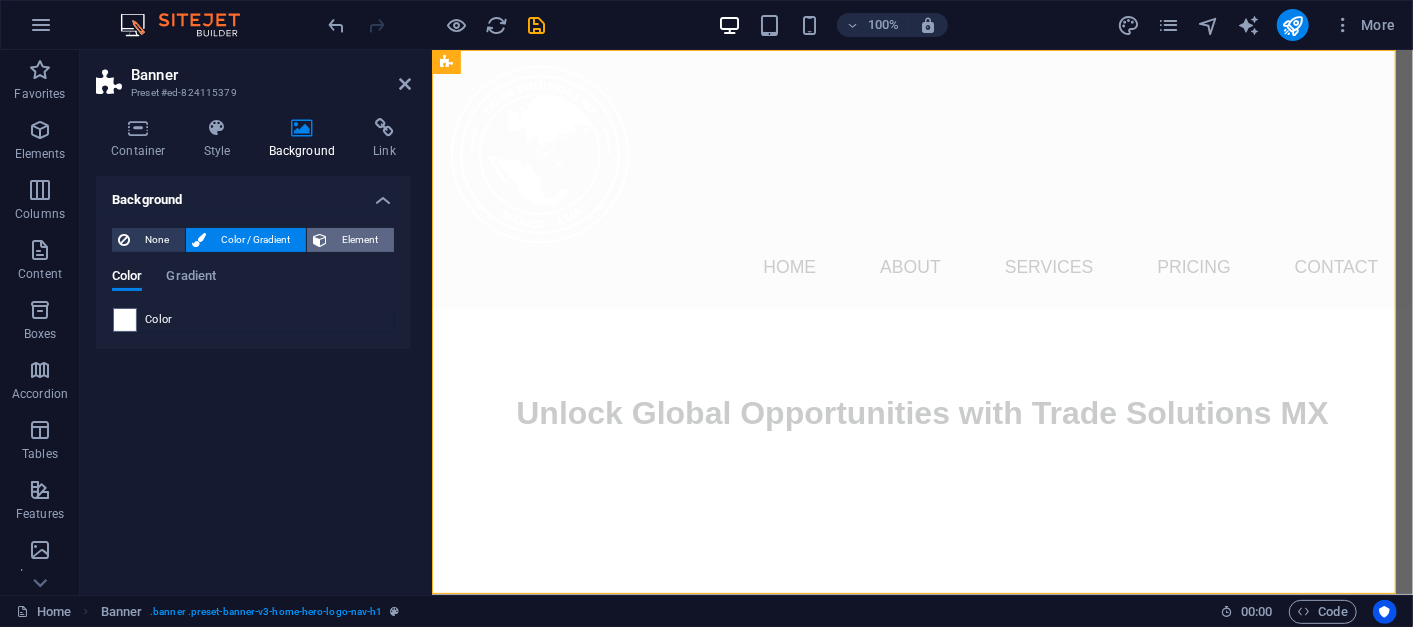 click on "Element" at bounding box center (360, 240) 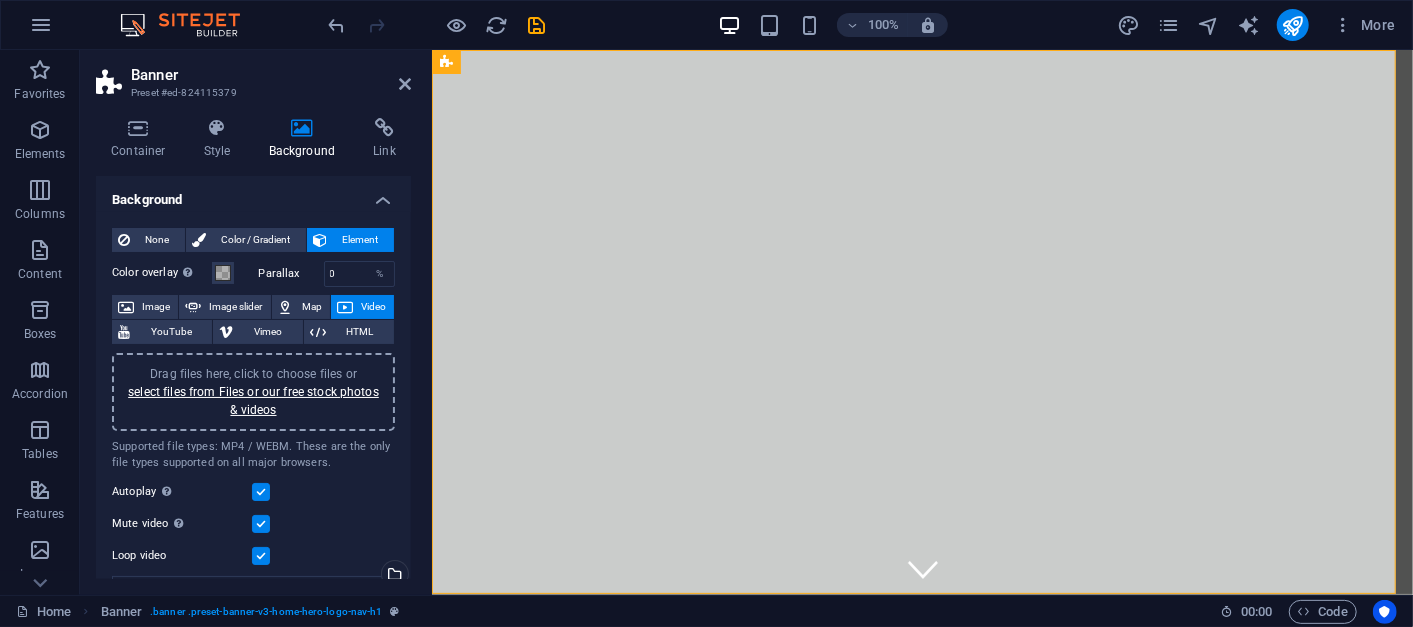 click on "Video" at bounding box center [373, 307] 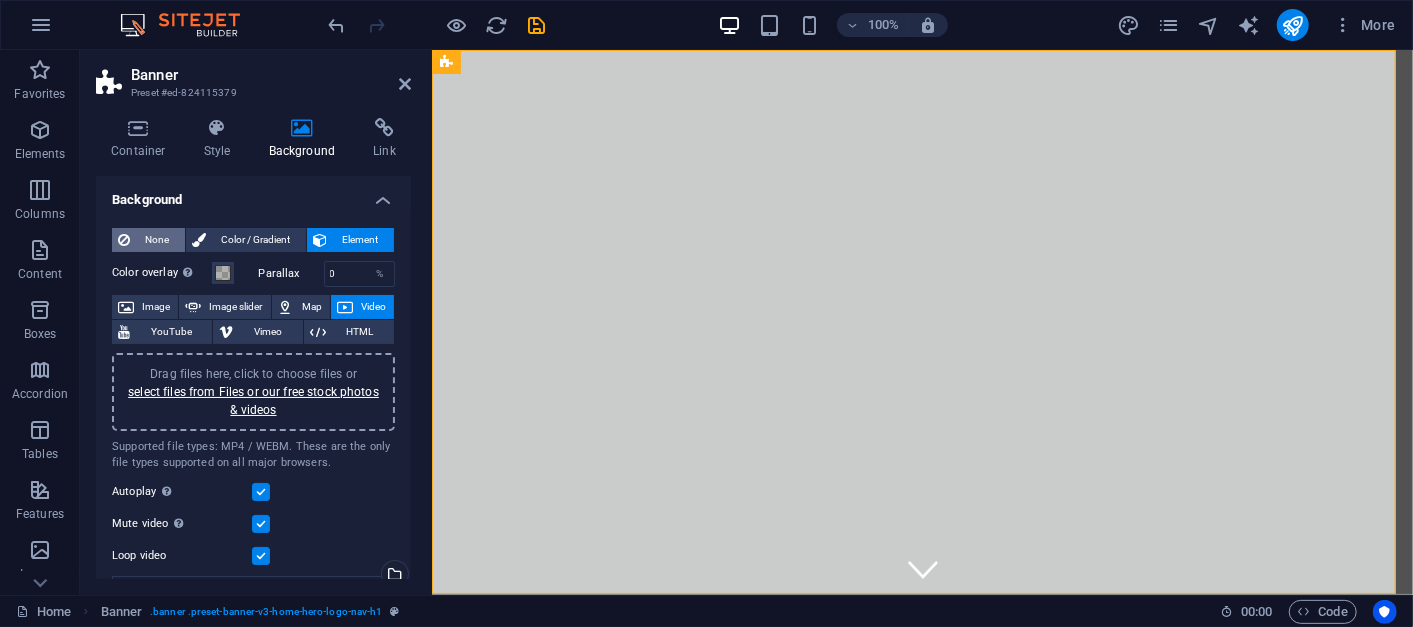 click on "None" at bounding box center (157, 240) 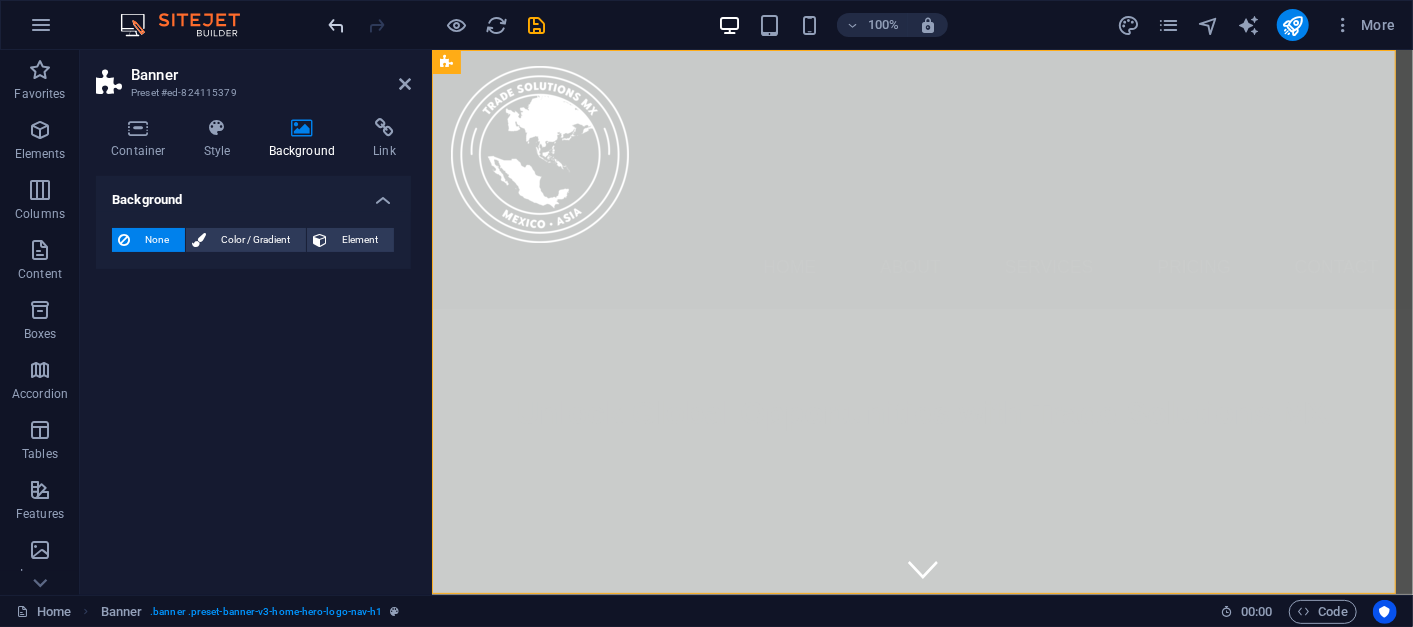 click at bounding box center [337, 25] 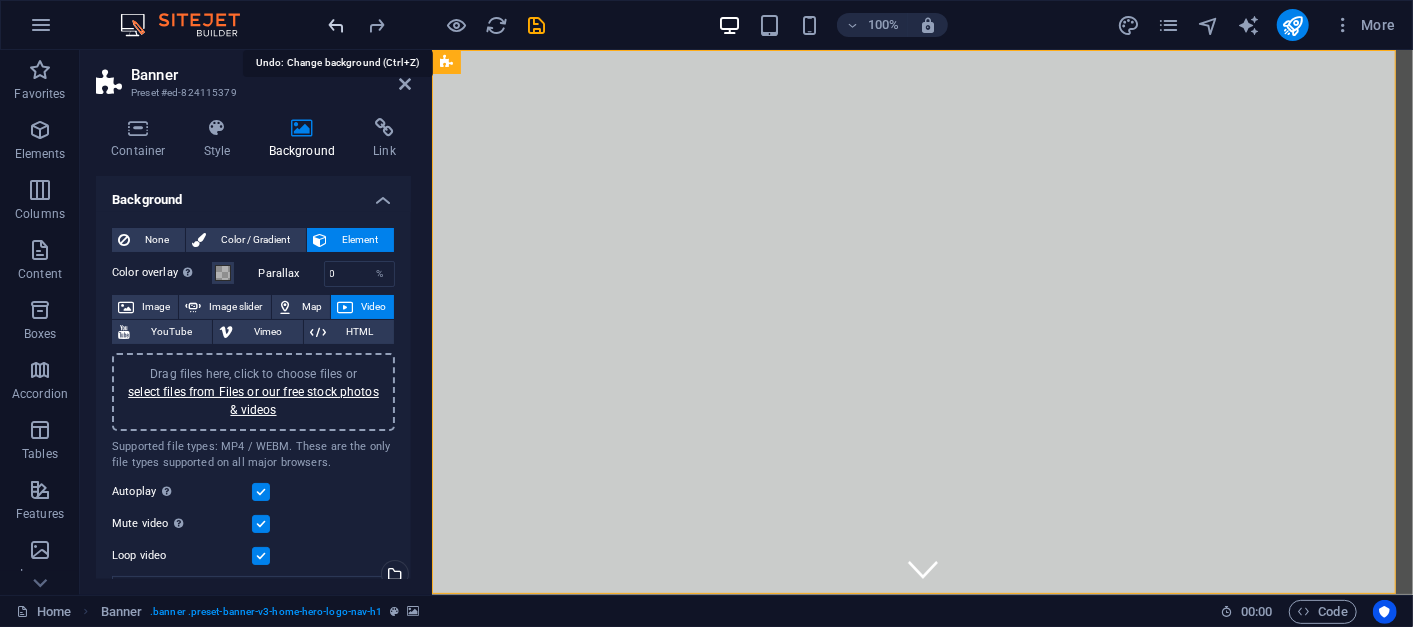 click at bounding box center (337, 25) 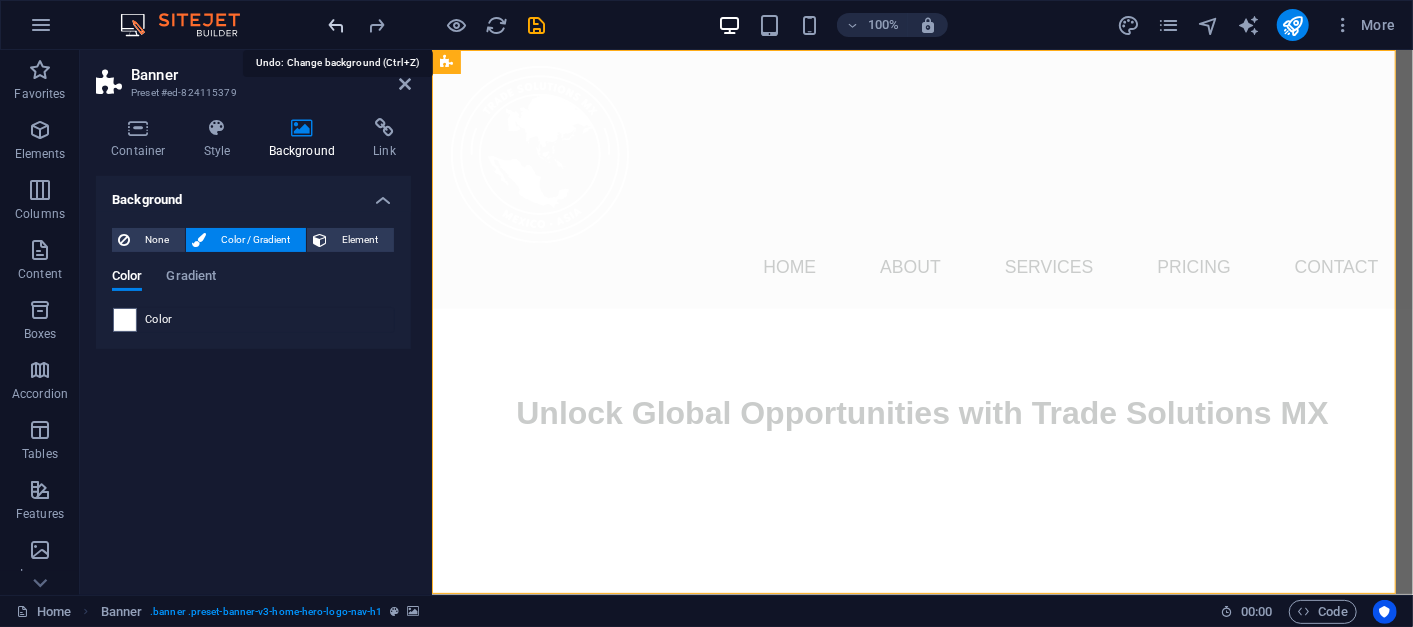 click at bounding box center [337, 25] 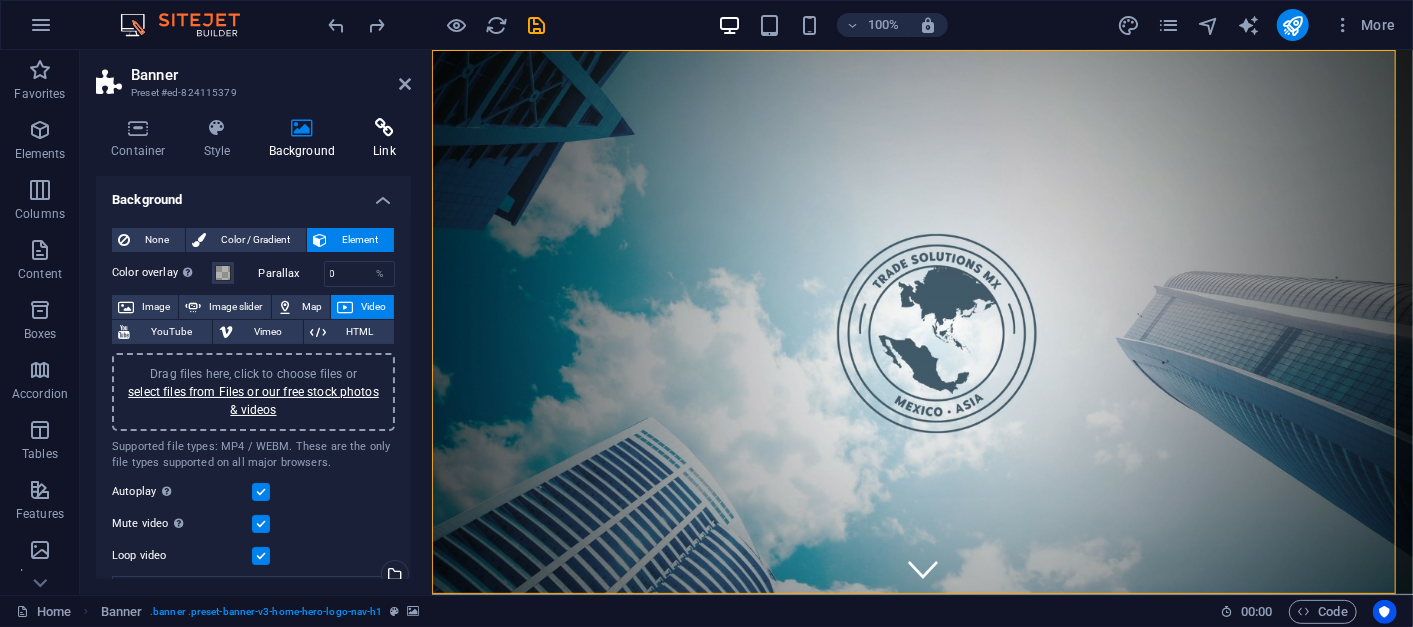 click at bounding box center (384, 128) 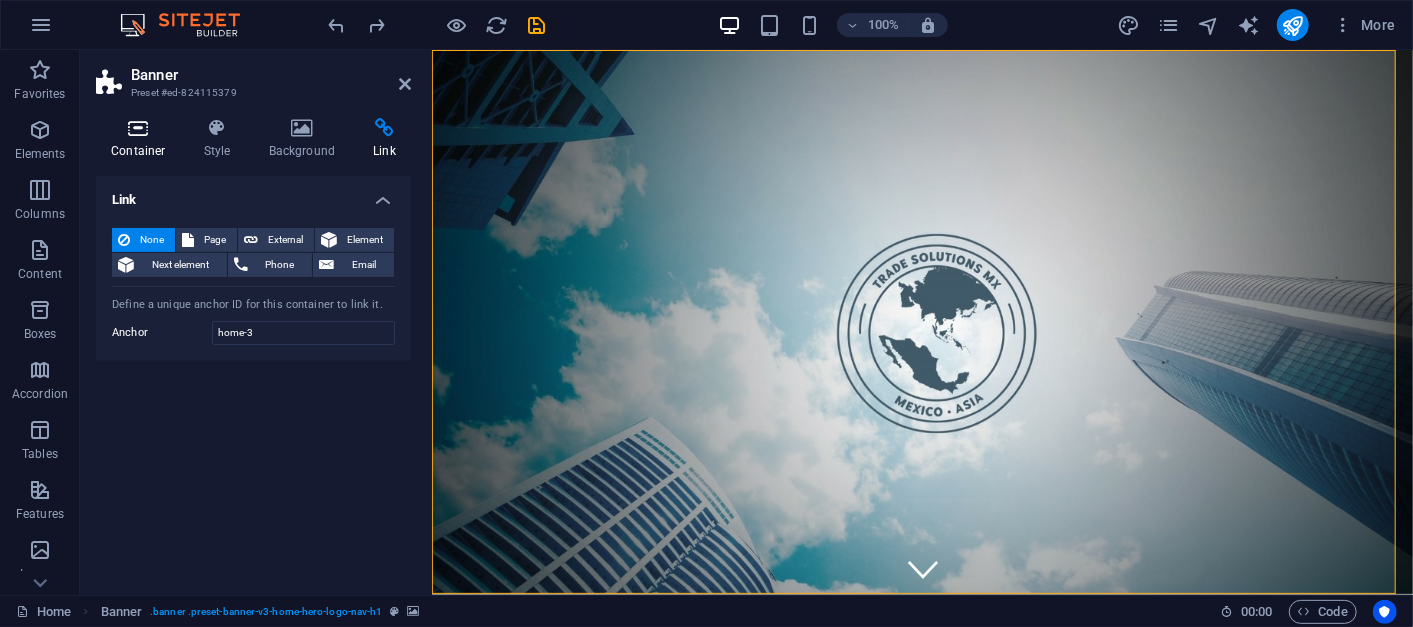 click at bounding box center (138, 128) 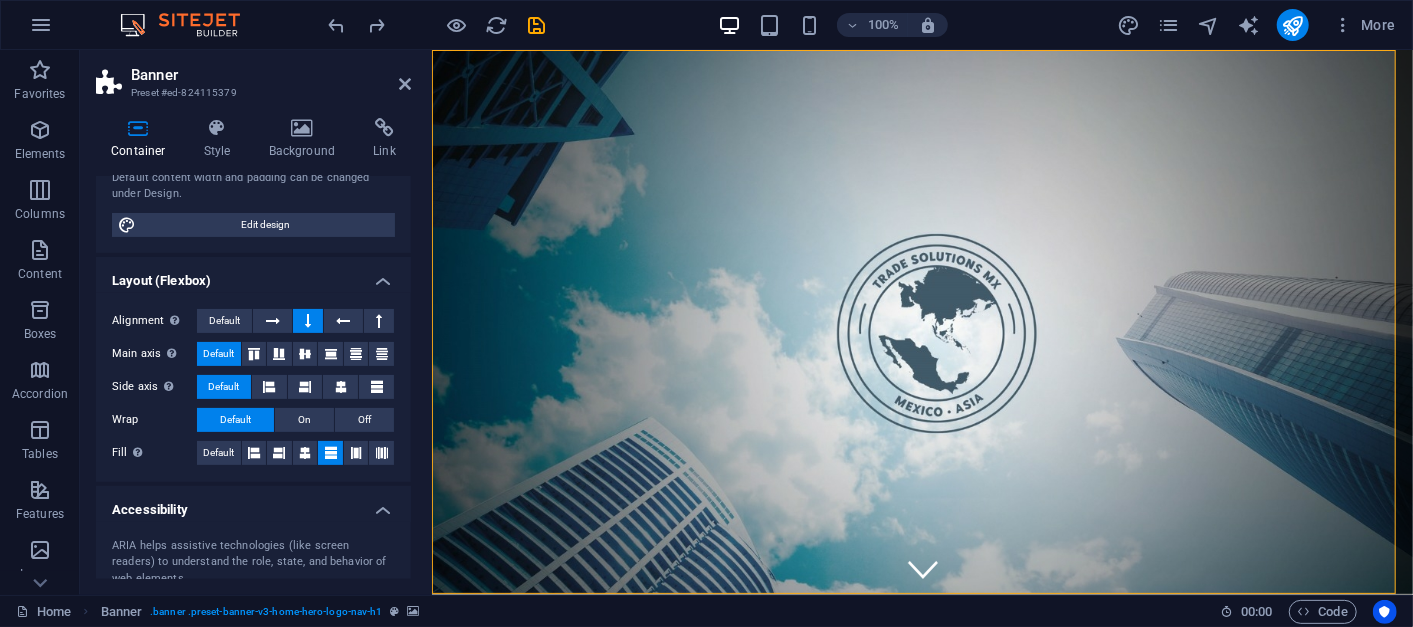 scroll, scrollTop: 405, scrollLeft: 0, axis: vertical 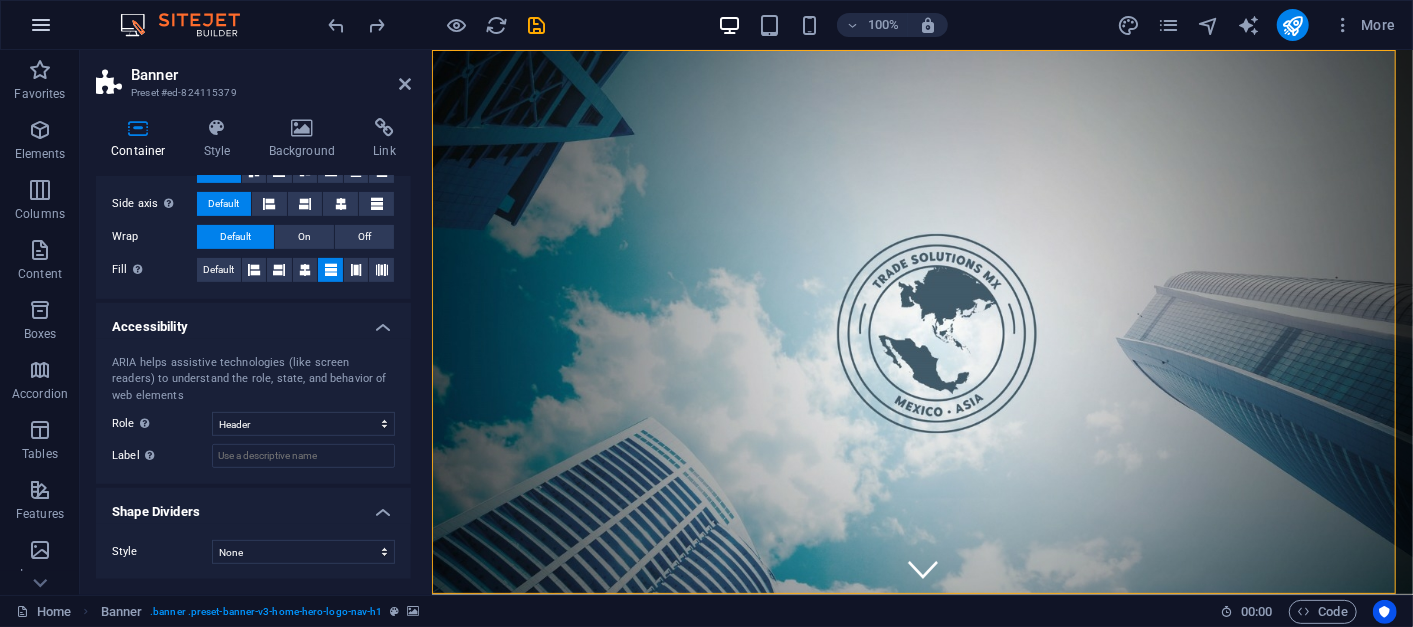click at bounding box center (41, 25) 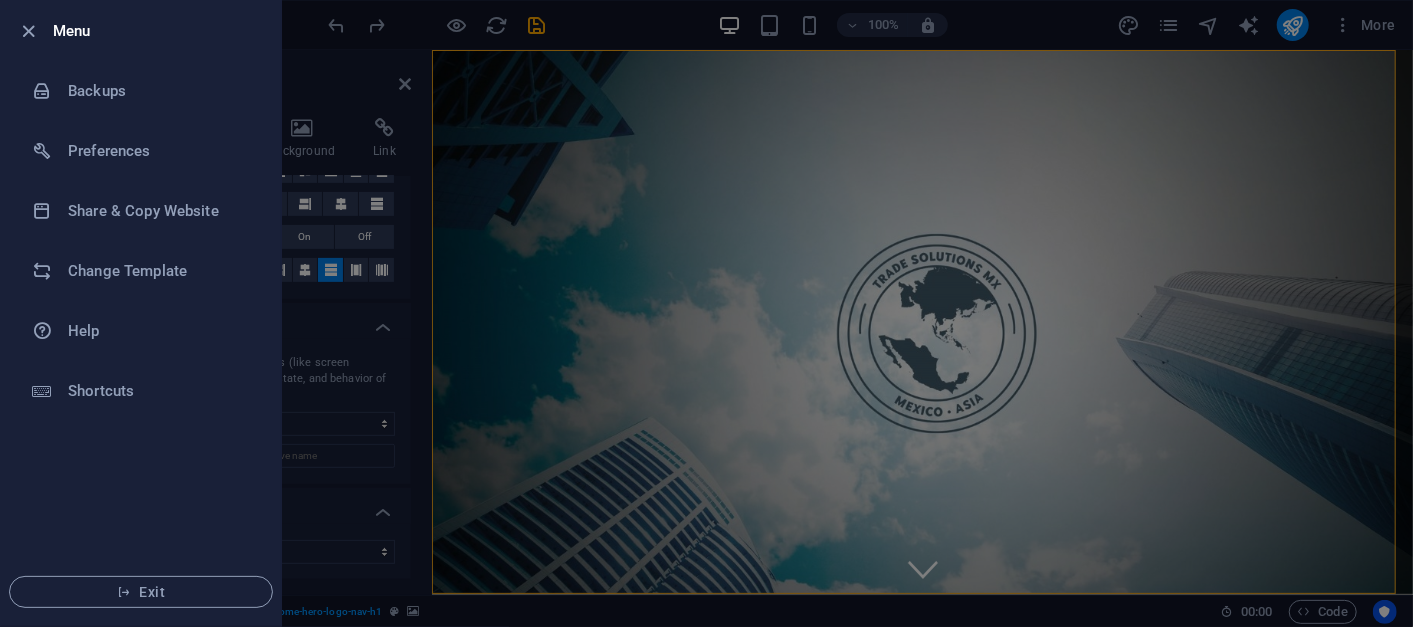 click at bounding box center (706, 313) 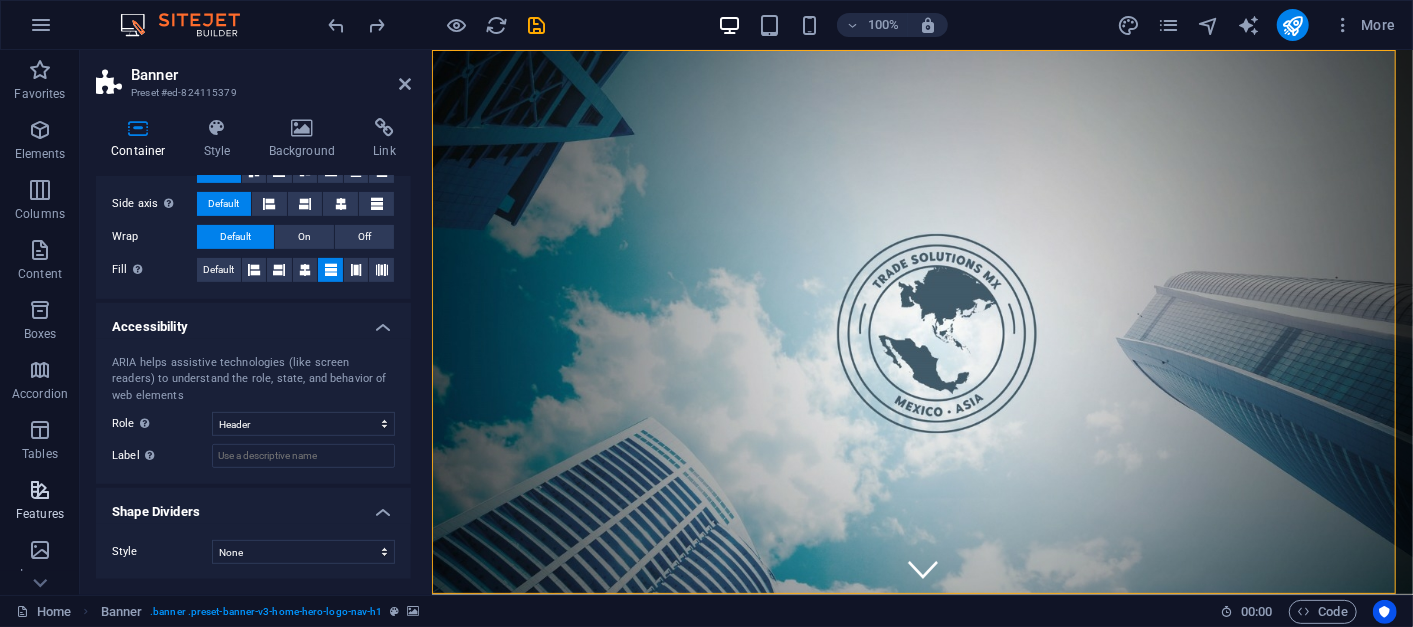 scroll, scrollTop: 354, scrollLeft: 0, axis: vertical 